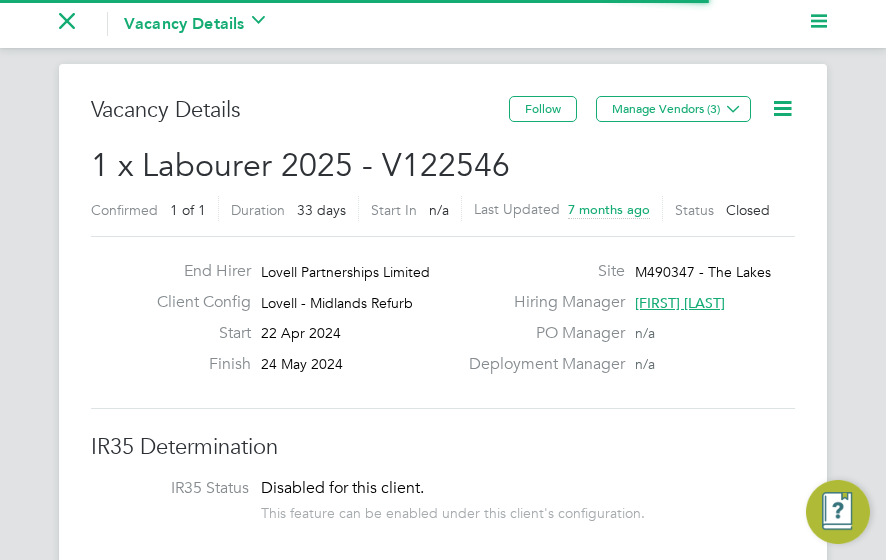 scroll, scrollTop: 0, scrollLeft: 0, axis: both 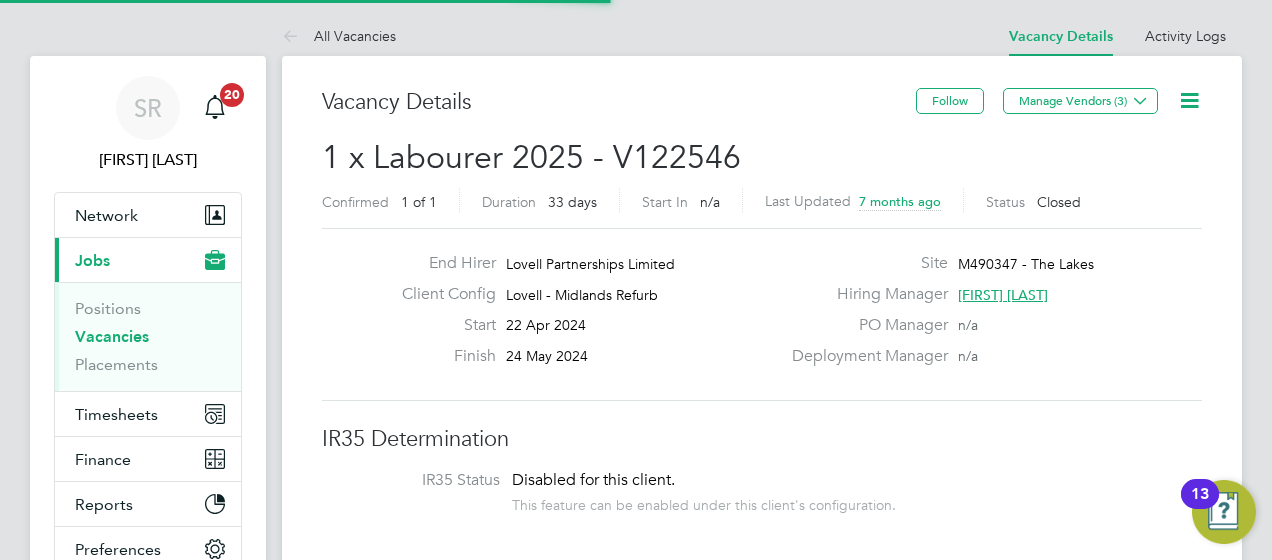 click on "Vacancy Details Follow   Manage Vendors (3)   1 x Labourer 2025 - V122546 Confirmed   1 of 1 Duration   33 days Start In   n/a   Last Updated 7 months ago Status   Closed   End Hirer Lovell Partnerships Limited Client Config Lovell - Midlands Refurb Start 22 Apr 2024 Finish 24 May 2024 Site M490347 - The Lakes Hiring Manager Jamie Burrows PO Manager  n/a Deployment Manager n/a IR35 Determination IR35 Status Disabled for this client. This feature can be enabled under this client's configuration. Details PO No PO Number Valid From Valid To Expiry No PO numbers have been created. Reason   Extra work Description Sweeping site, removing rubbish, unloading and transporting material, equipment etc. under close supervision. Skills / Qualifications CSCS Labourer Card, Manual Handling, Asbestos Awareness, Full UK Driving License Tools n/a Additional H&S n/a Working Days   Mon,  Tue,  Wed,  Thu,  Fri,  Sat,  Sun Working Hours 08:00 - 18:00  10.00hrs Submission Acceptance   Auto Timesheet Approver     n/a Rates Rate Name" 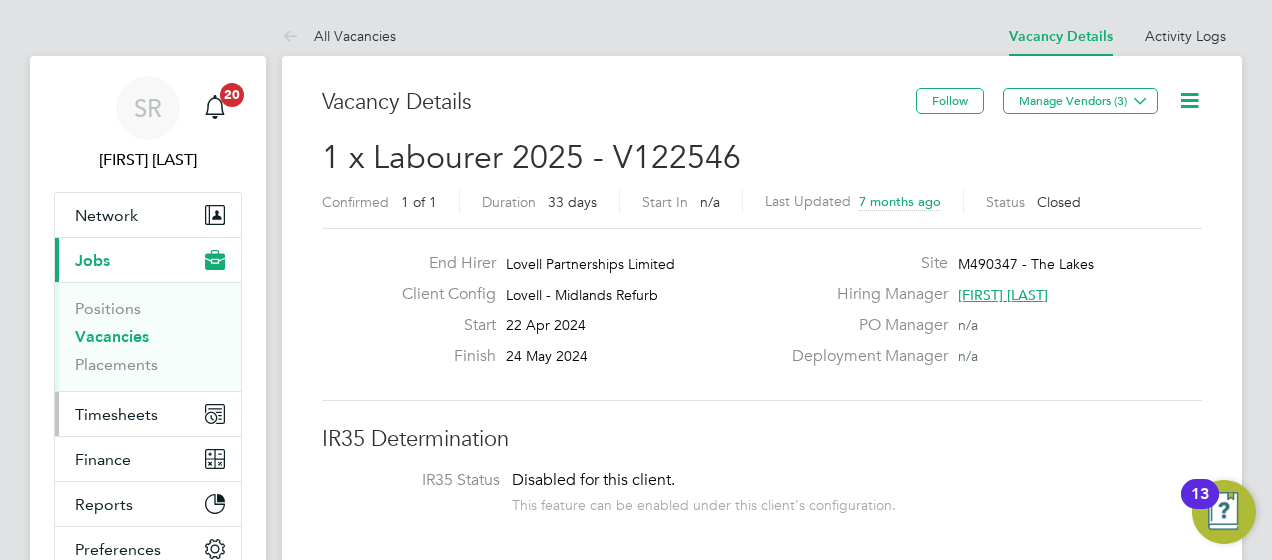 click on "Timesheets" at bounding box center (116, 414) 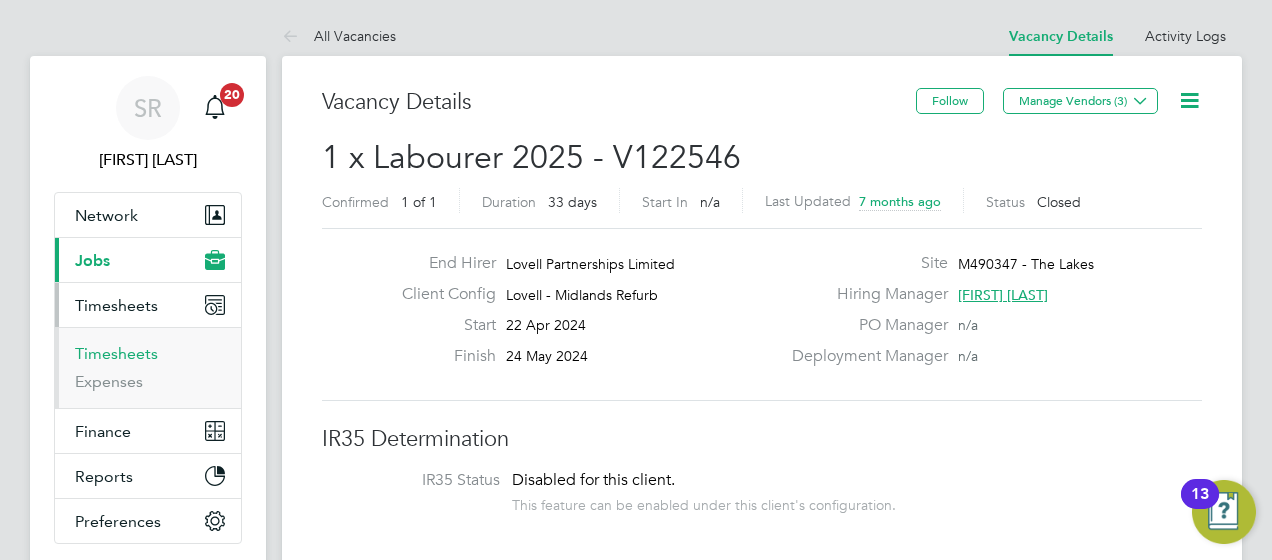 click on "Timesheets" at bounding box center (116, 353) 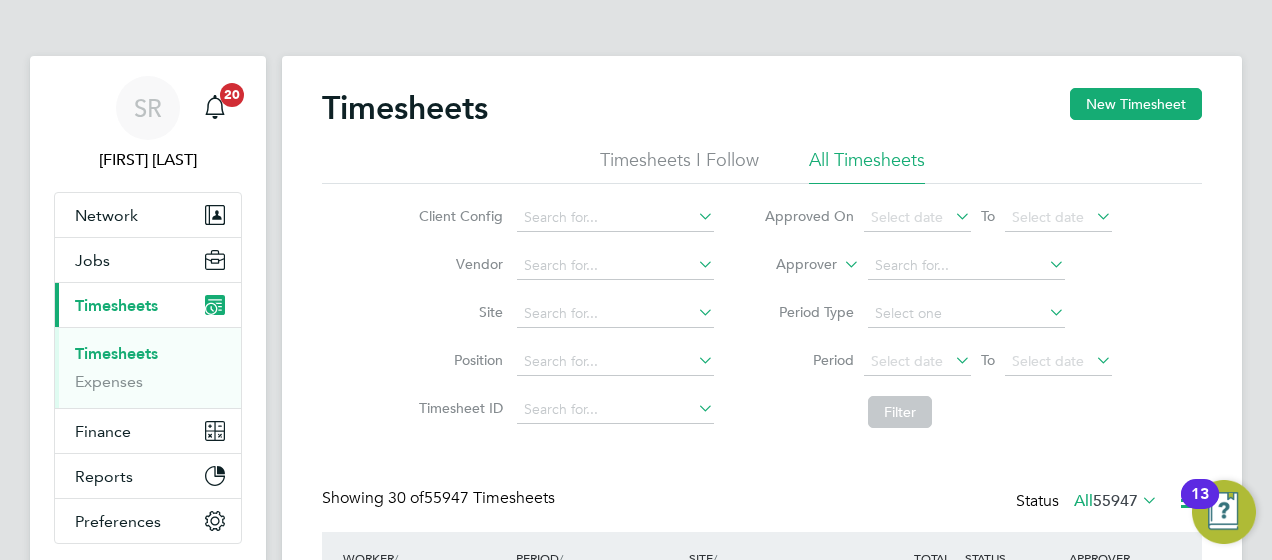 scroll, scrollTop: 10, scrollLeft: 10, axis: both 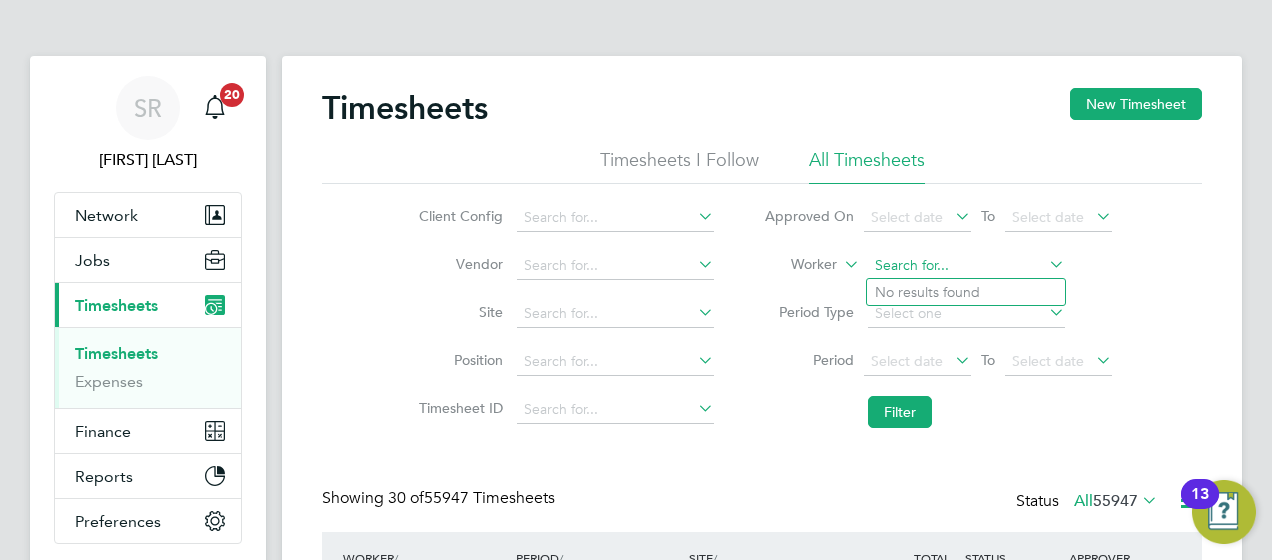 click 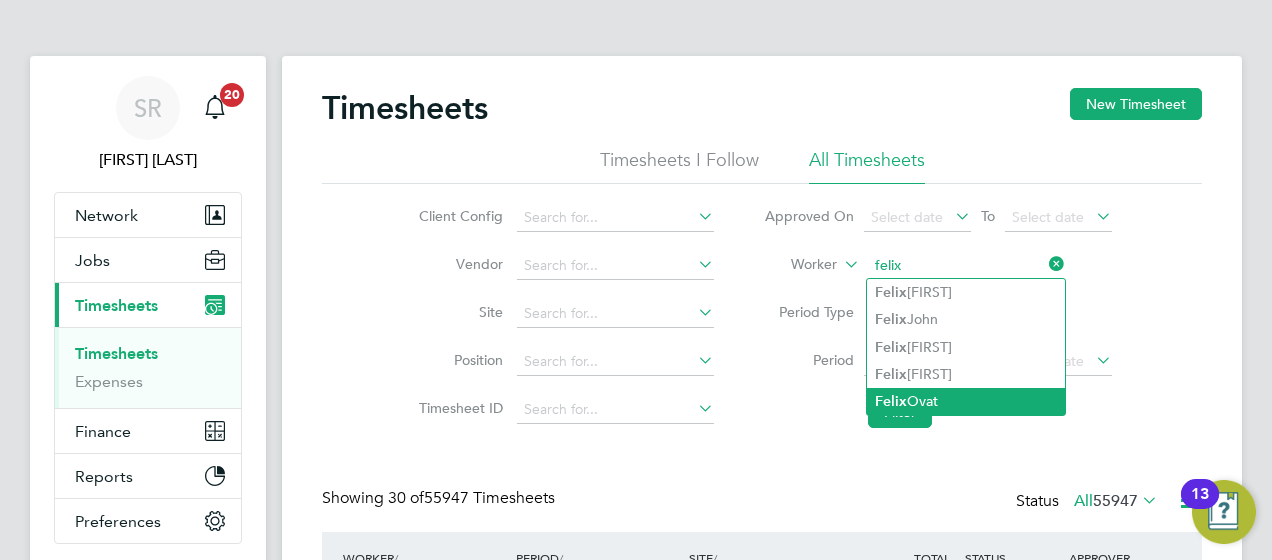 type on "[FIRST] [LAST]" 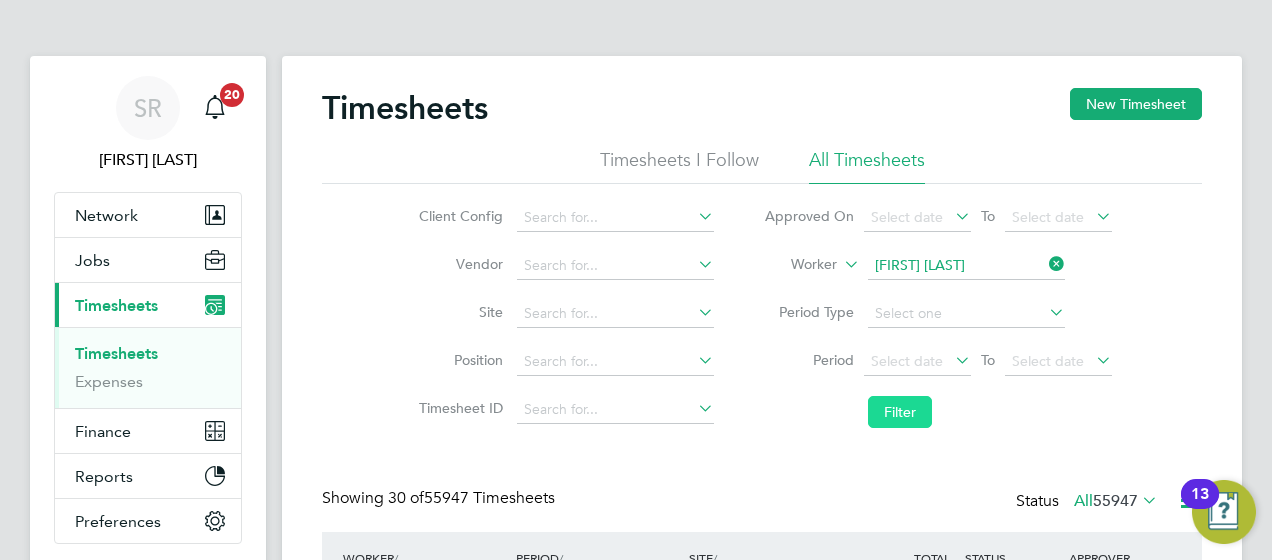 click on "Filter" 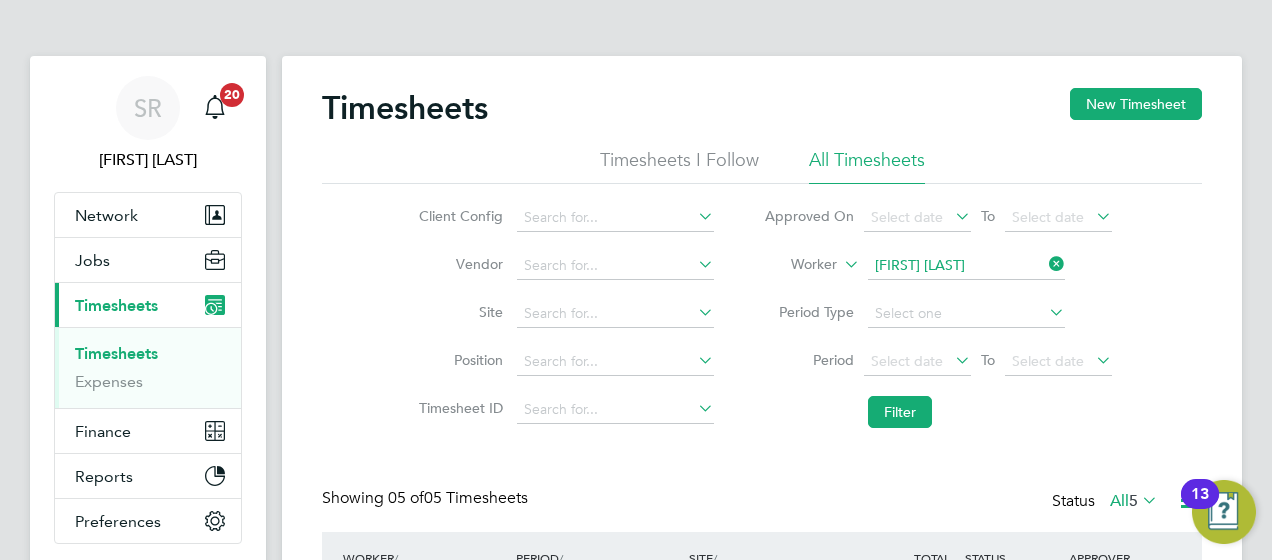 type 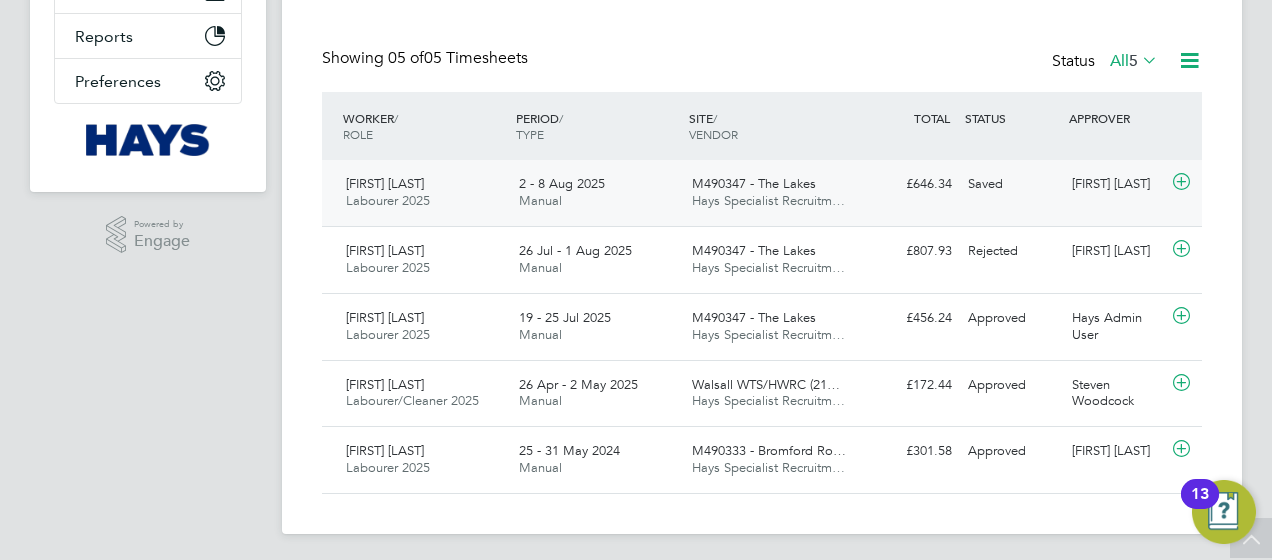 click 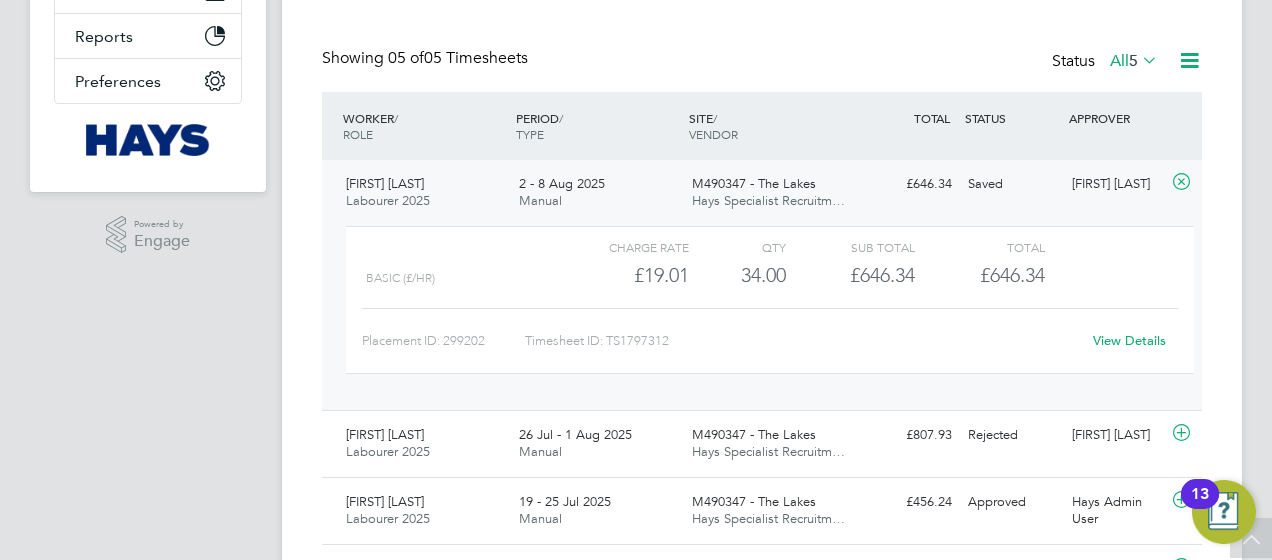 click on "View Details" 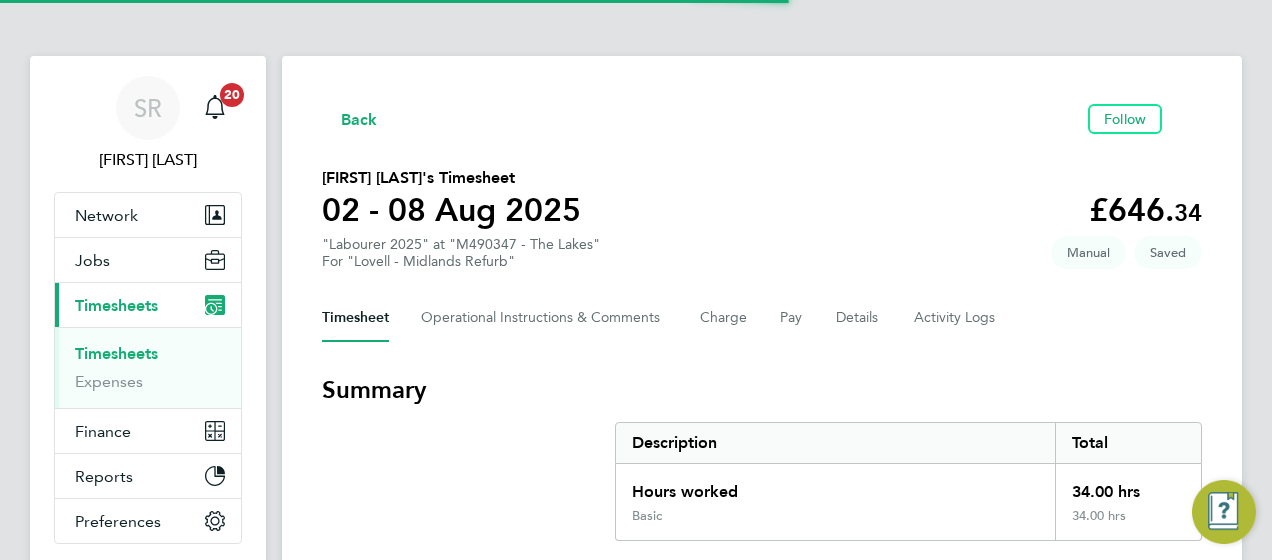 scroll, scrollTop: 0, scrollLeft: 0, axis: both 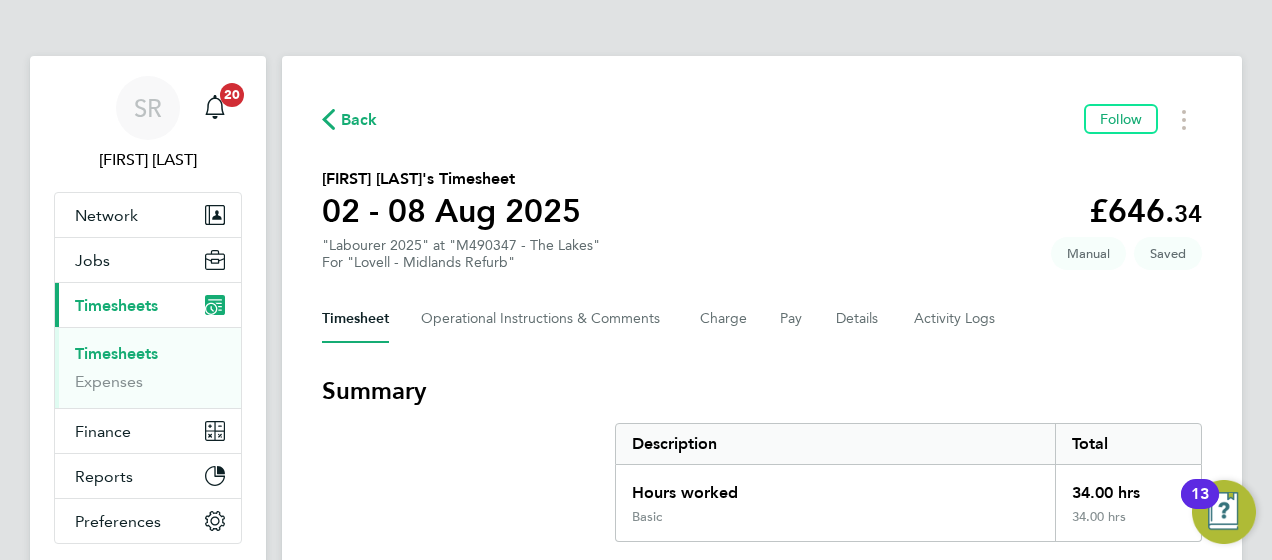 type 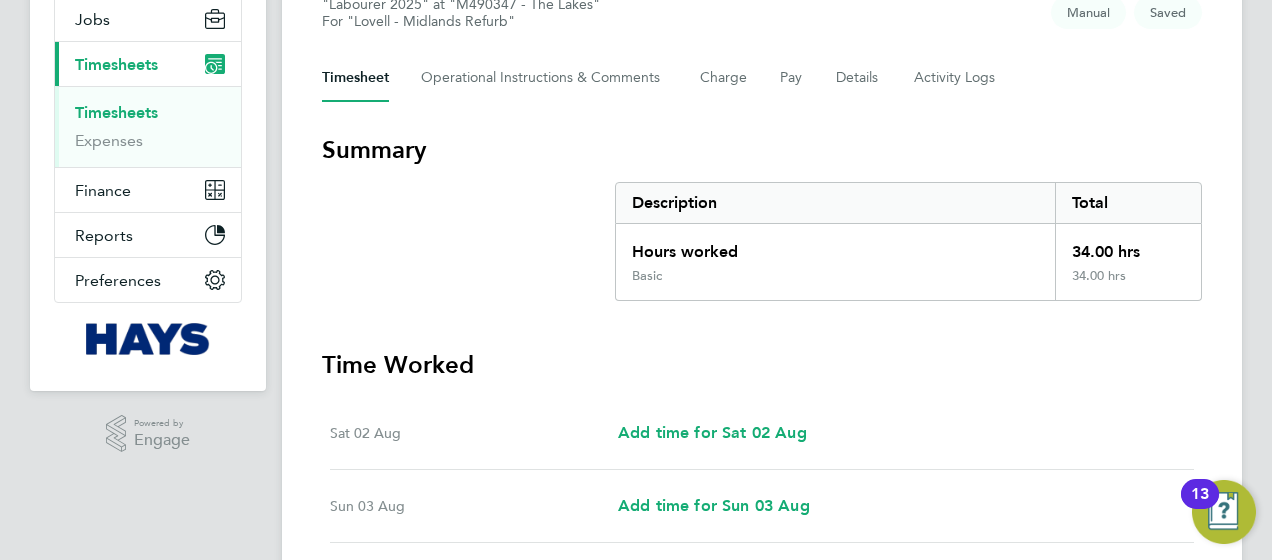 scroll, scrollTop: 211, scrollLeft: 0, axis: vertical 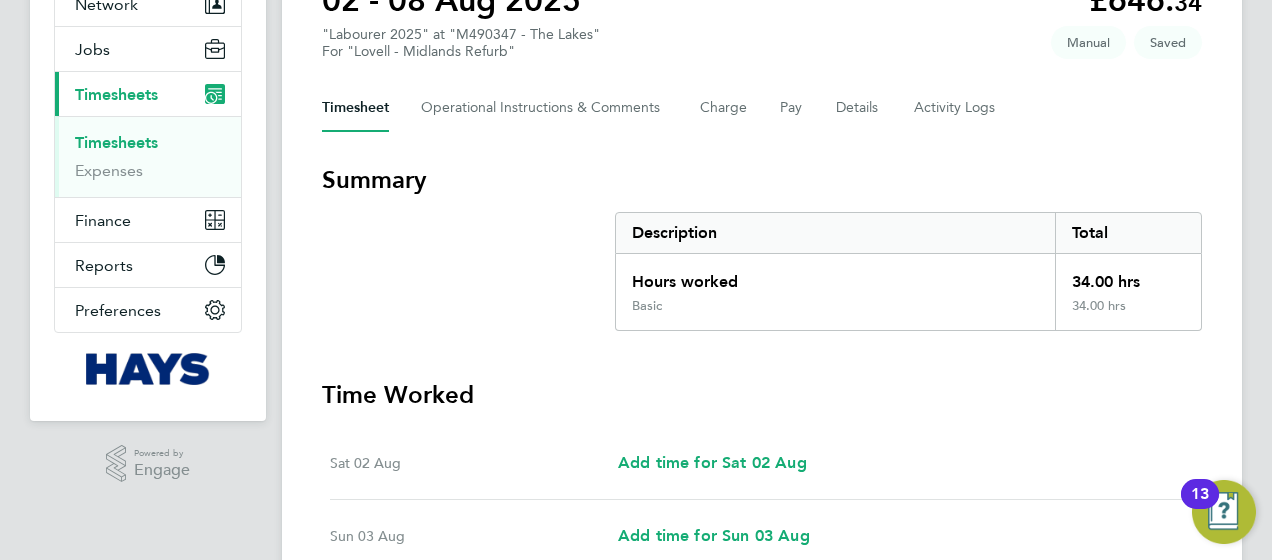 click on "Timesheets" at bounding box center [116, 142] 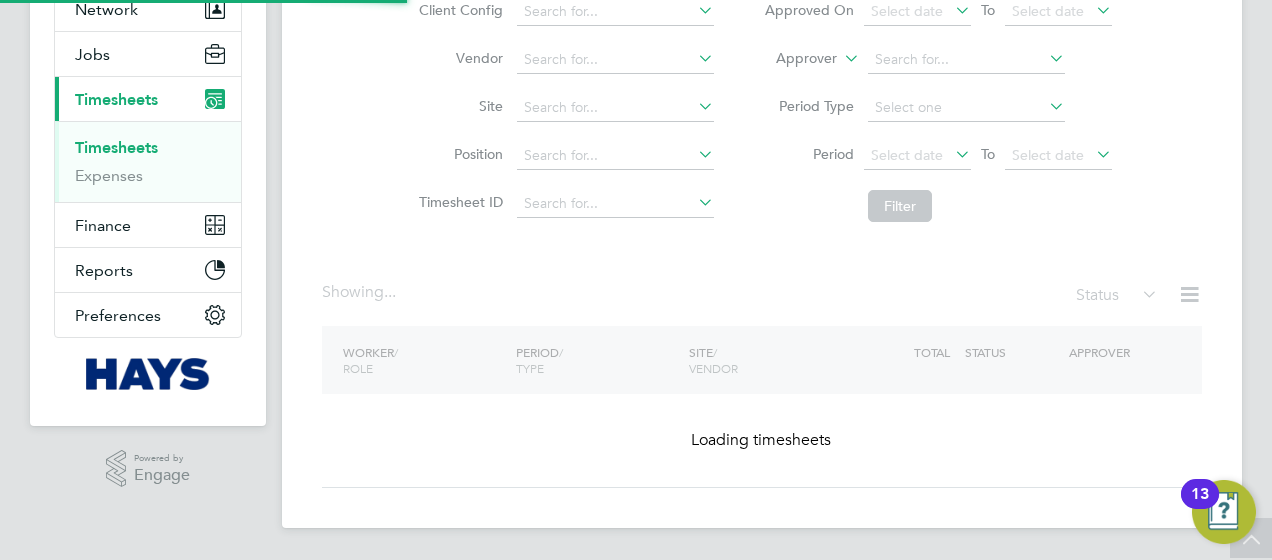 scroll, scrollTop: 0, scrollLeft: 0, axis: both 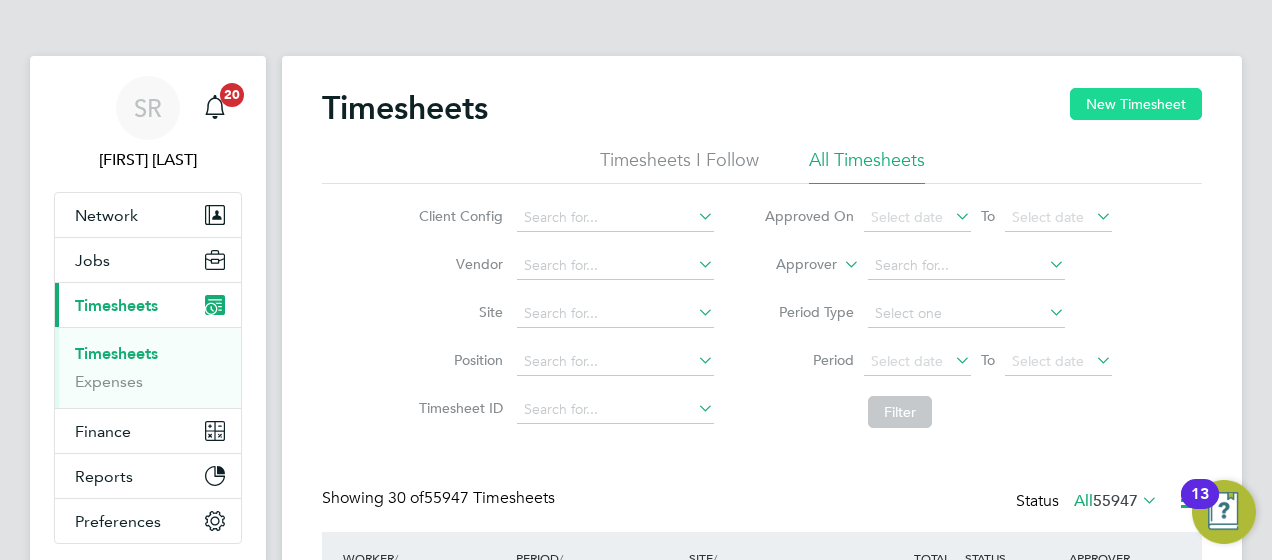 click on "New Timesheet" 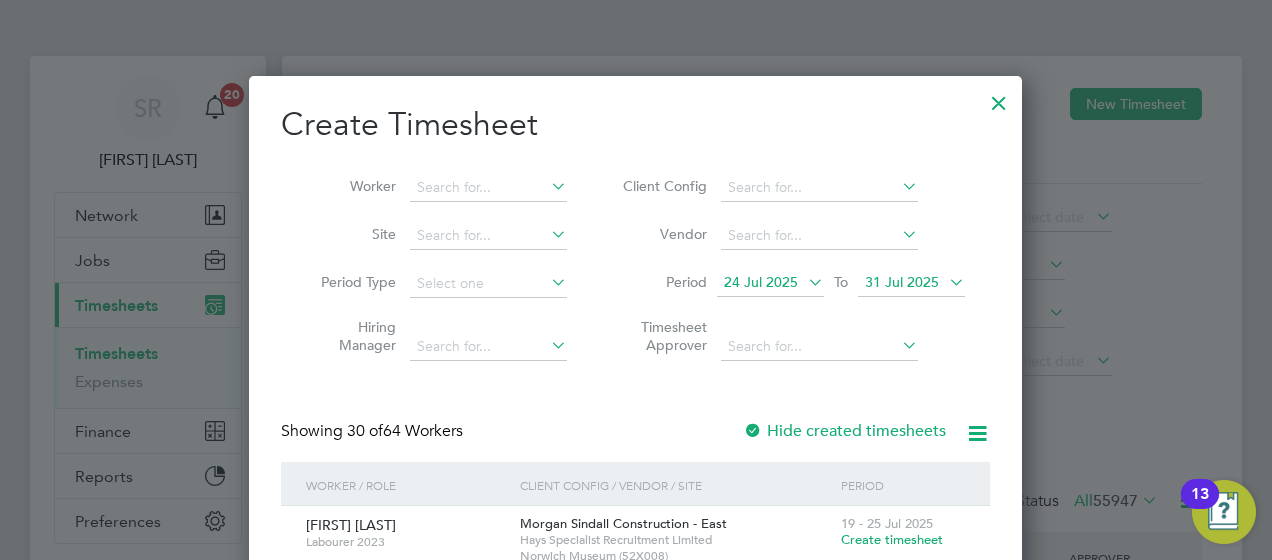 click at bounding box center [999, 98] 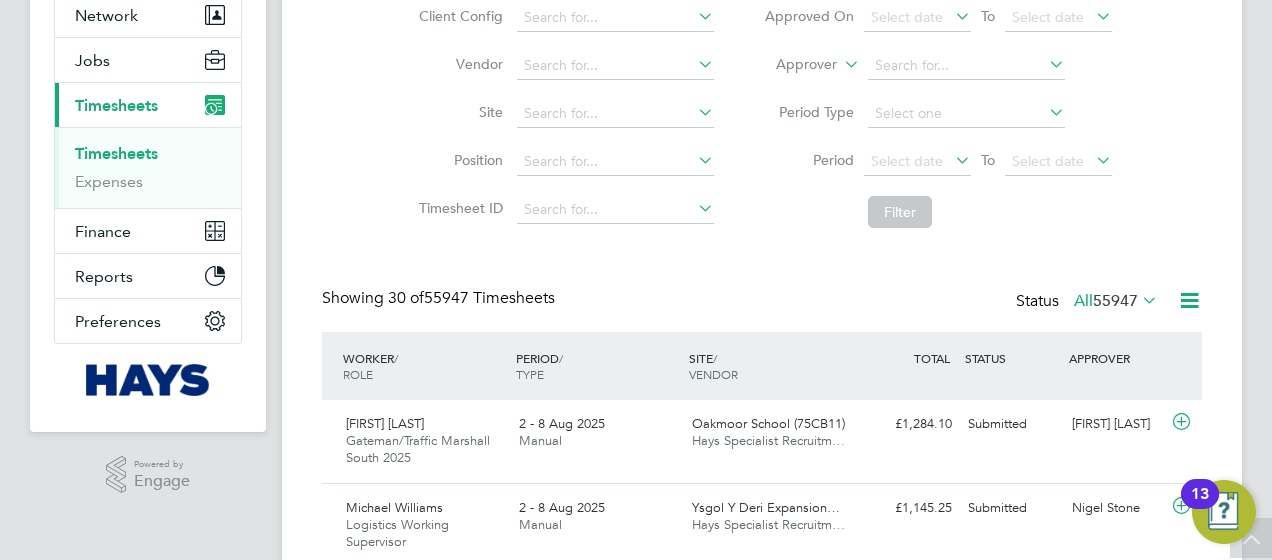 click on "Timesheets New Timesheet Timesheets I Follow All Timesheets Client Config   Vendor   Site   Position   Timesheet ID   Approved On
Select date
To
Select date
Approver     Period Type   Period
Select date
To
Select date
Filter Showing   30 of  55947 Timesheets Status  All  55947  WORKER  / ROLE WORKER  / PERIOD PERIOD  / TYPE SITE  / VENDOR TOTAL   TOTAL  / STATUS STATUS APPROVER [FIRST] [LAST] Gateman/Traffic Marshall South 2025   2 - 8 Aug 2025 2 - 8 Aug 2025 Manual Oakmoor School (75CB11) Hays Specialist Recruitm… £1,284.10 Submitted Submitted [FIRST] [LAST] [FIRST] [LAST] Logistics  Working Supervisor   2 - 8 Aug 2025 2 - 8 Aug 2025 Manual Ysgol Y Deri Expansion… Hays Specialist Recruitm… £1,145.25 Submitted Submitted [FIRST] [LAST] [FIRST] [LAST] Cleaner 2025   26 Jul - 1 Aug 2025 26 Jul - 1 Aug 2025 Manual M490359 - Branston Locks Hays Specialist Recruitm… £760.40 Saved Saved [FIRST] [LAST] [FIRST] [LAST] Labourer 2025   2 - 8 Aug 2025 2 - 8 Aug 2025 Manual" 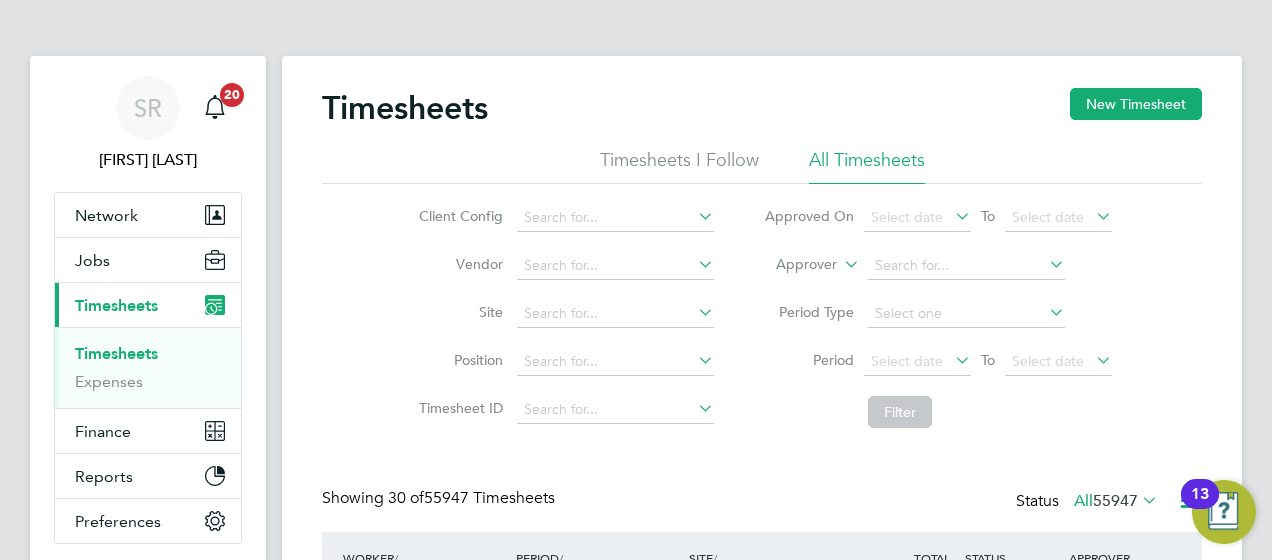click 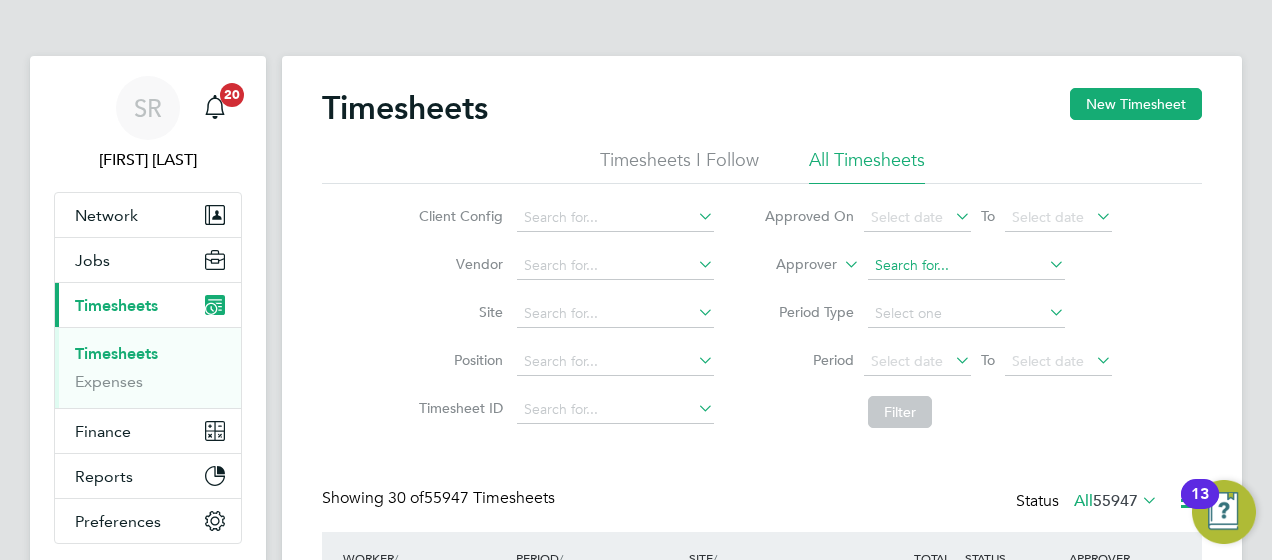 drag, startPoint x: 830, startPoint y: 280, endPoint x: 934, endPoint y: 273, distance: 104.23531 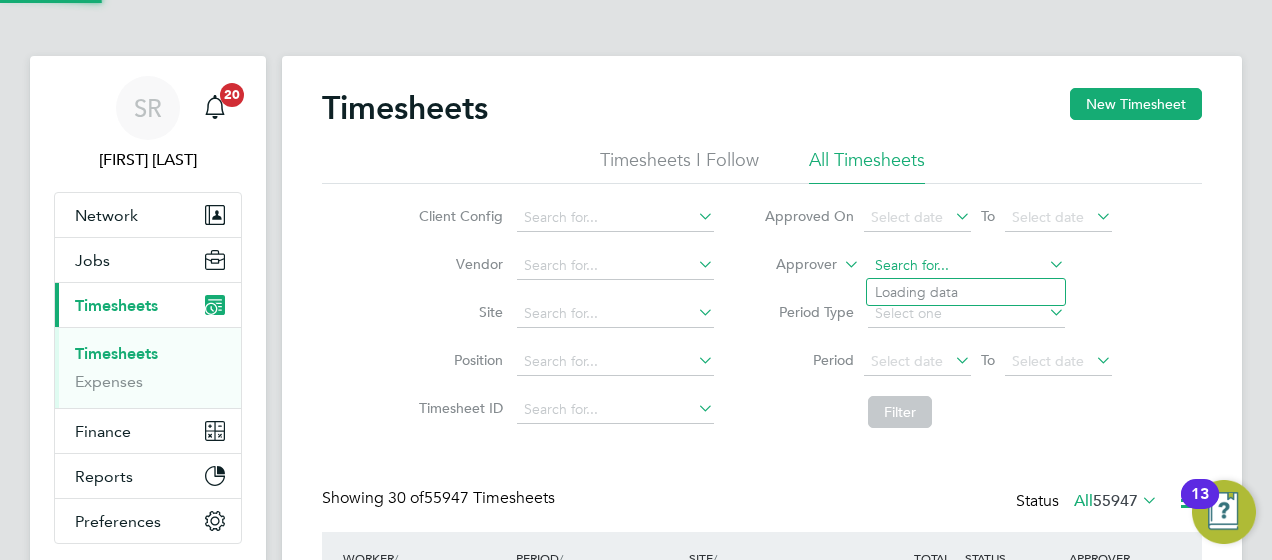 click 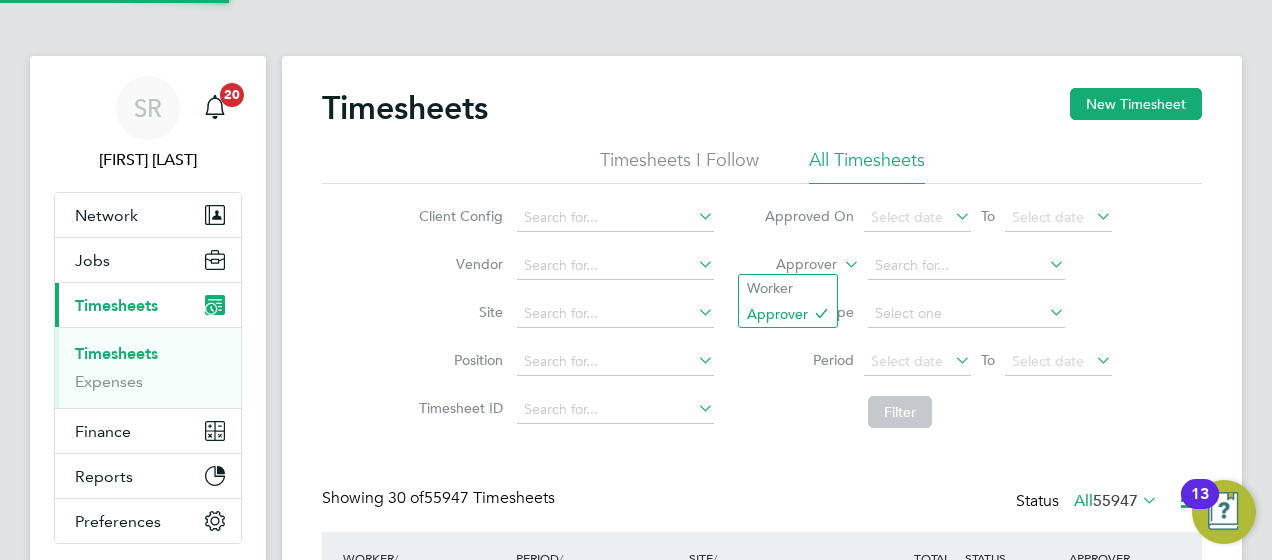 click on "Approver" 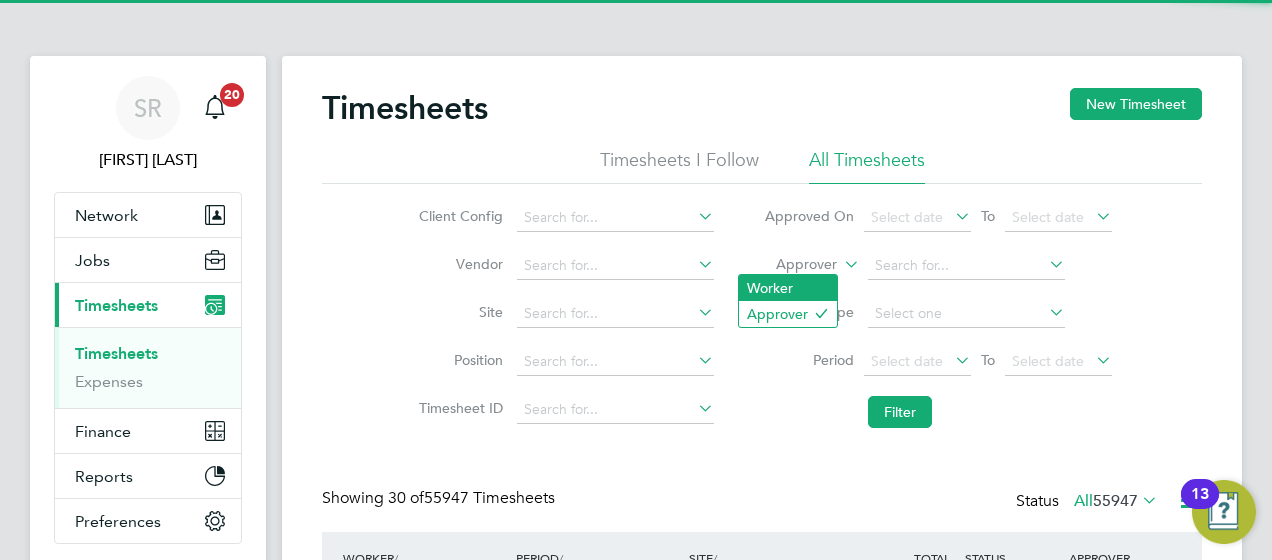 click on "Worker" 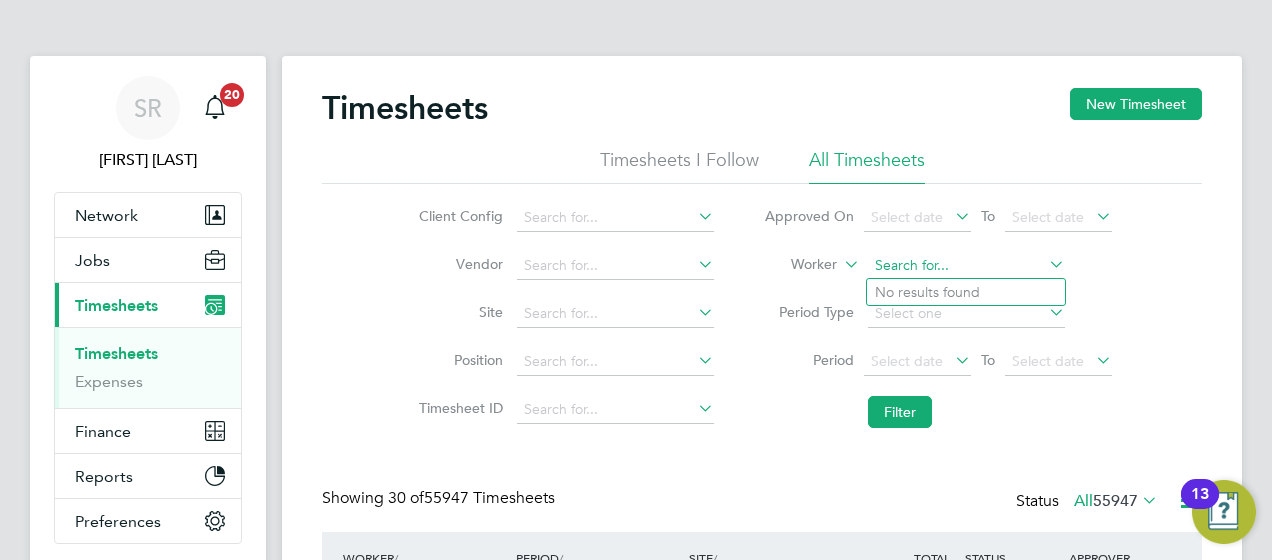 click 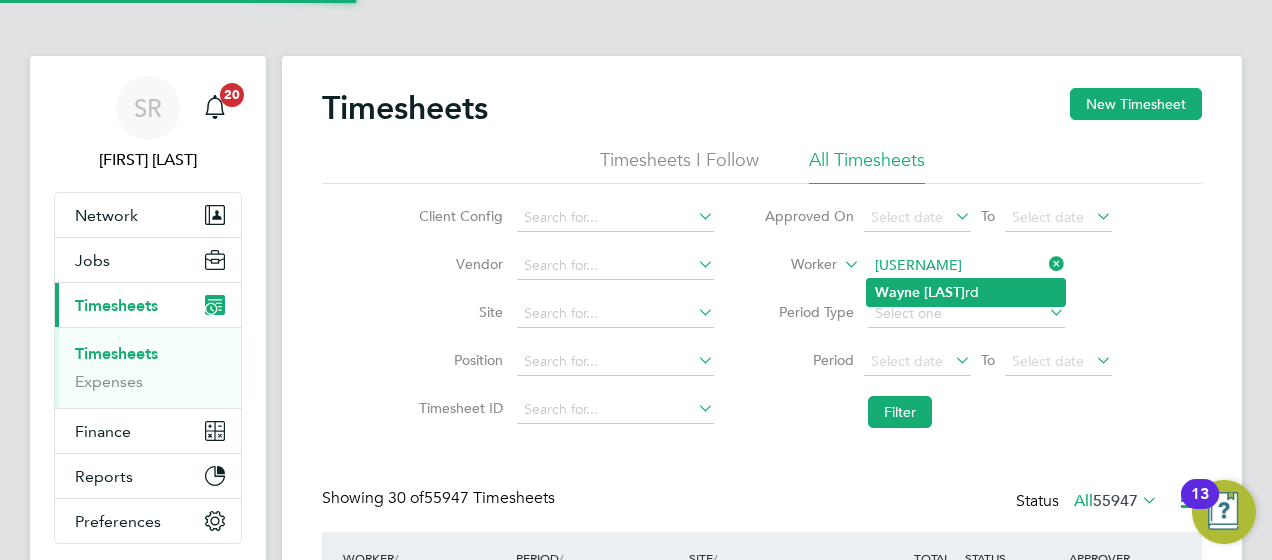 type on "wayne millwa" 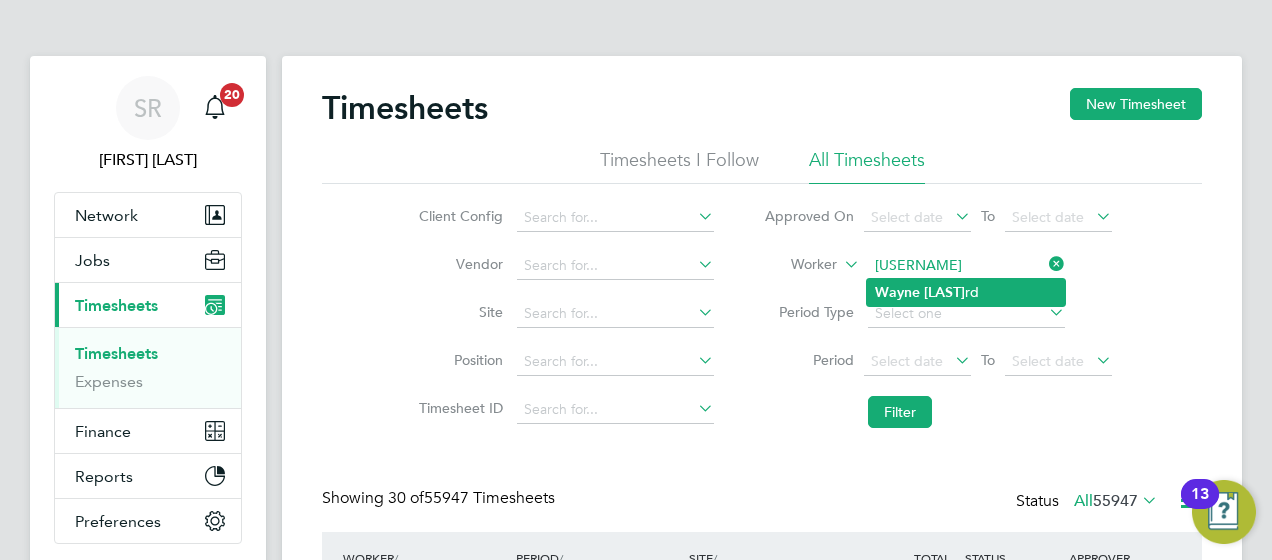 click on "Wayne   Millwa rd" 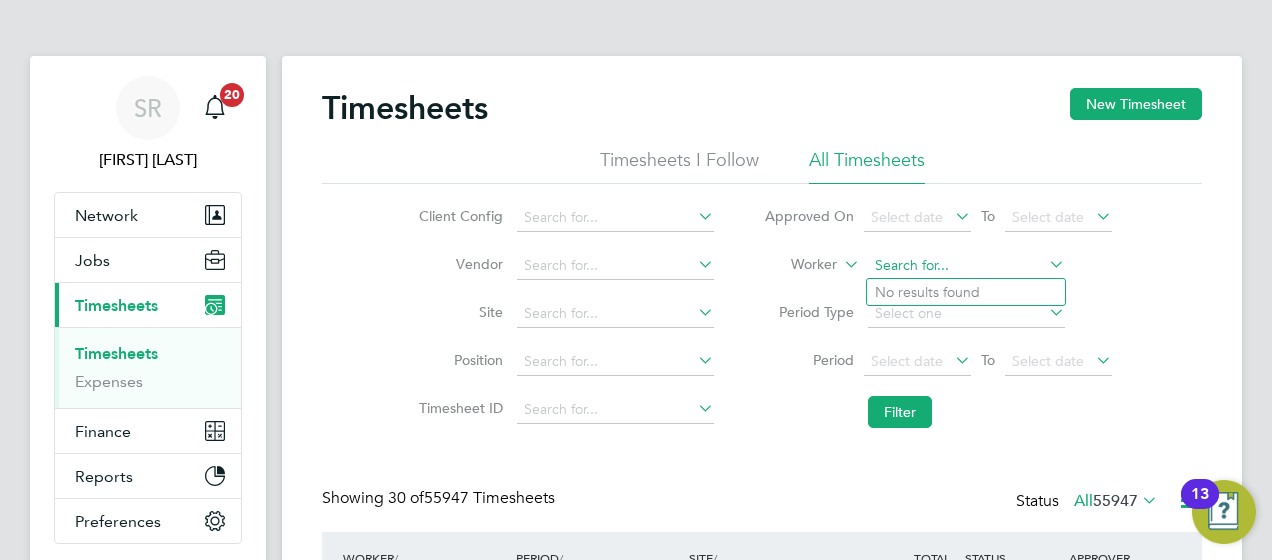 click 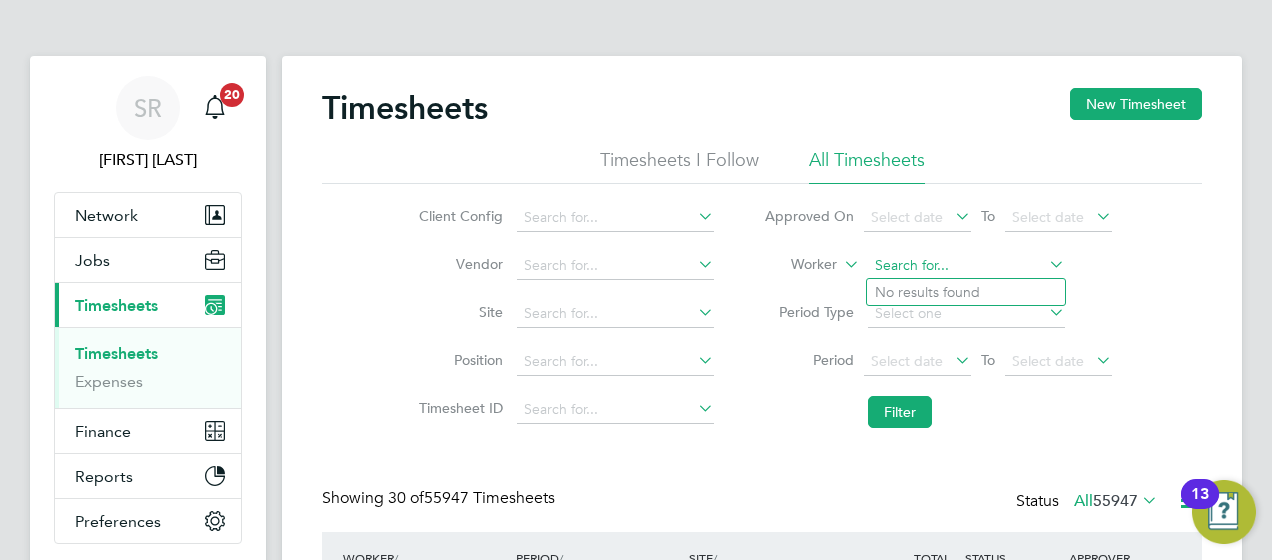 click 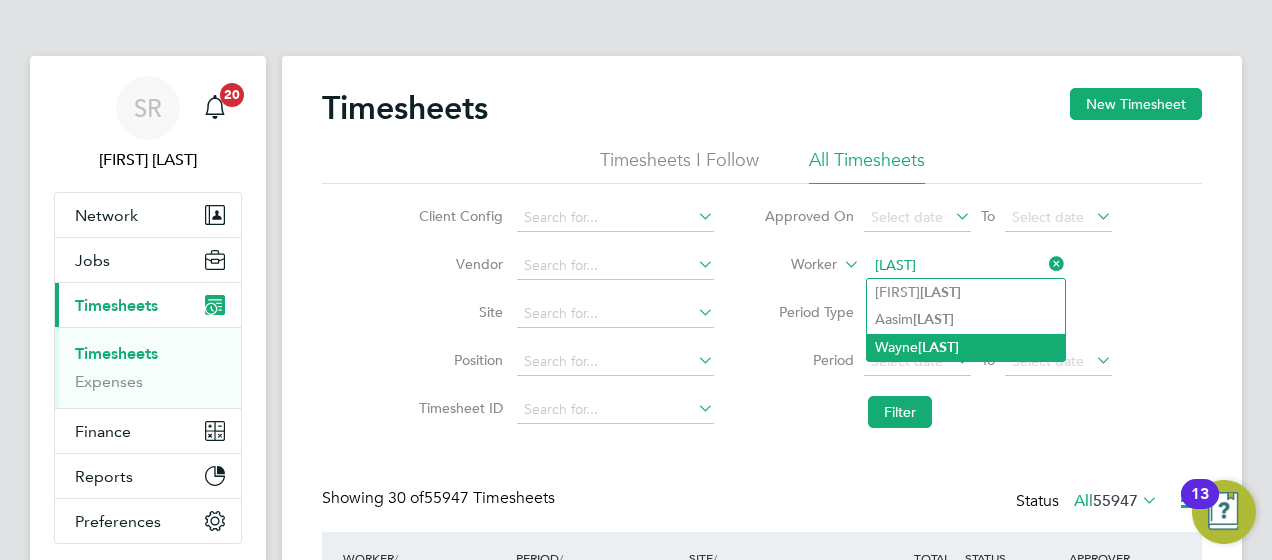 click on "Millward" 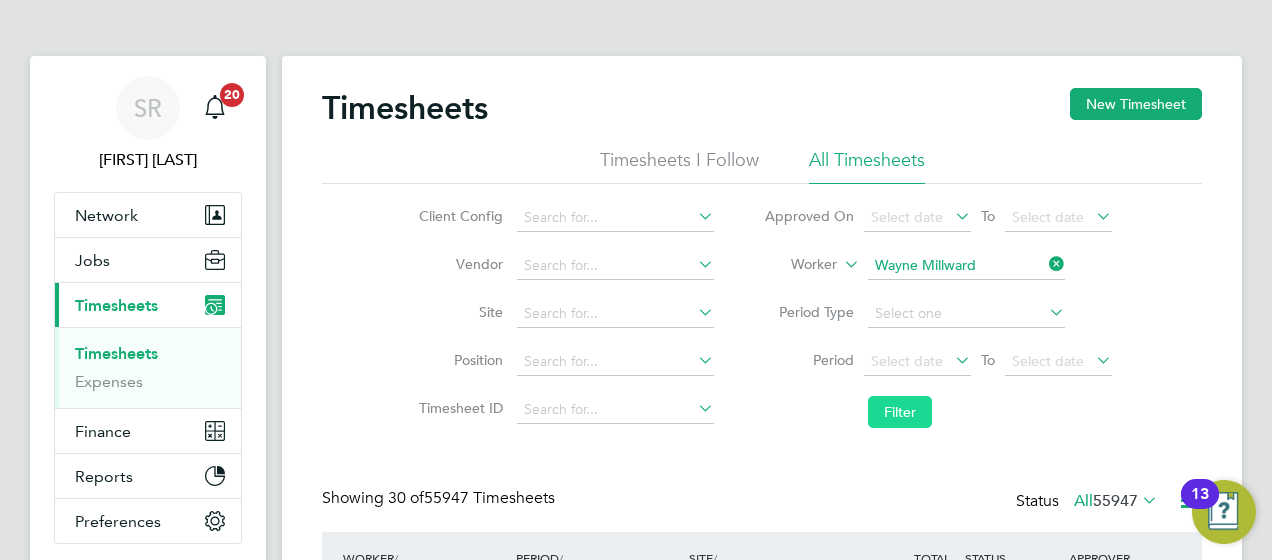 click on "Filter" 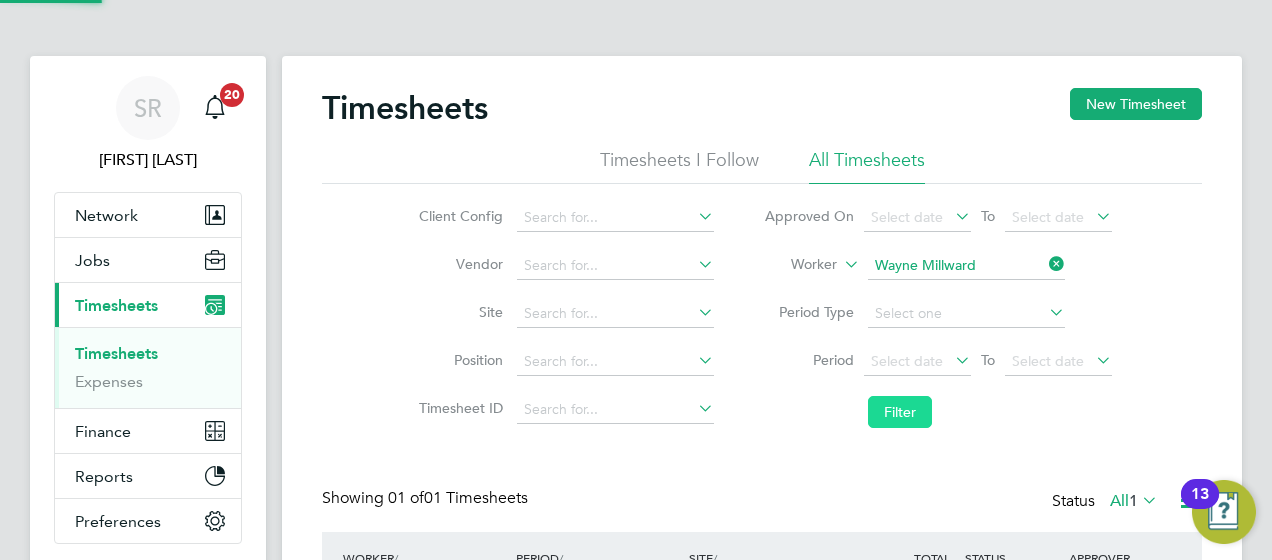 type 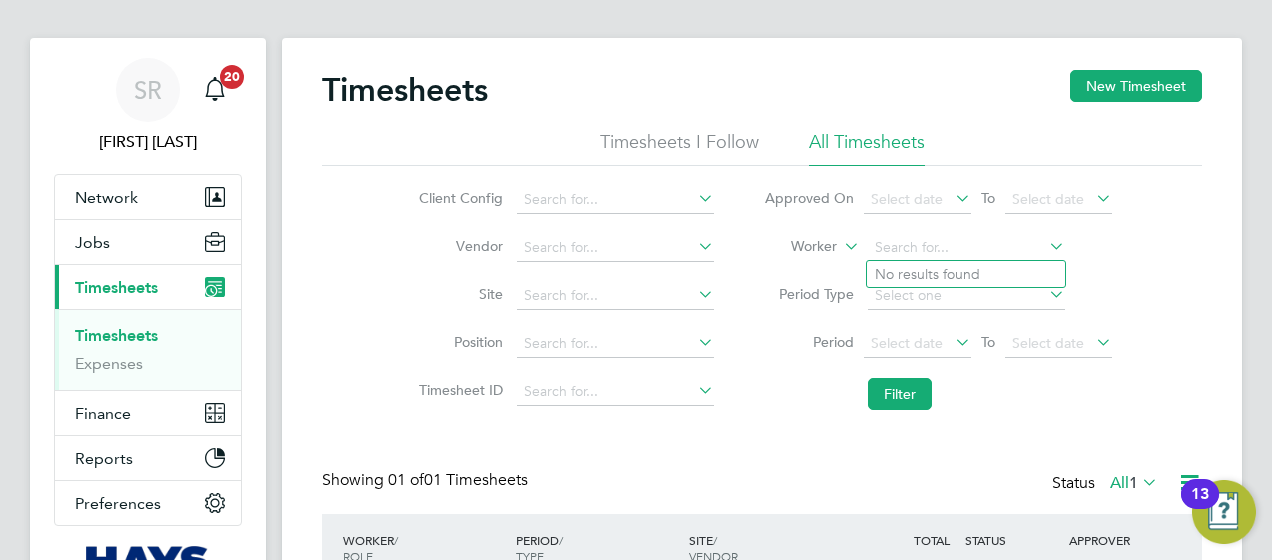 drag, startPoint x: 977, startPoint y: 245, endPoint x: 857, endPoint y: 267, distance: 122 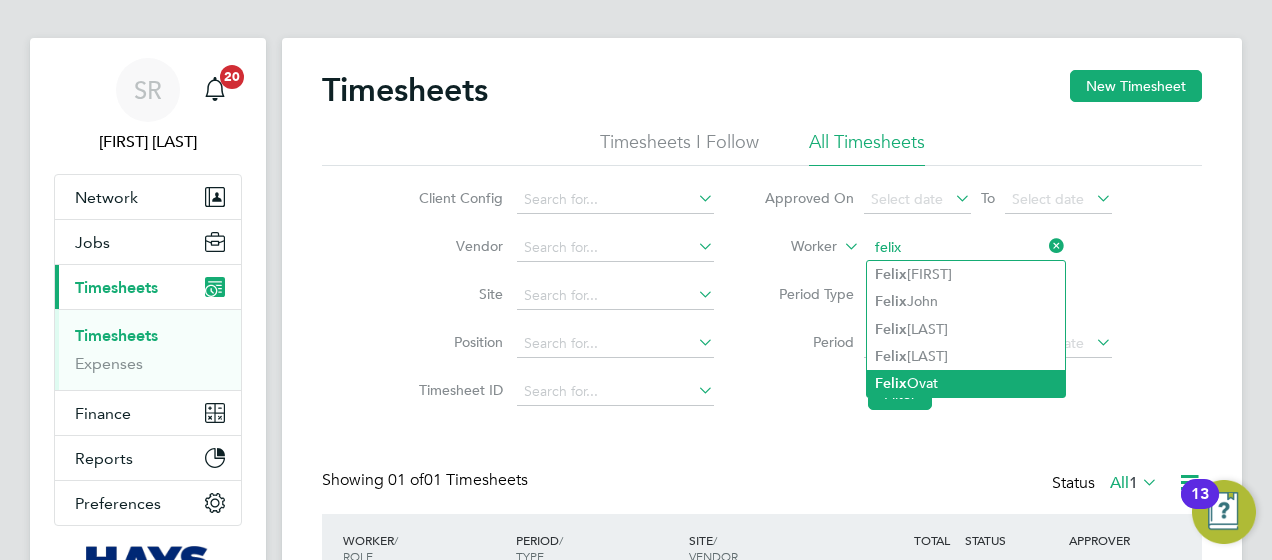 click on "Felix" 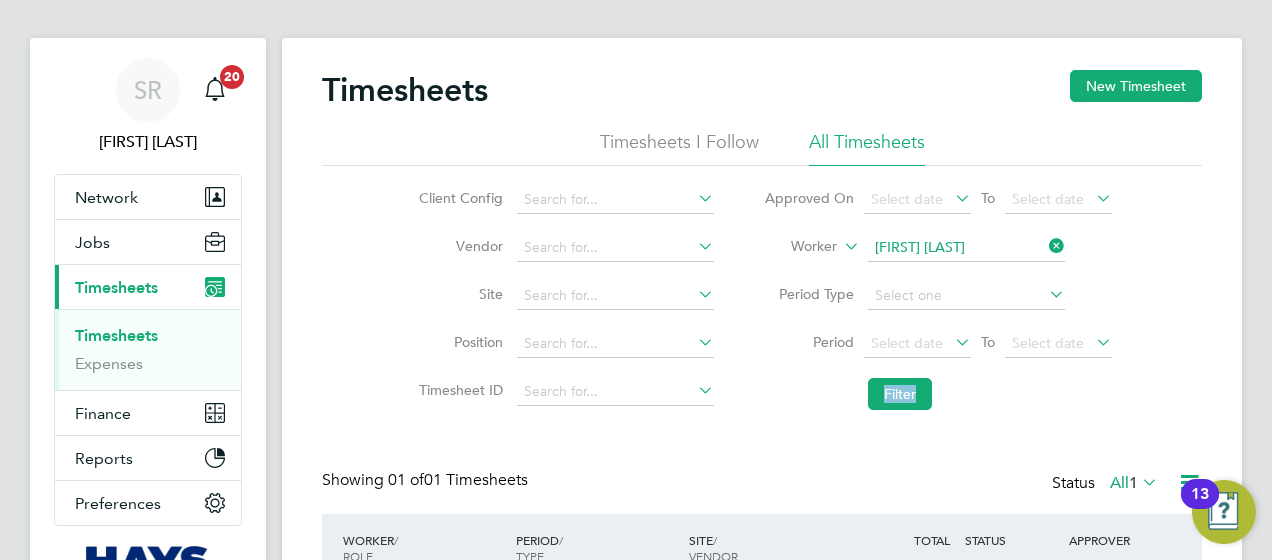 drag, startPoint x: 902, startPoint y: 376, endPoint x: 774, endPoint y: 453, distance: 149.37537 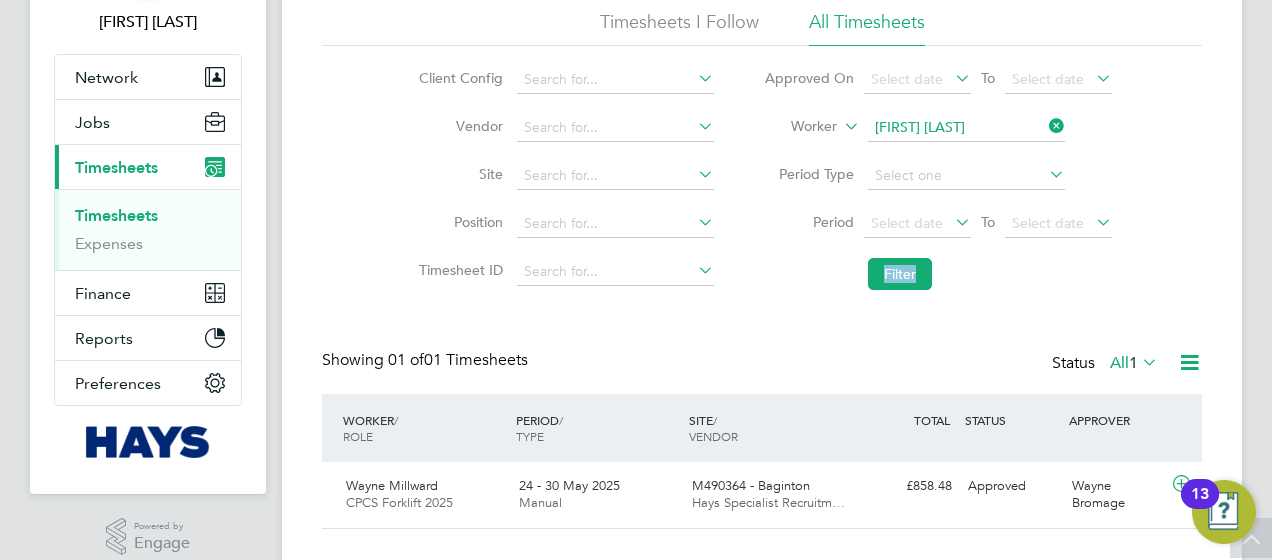 scroll, scrollTop: 18, scrollLeft: 0, axis: vertical 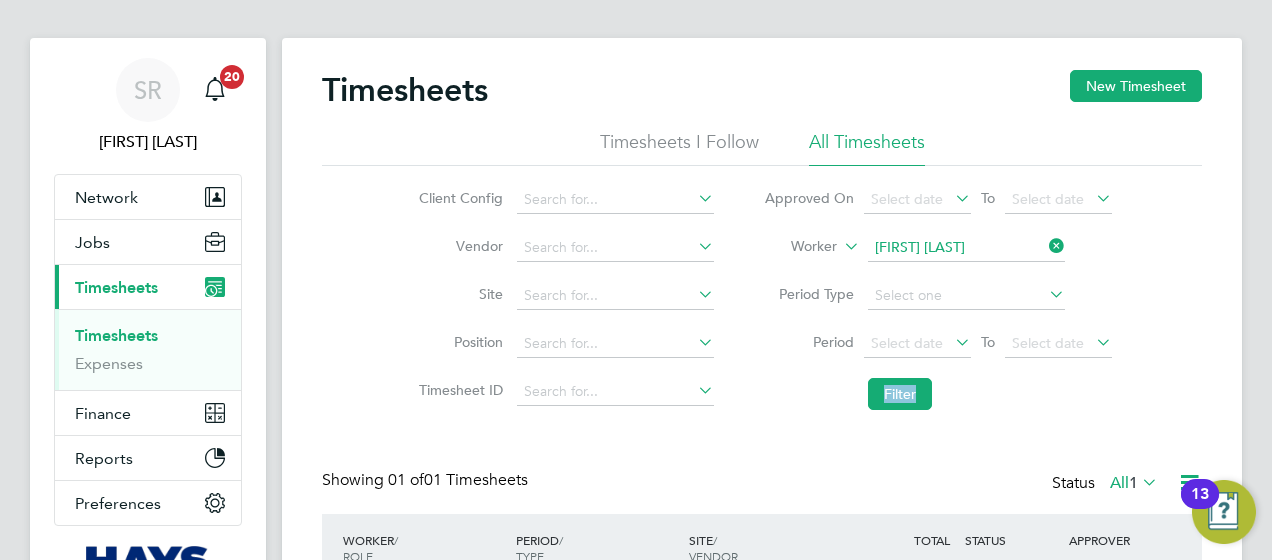 drag, startPoint x: 919, startPoint y: 394, endPoint x: 810, endPoint y: 429, distance: 114.48144 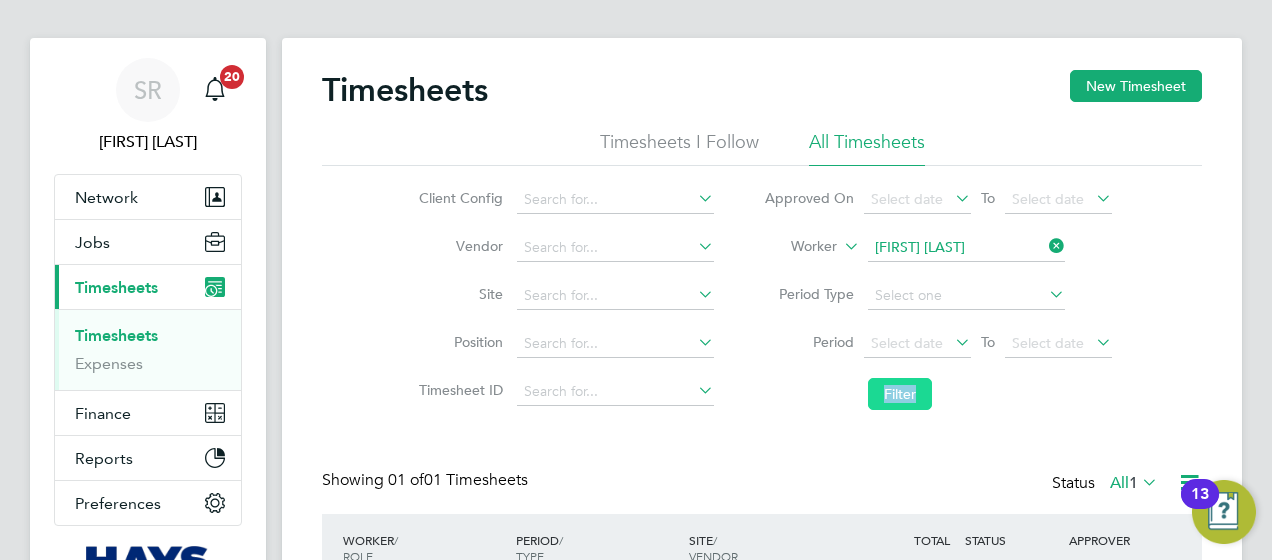 click on "Filter" 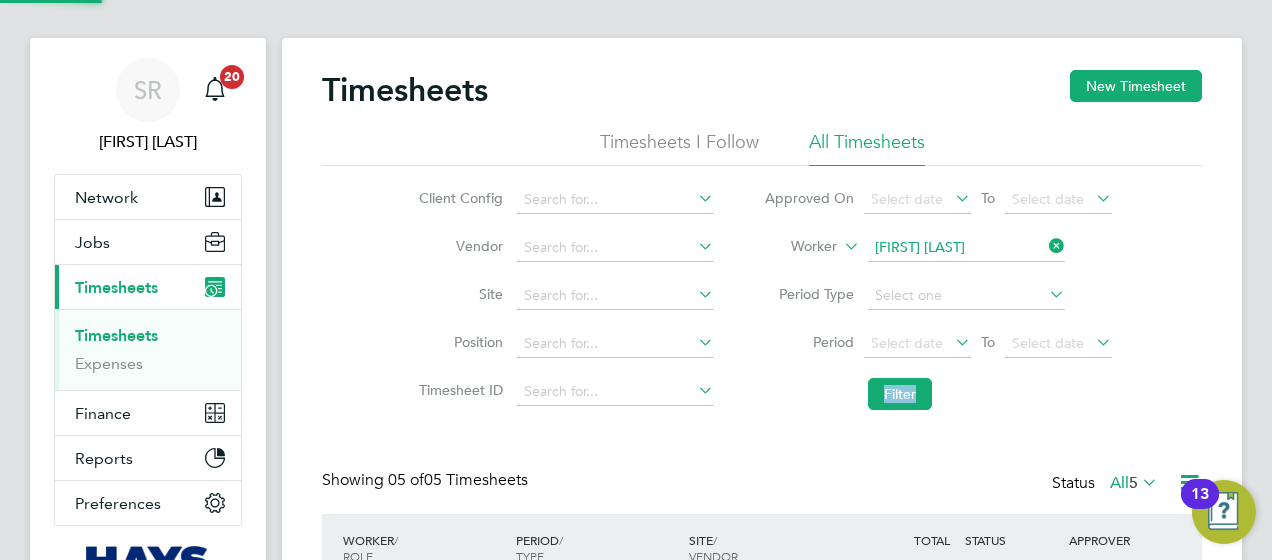 scroll, scrollTop: 10, scrollLeft: 10, axis: both 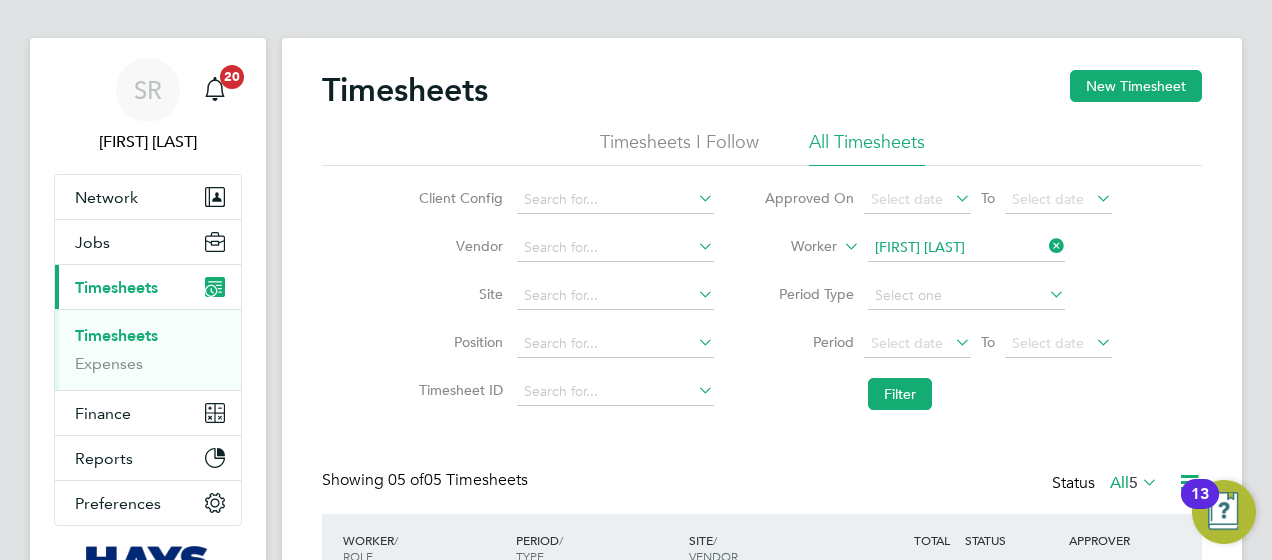 click on "Filter" 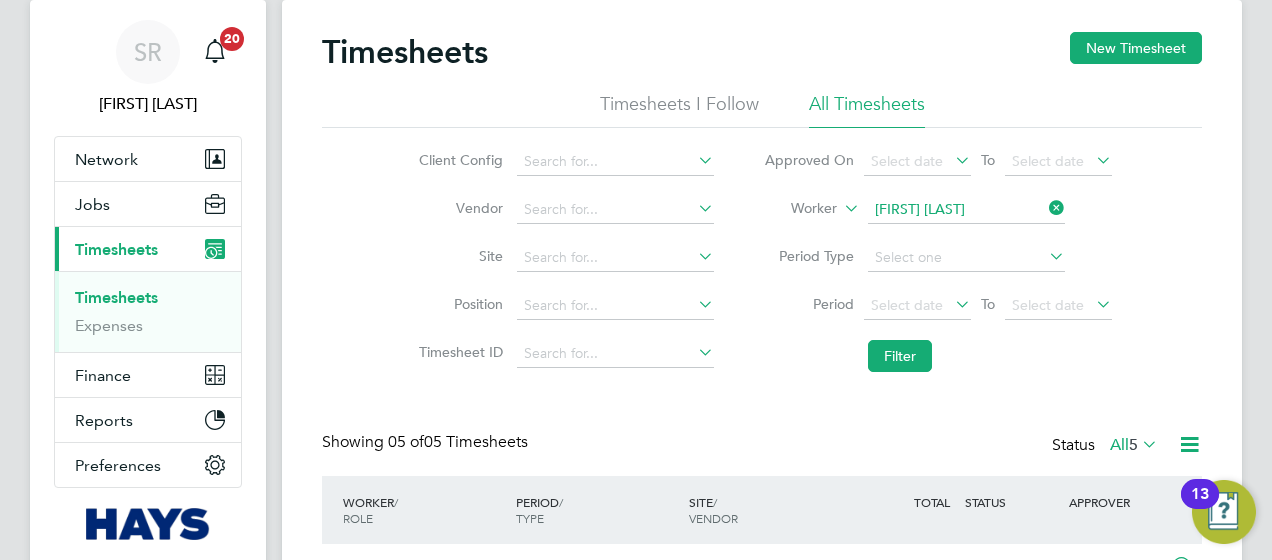 scroll, scrollTop: 58, scrollLeft: 0, axis: vertical 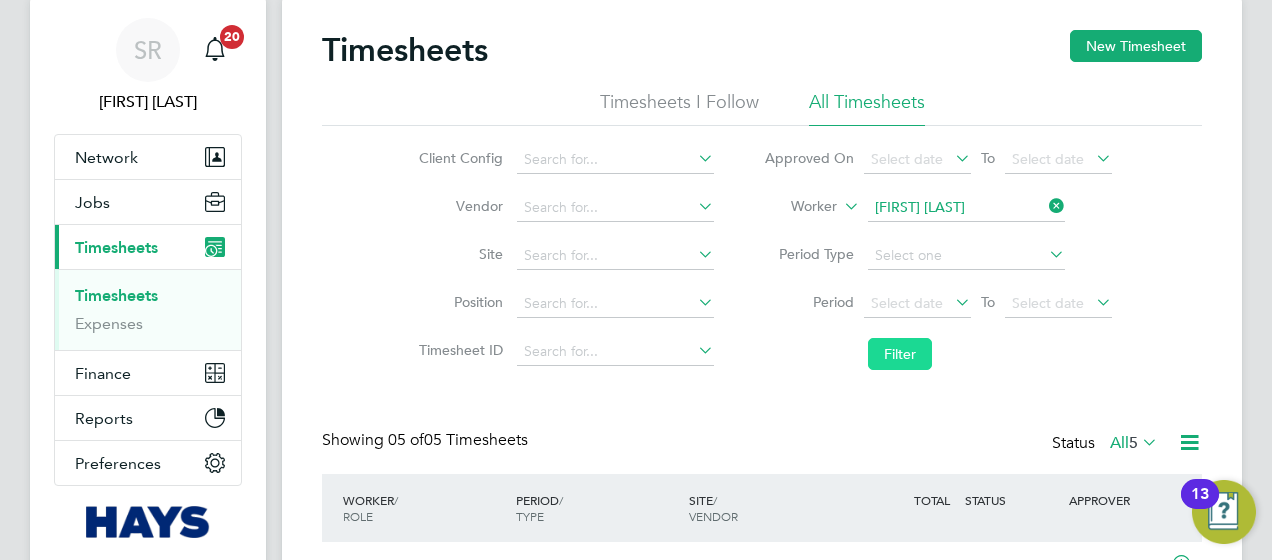 click on "Filter" 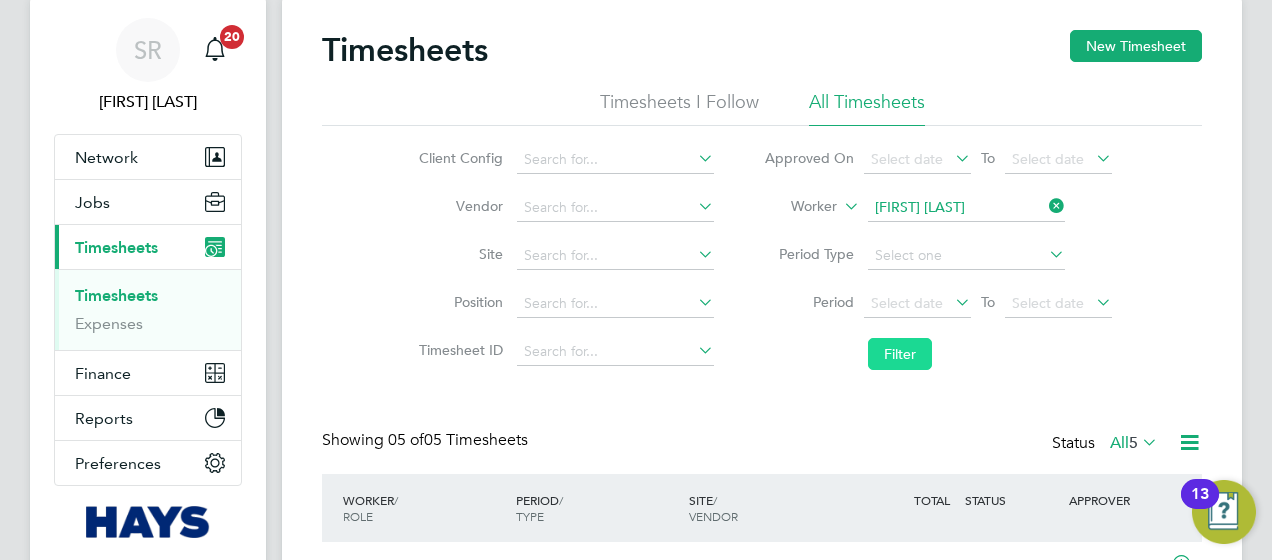 scroll, scrollTop: 10, scrollLeft: 10, axis: both 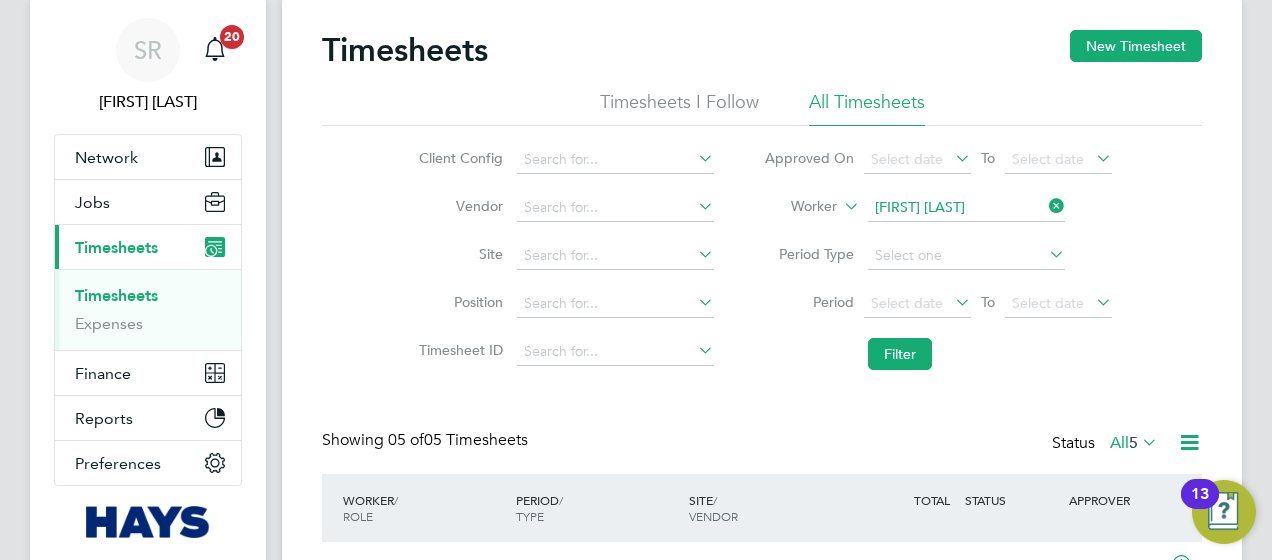 click on "Filter" 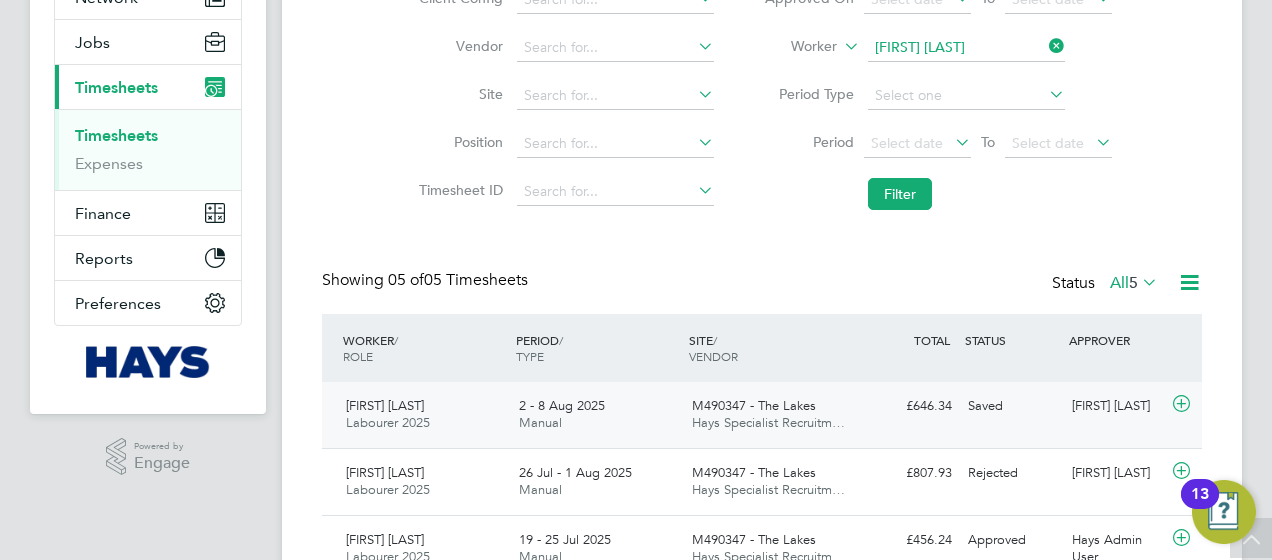 click 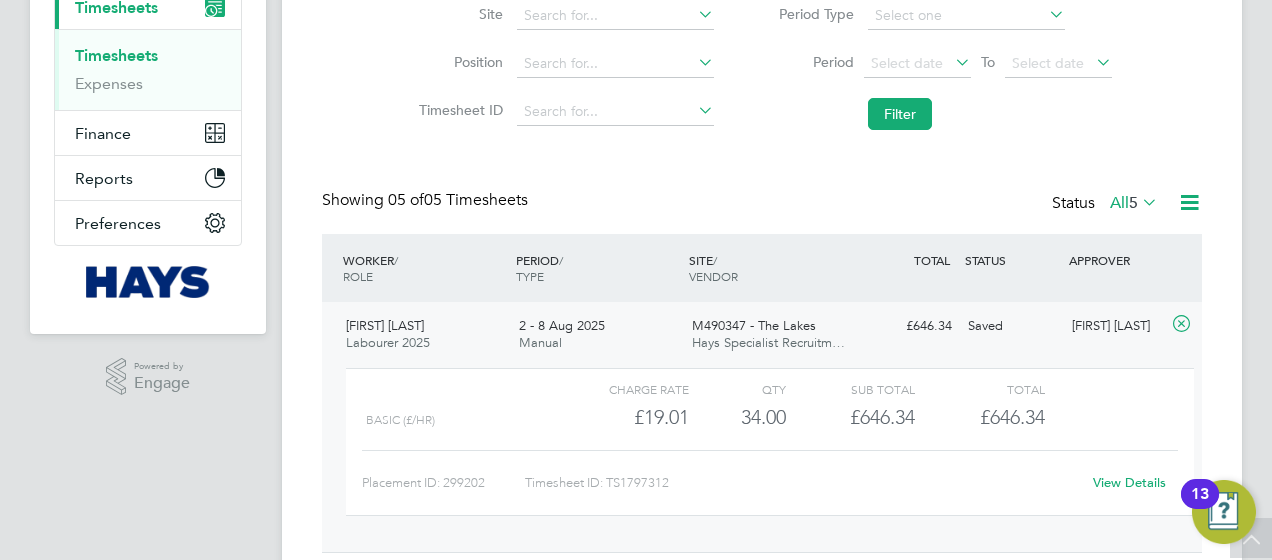click on "View Details" 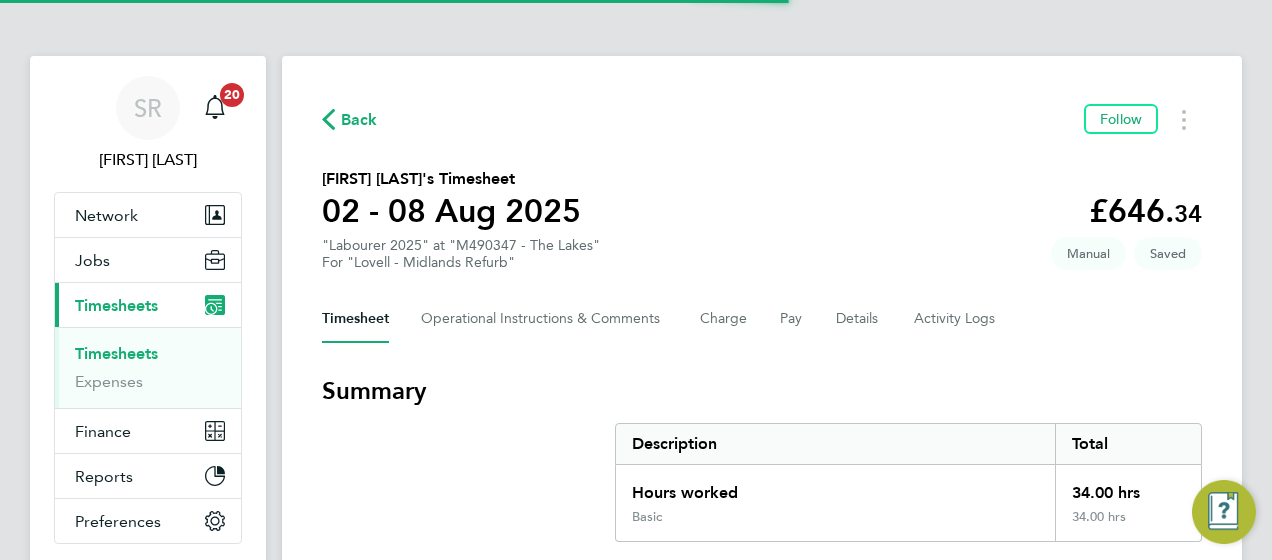 scroll, scrollTop: 0, scrollLeft: 0, axis: both 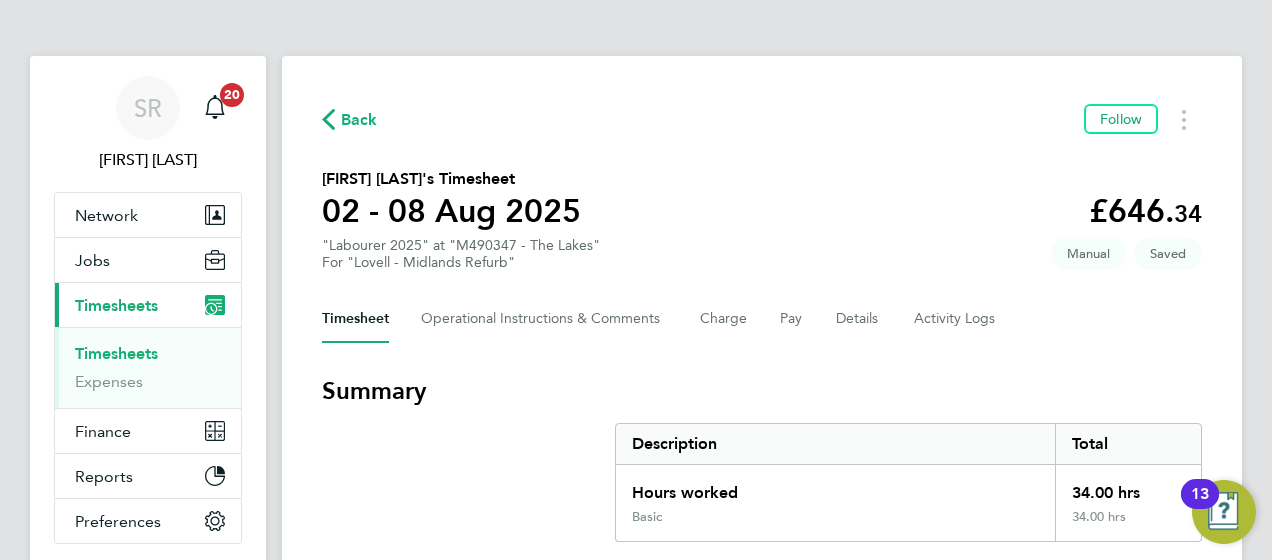 click on "Summary" at bounding box center [762, 391] 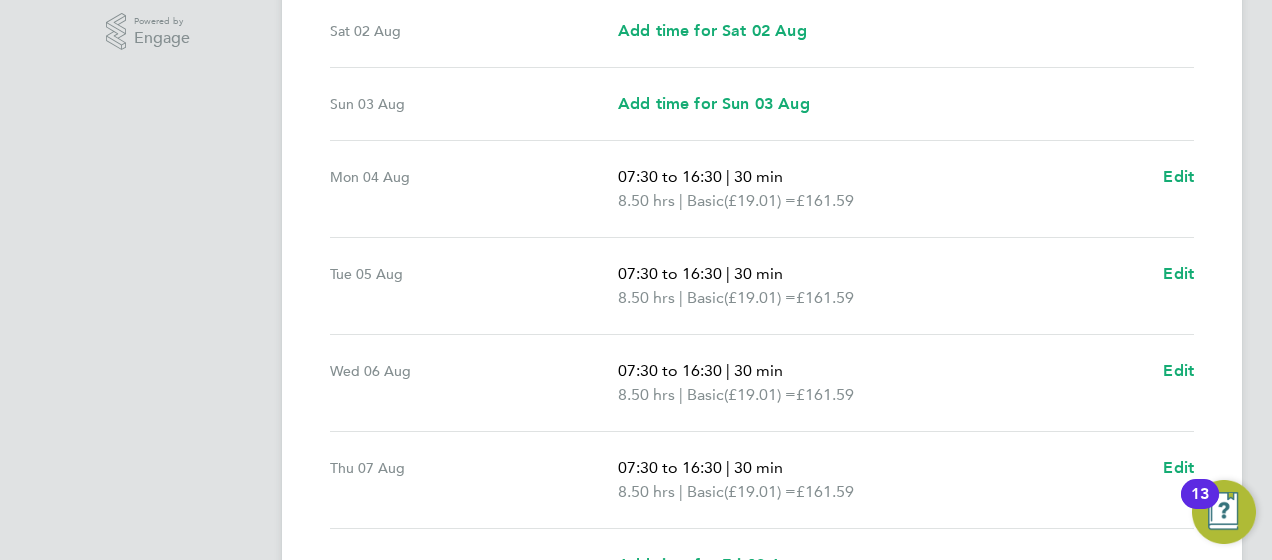 scroll, scrollTop: 857, scrollLeft: 0, axis: vertical 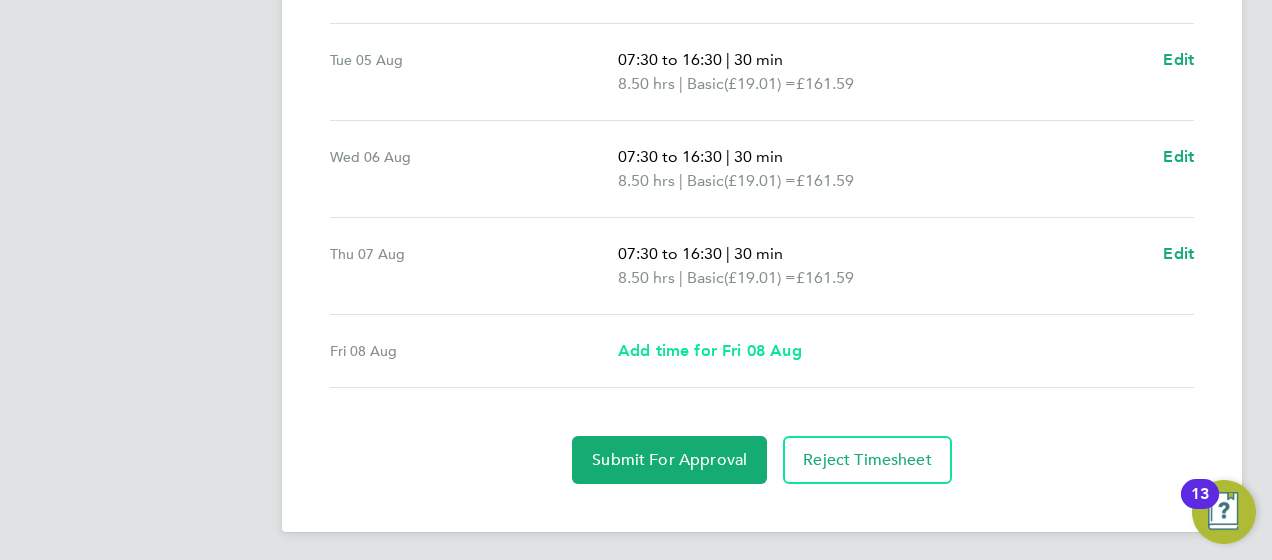 click on "Add time for Fri 08 Aug" at bounding box center (710, 350) 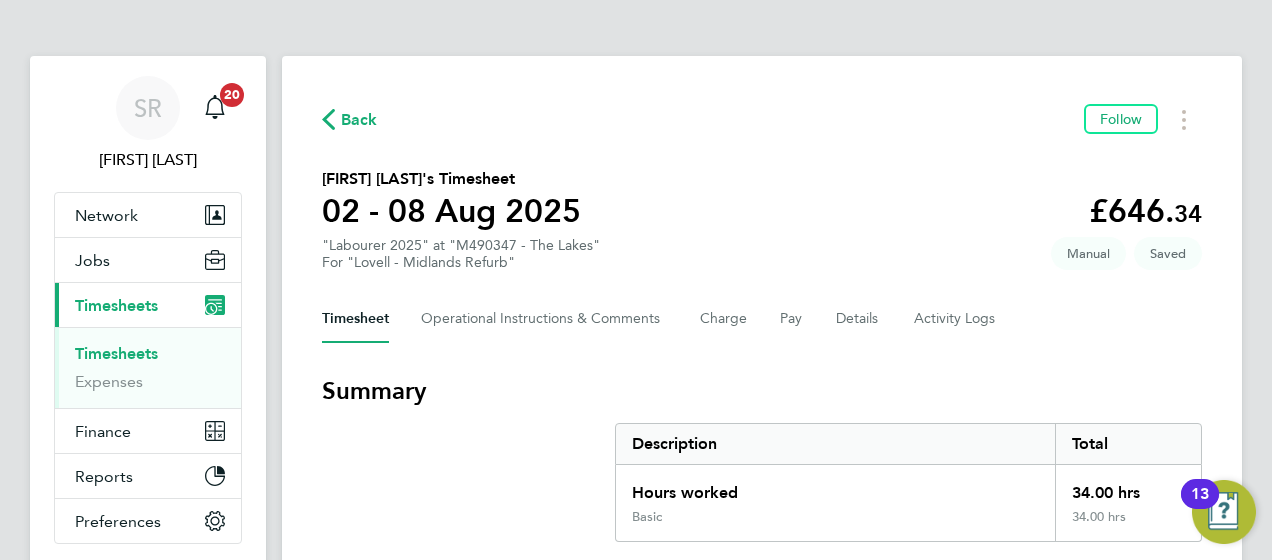 select on "30" 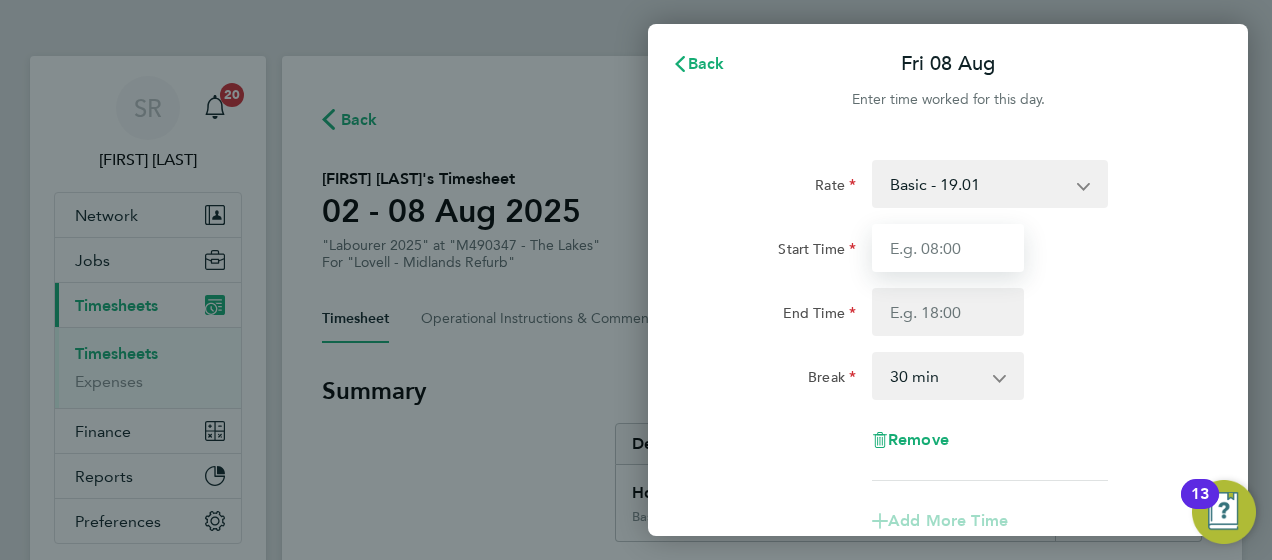 click on "Start Time" at bounding box center [948, 248] 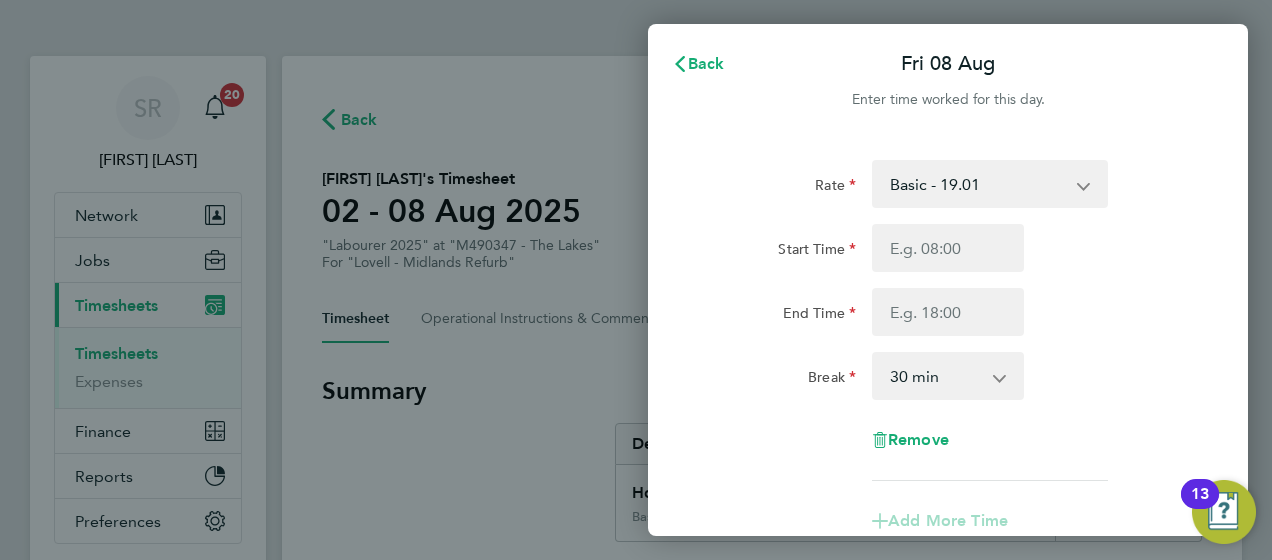 click on "End Time" 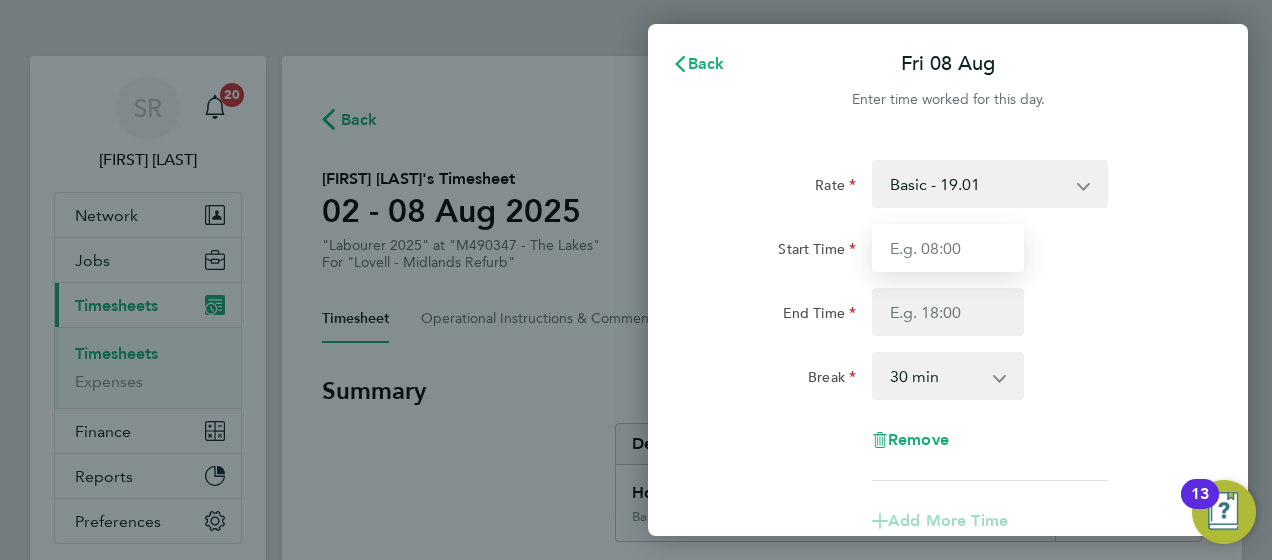click on "Start Time" at bounding box center (948, 248) 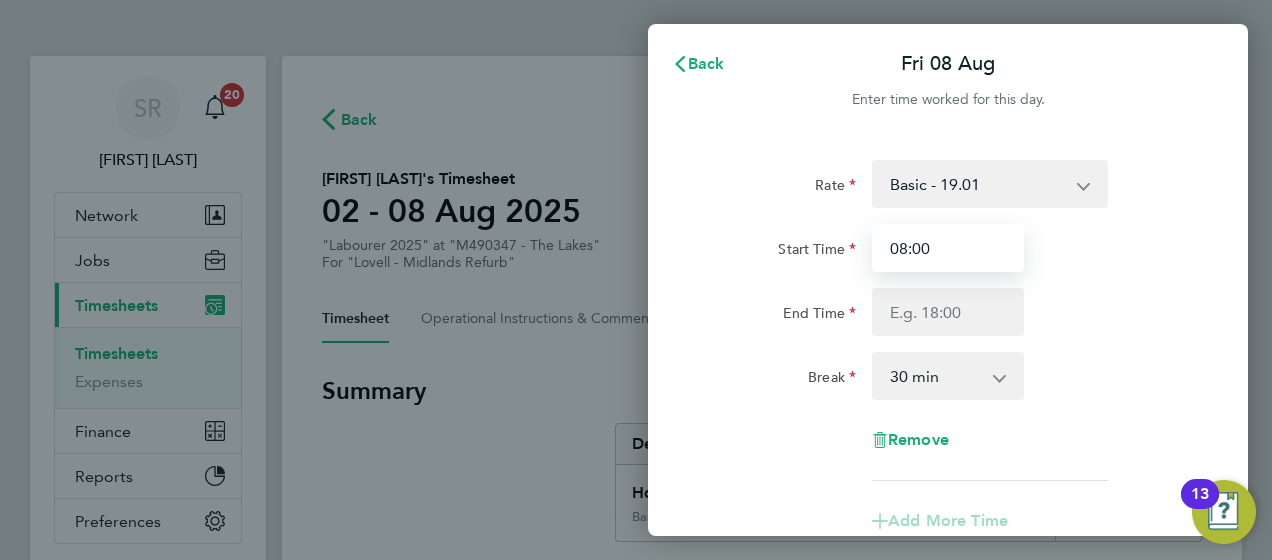 type on "08:00" 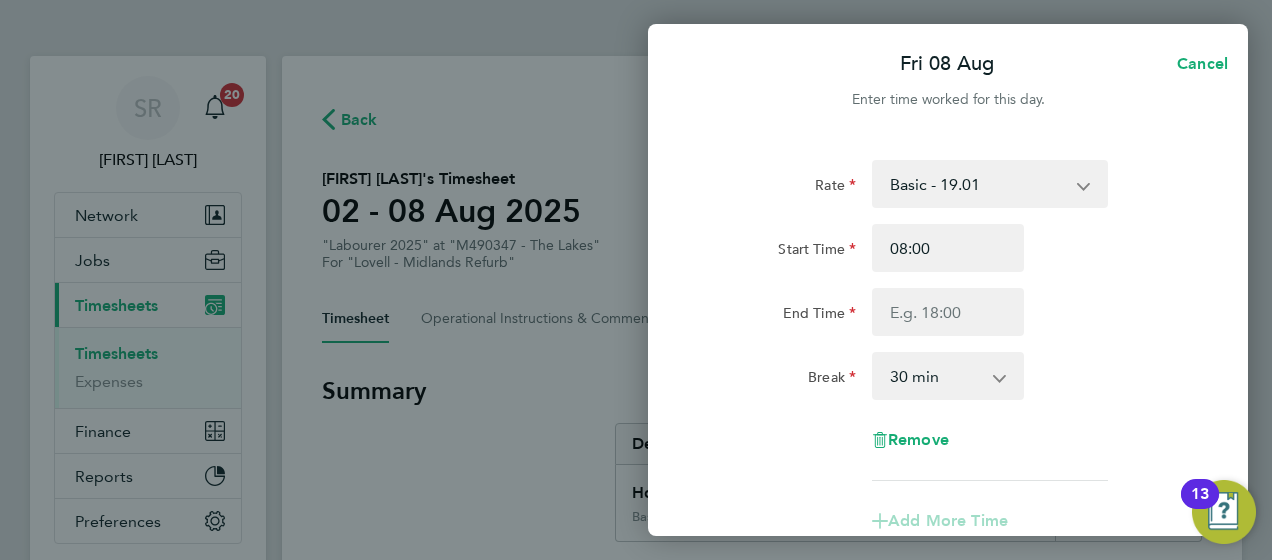 click on "End Time" 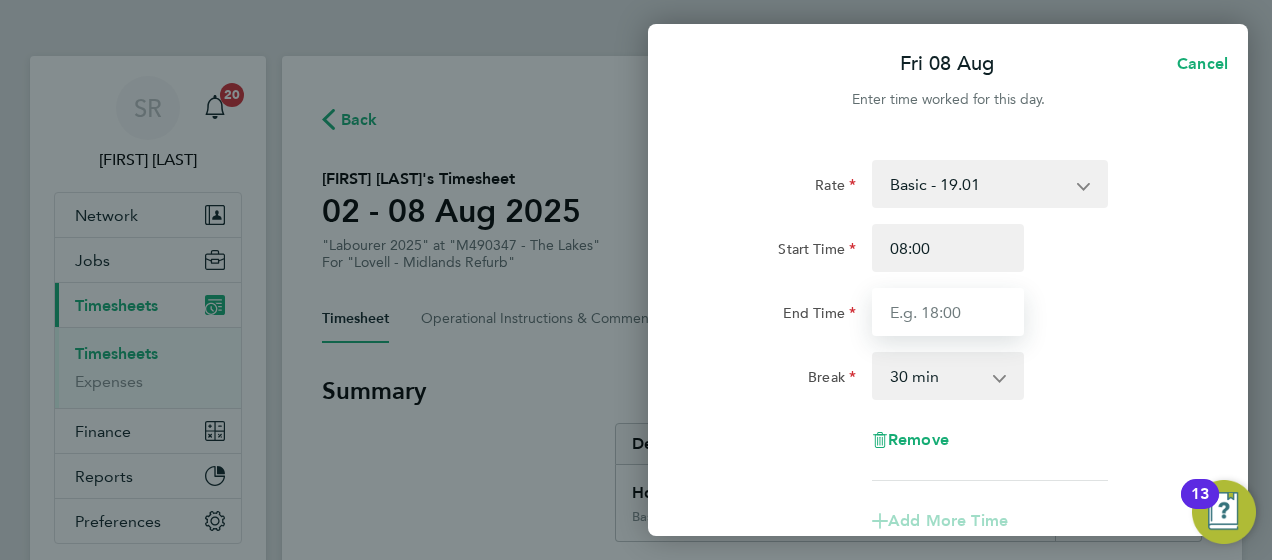 click on "End Time" at bounding box center [948, 312] 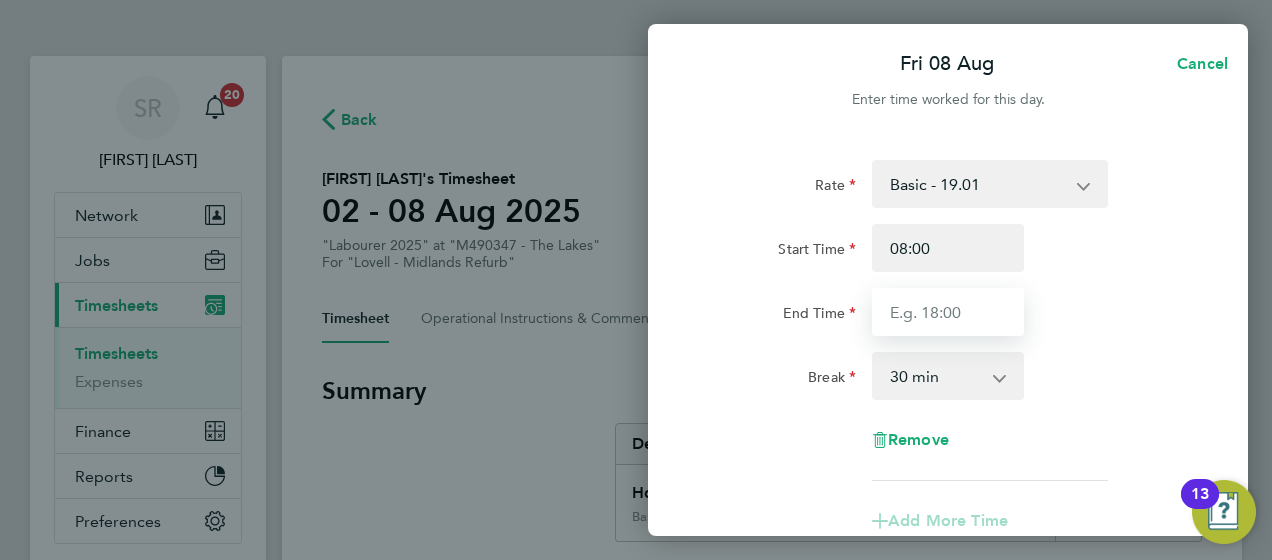 click on "End Time" at bounding box center (948, 312) 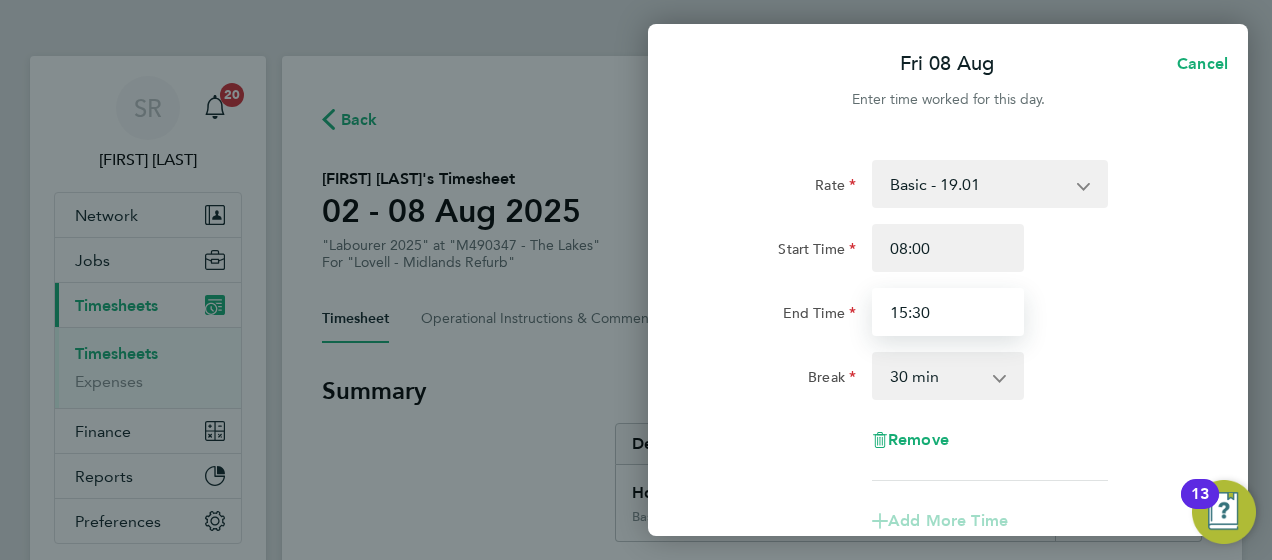 type on "15:30" 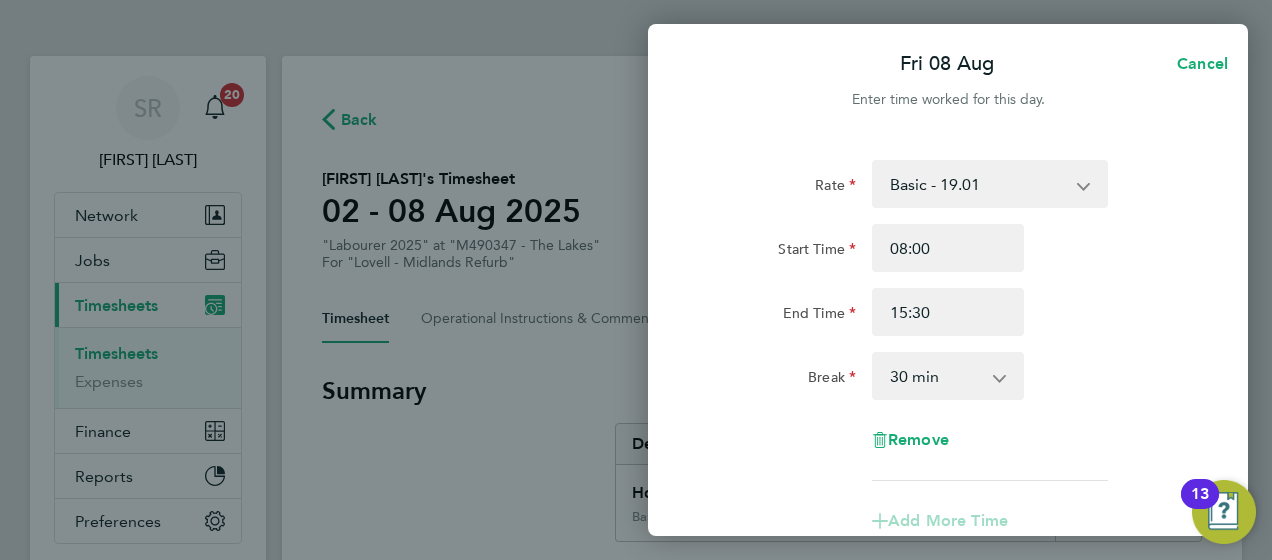 click on "0 min   15 min   30 min   45 min   60 min   75 min   90 min" at bounding box center [936, 376] 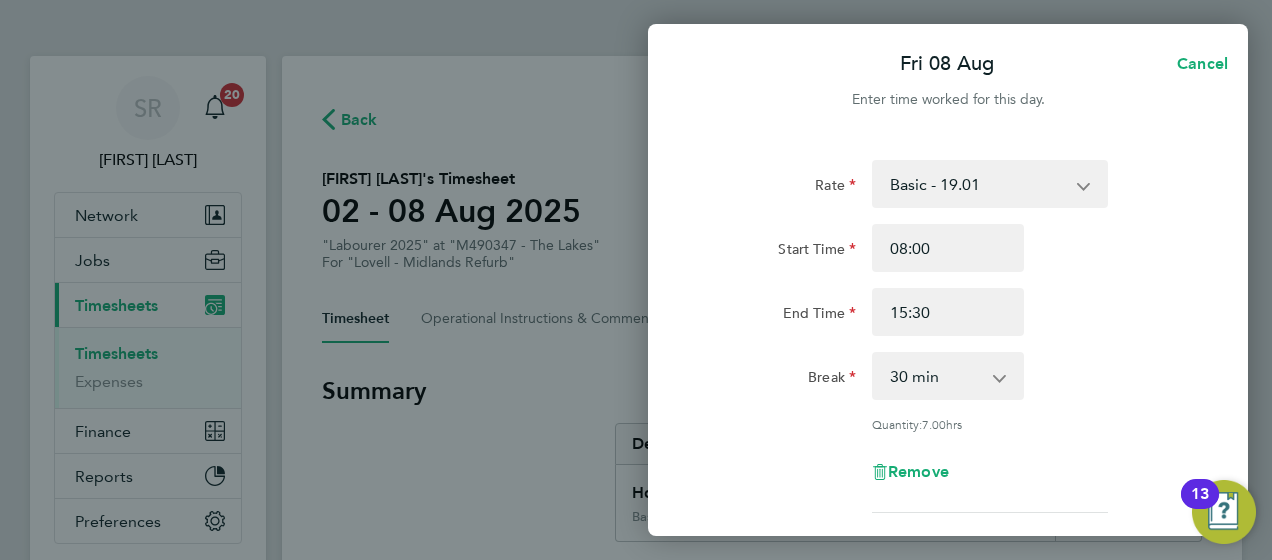 click on "Break  0 min   15 min   30 min   45 min   60 min   75 min   90 min" 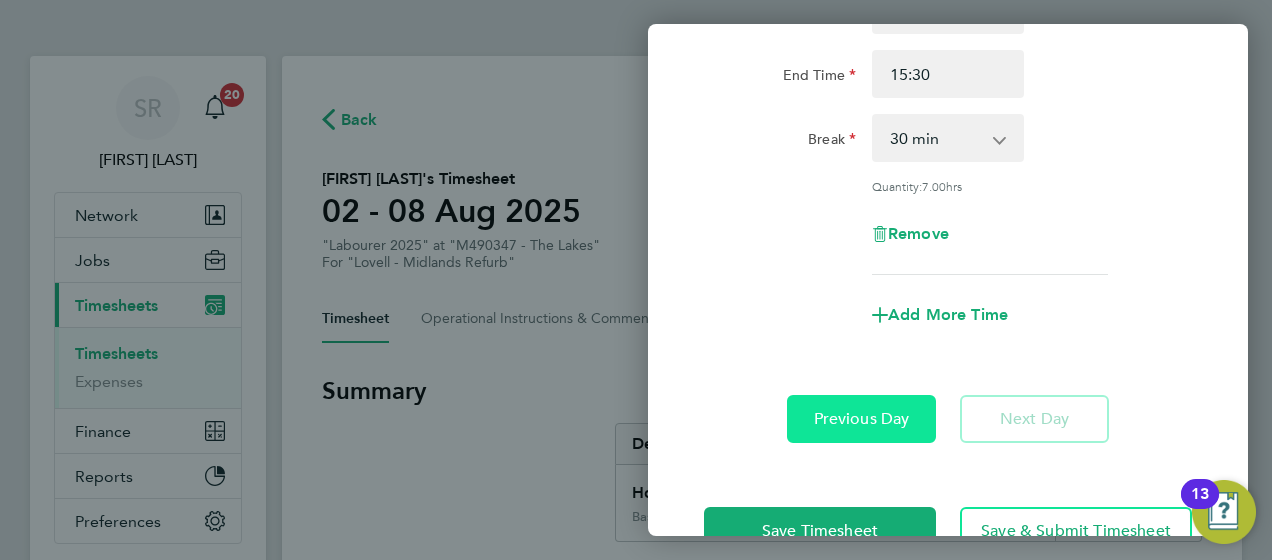 scroll, scrollTop: 240, scrollLeft: 0, axis: vertical 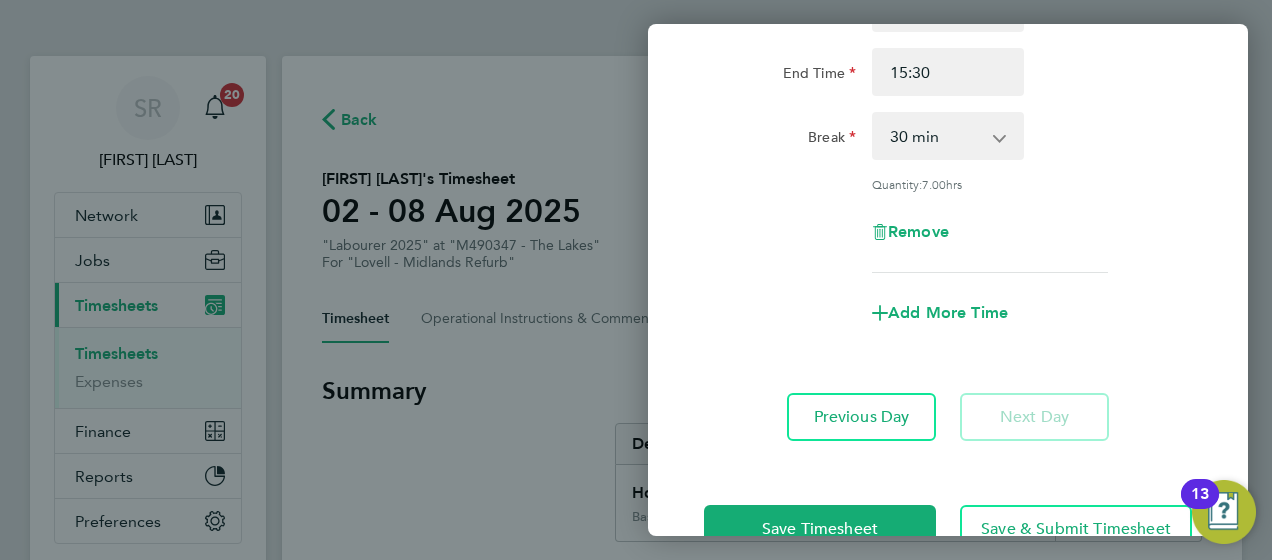 click on "Add More Time" 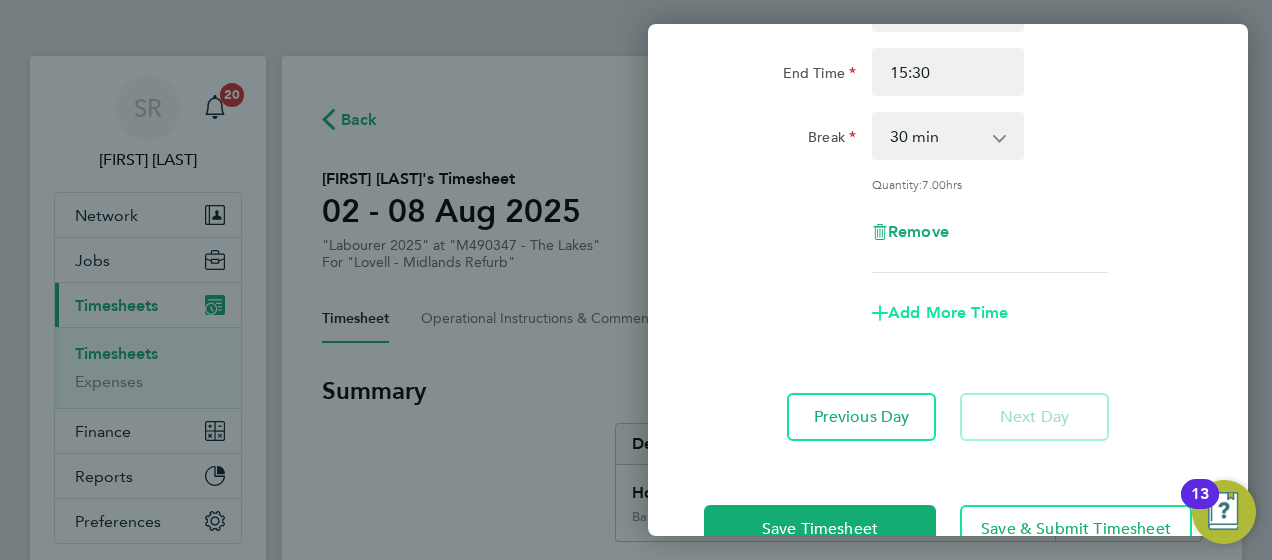 click on "Add More Time" 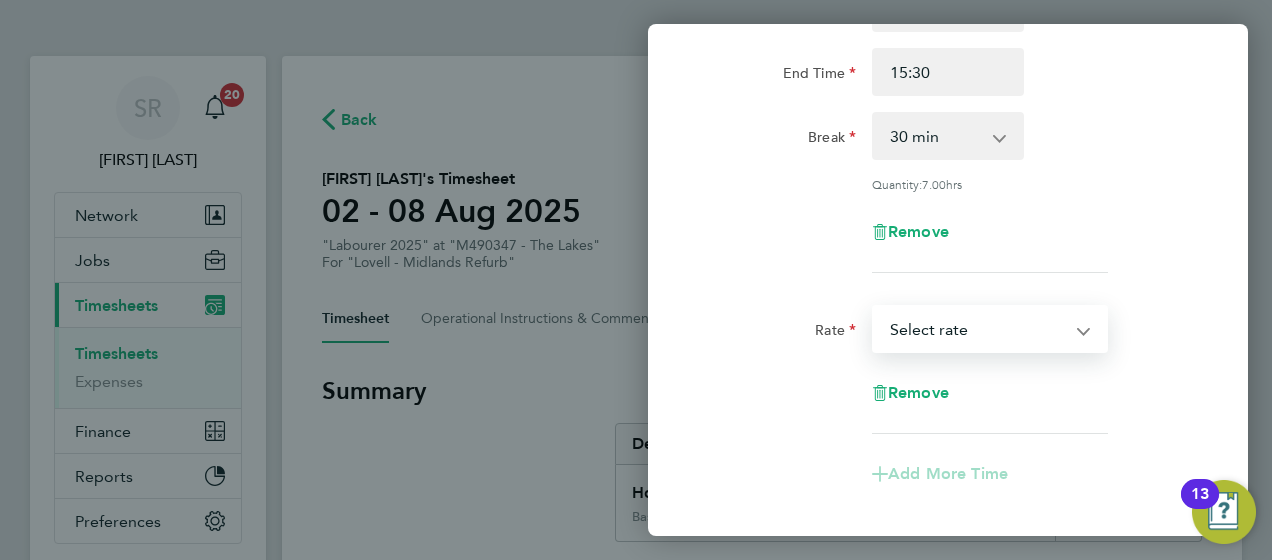 click on "Basic - 19.01   Overtime - 27.22   Select rate" at bounding box center [978, 329] 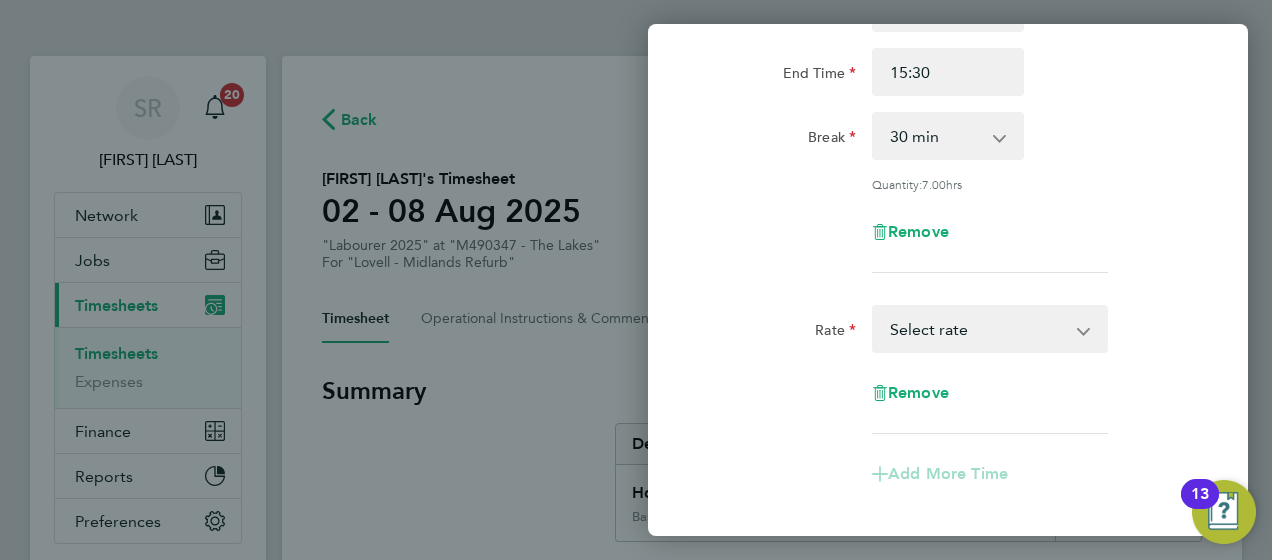 click on "Quantity:  7.00  hrs" 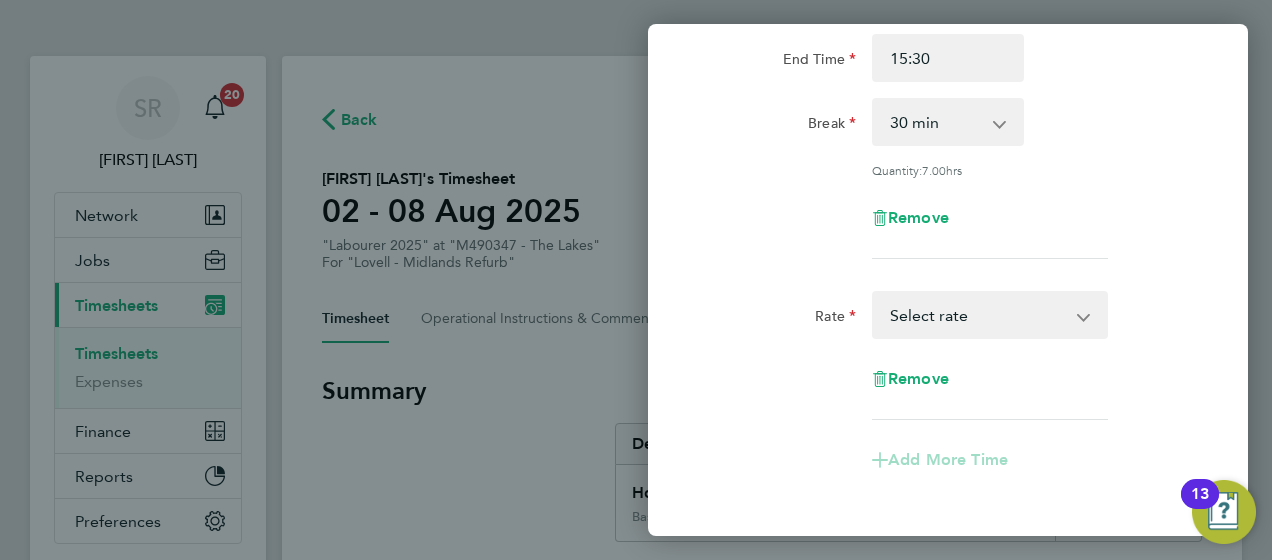 scroll, scrollTop: 320, scrollLeft: 0, axis: vertical 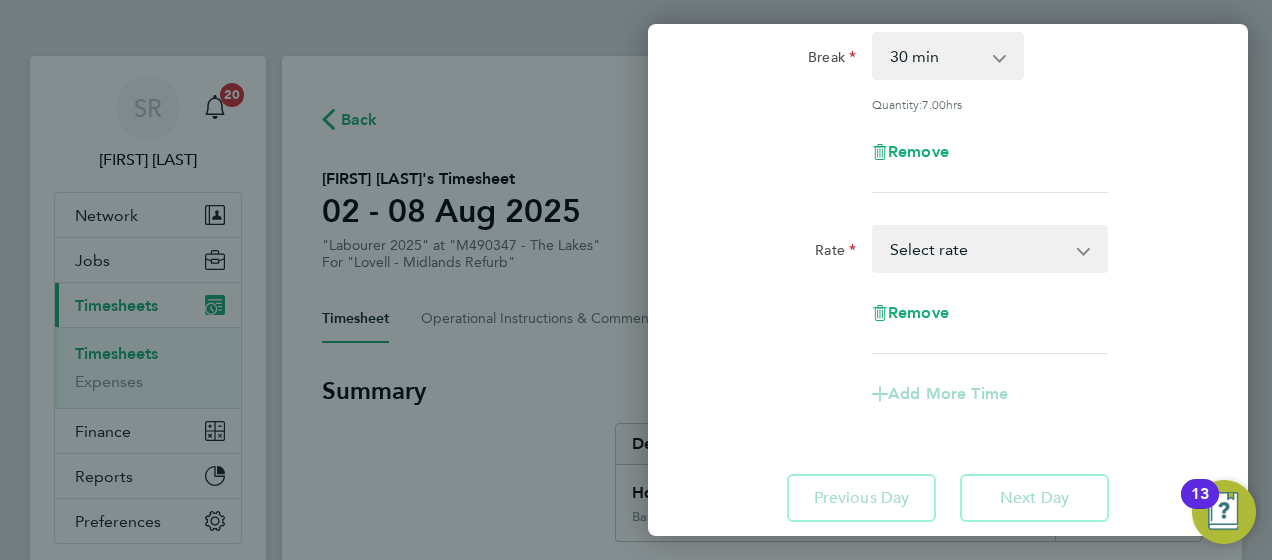 click on "Rate  Basic - 19.01   Overtime - 27.22   Select rate
Remove" 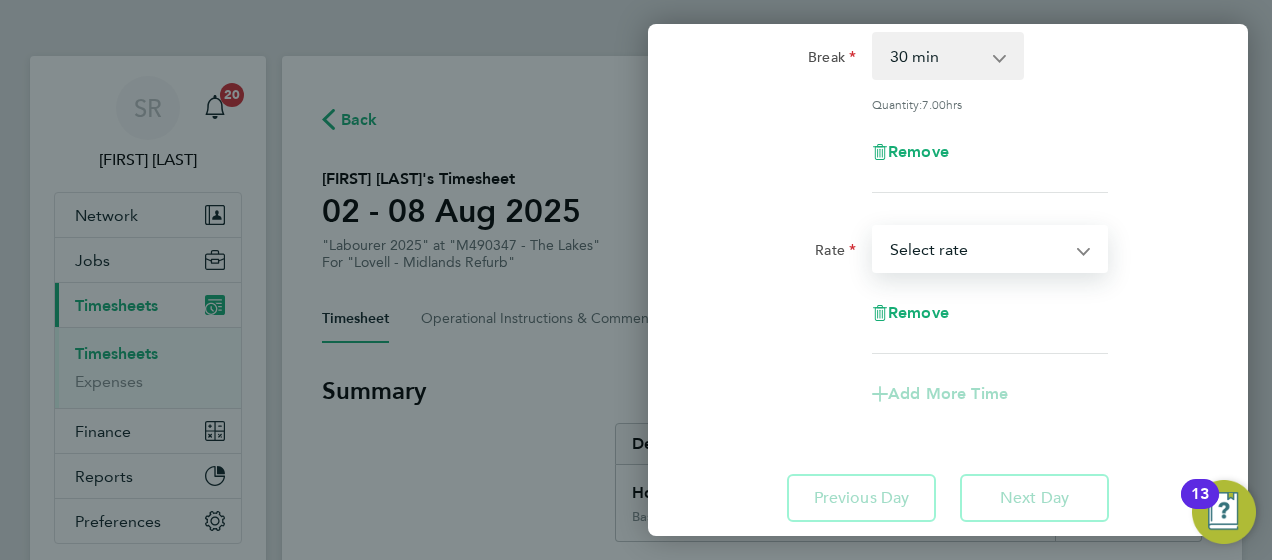 click on "Basic - 19.01   Overtime - 27.22   Select rate" at bounding box center [978, 249] 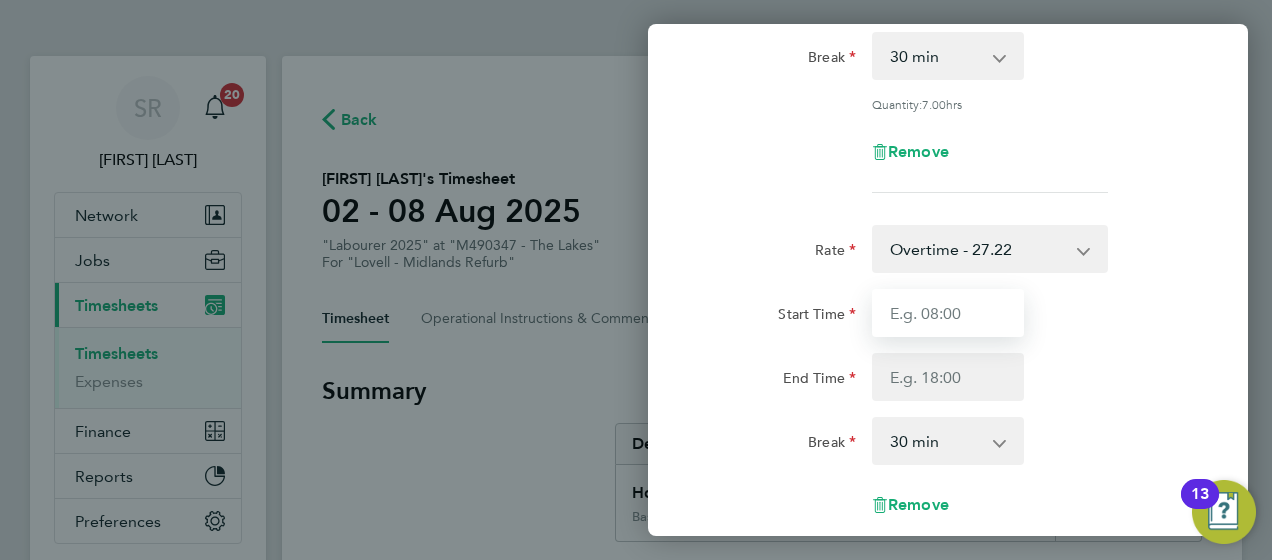 click on "Start Time" at bounding box center (948, 313) 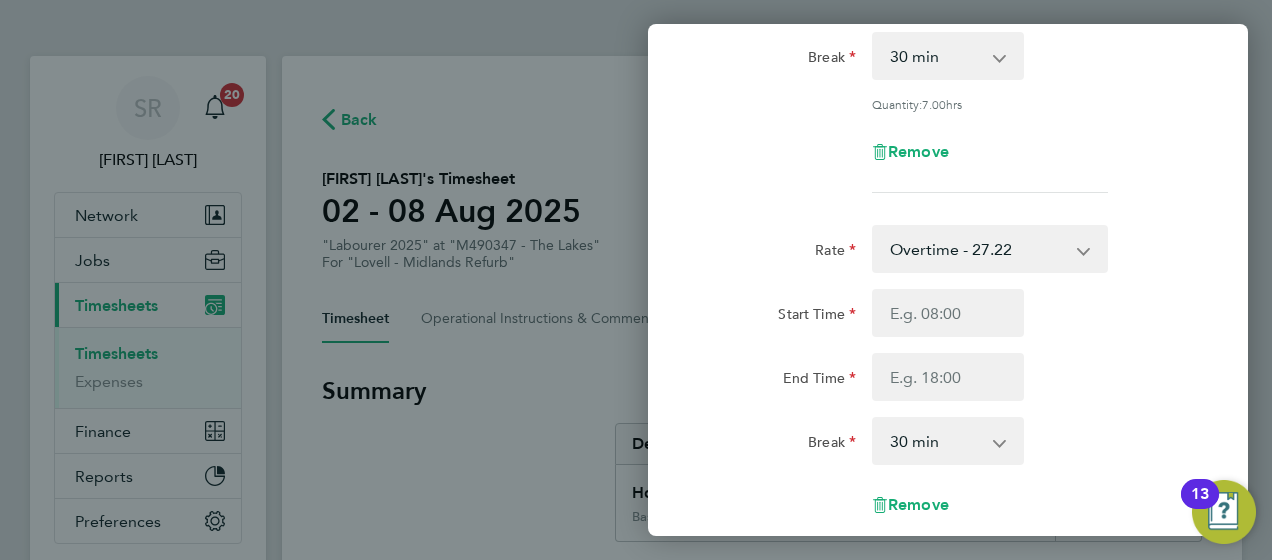 click on "Start Time End Time" 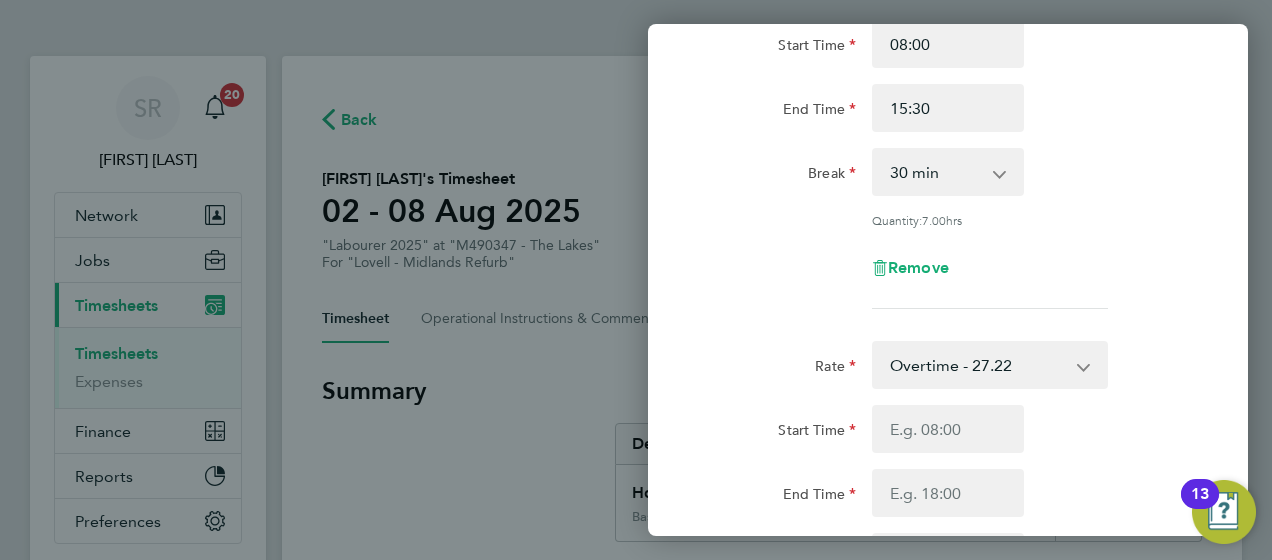 scroll, scrollTop: 200, scrollLeft: 0, axis: vertical 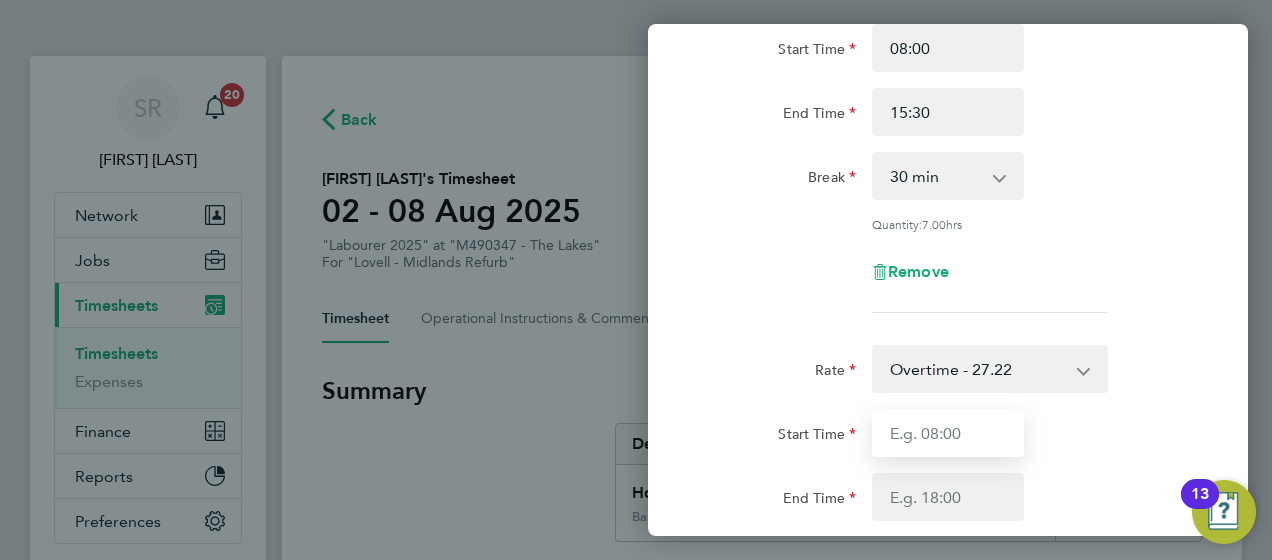 click on "Start Time" at bounding box center (948, 433) 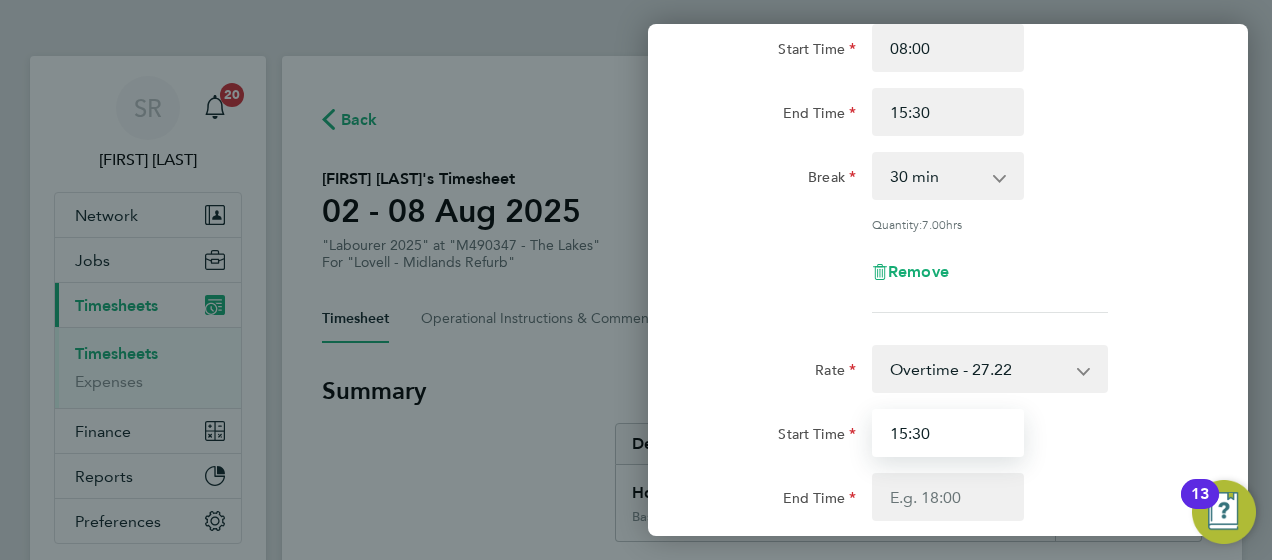 type on "15:30" 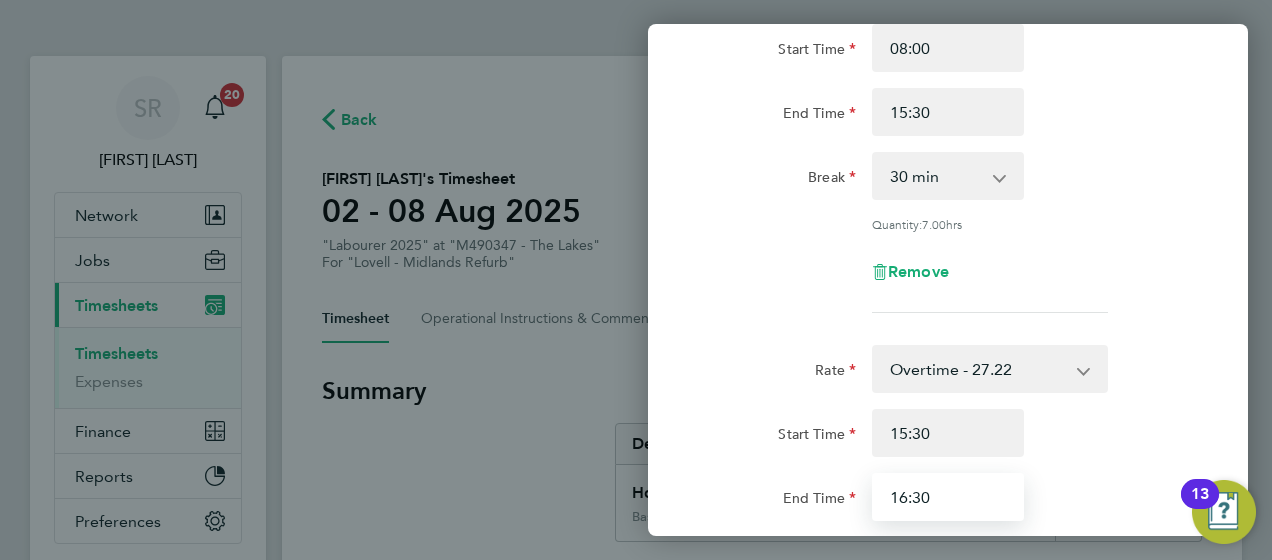 type on "16:30" 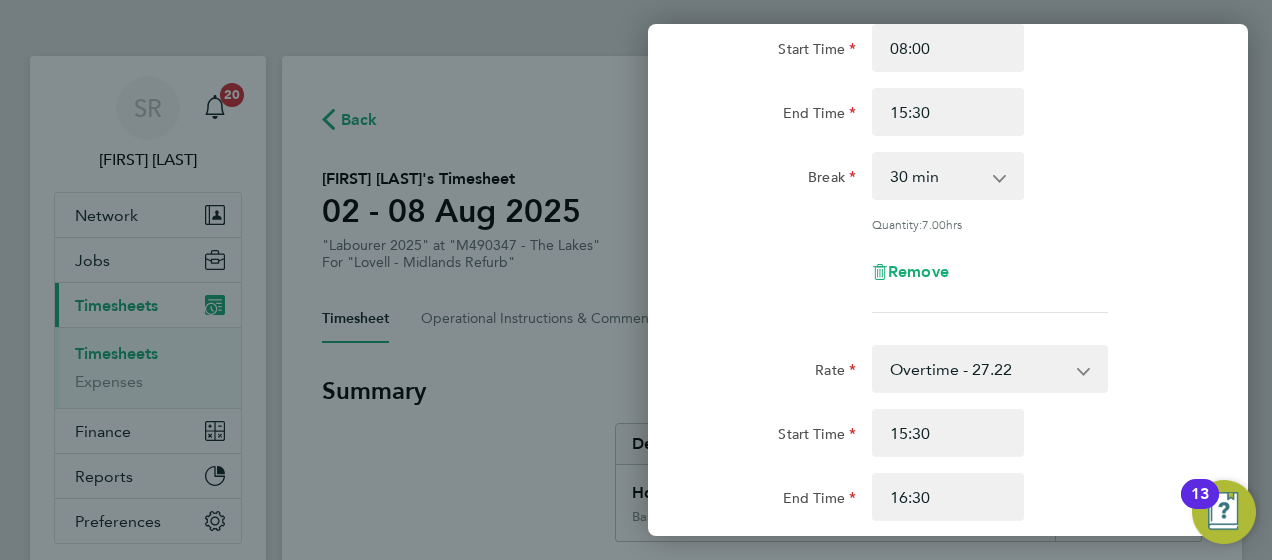 click on "Start Time 15:30" 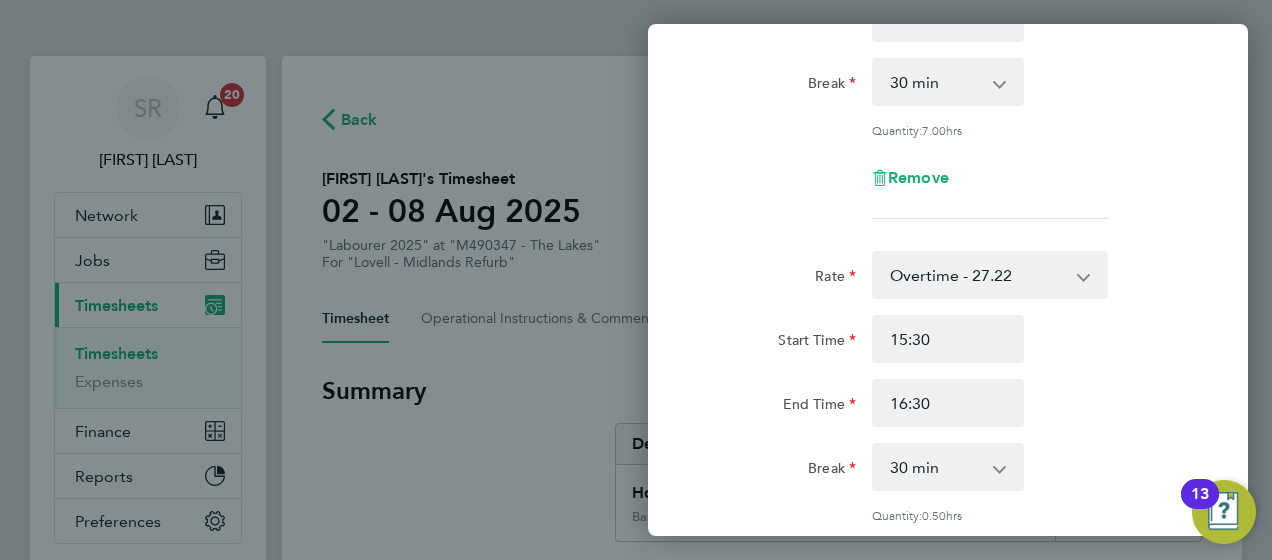 scroll, scrollTop: 320, scrollLeft: 0, axis: vertical 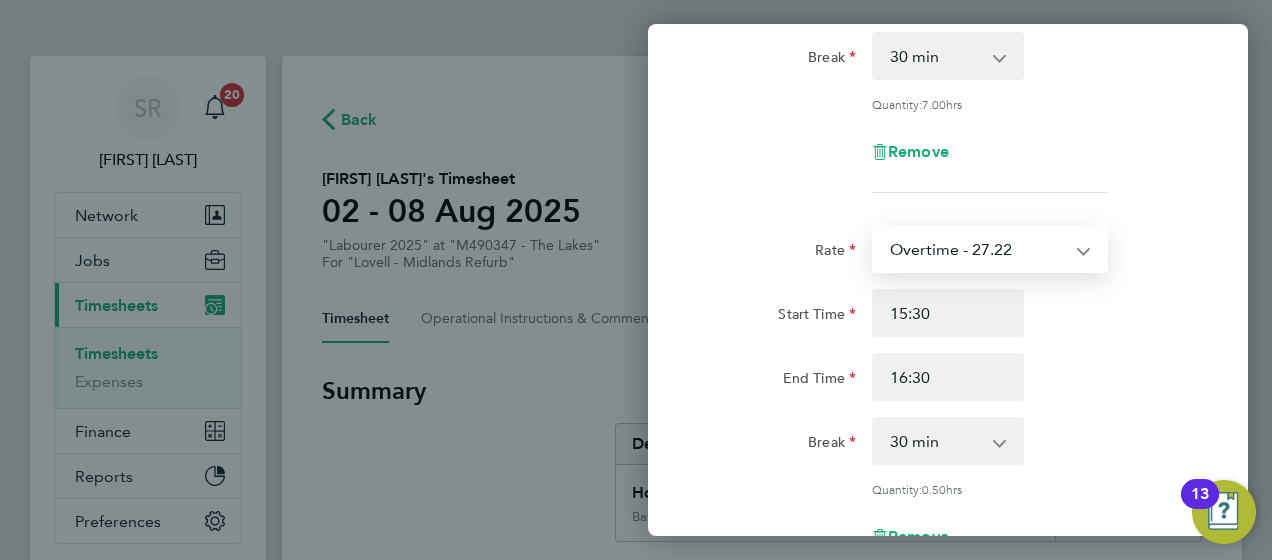click on "Overtime - 27.22   Basic - 19.01" at bounding box center [978, 249] 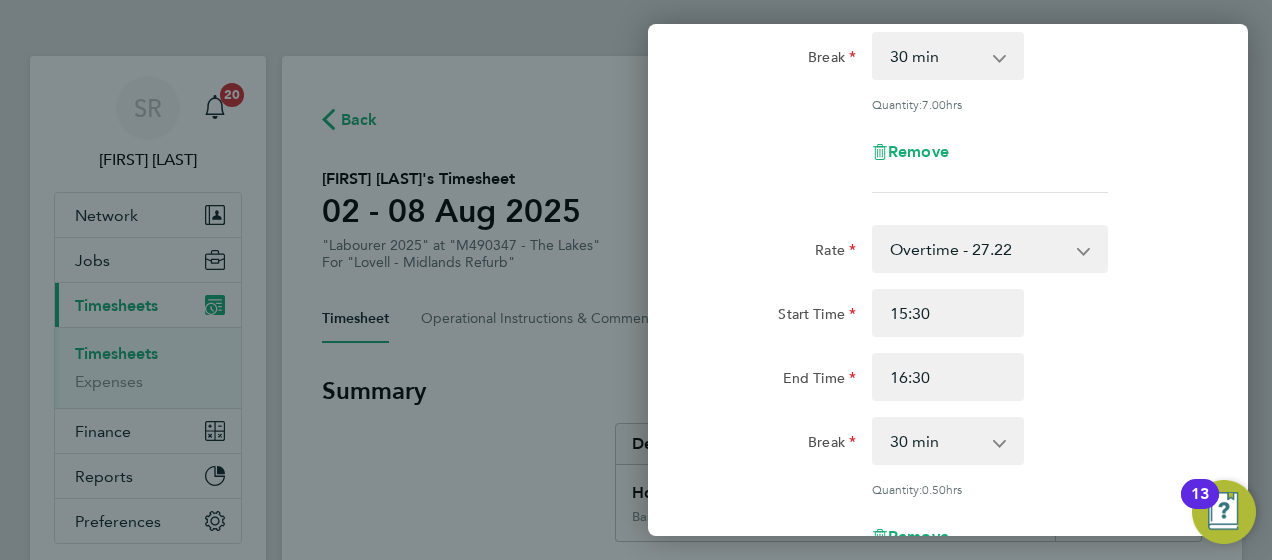 click on "Rate  Basic - 19.01   Overtime - 27.22
Start Time 08:00 End Time 15:30 Break  0 min   15 min   30 min   45 min   60 min   75 min   90 min
Quantity:  7.00  hrs
Remove  Rate  Overtime - 27.22   Basic - 19.01
Start Time 15:30 End Time 16:30 Break  0 min   15 min   30 min   45 min
Quantity:  0.50  hrs
Remove
Add More Time" 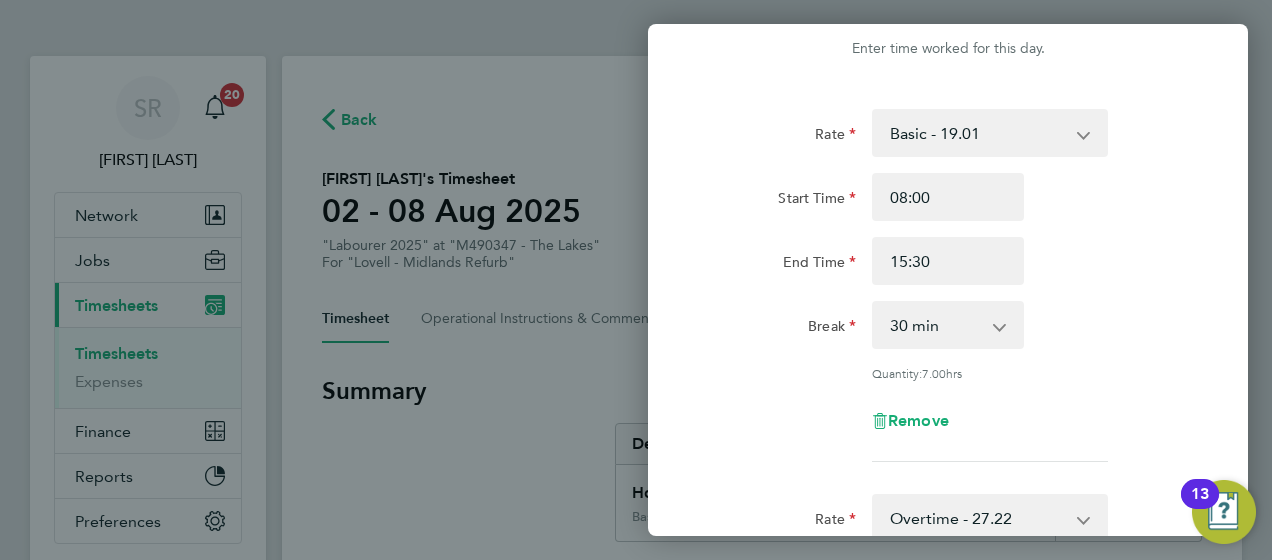 scroll, scrollTop: 0, scrollLeft: 0, axis: both 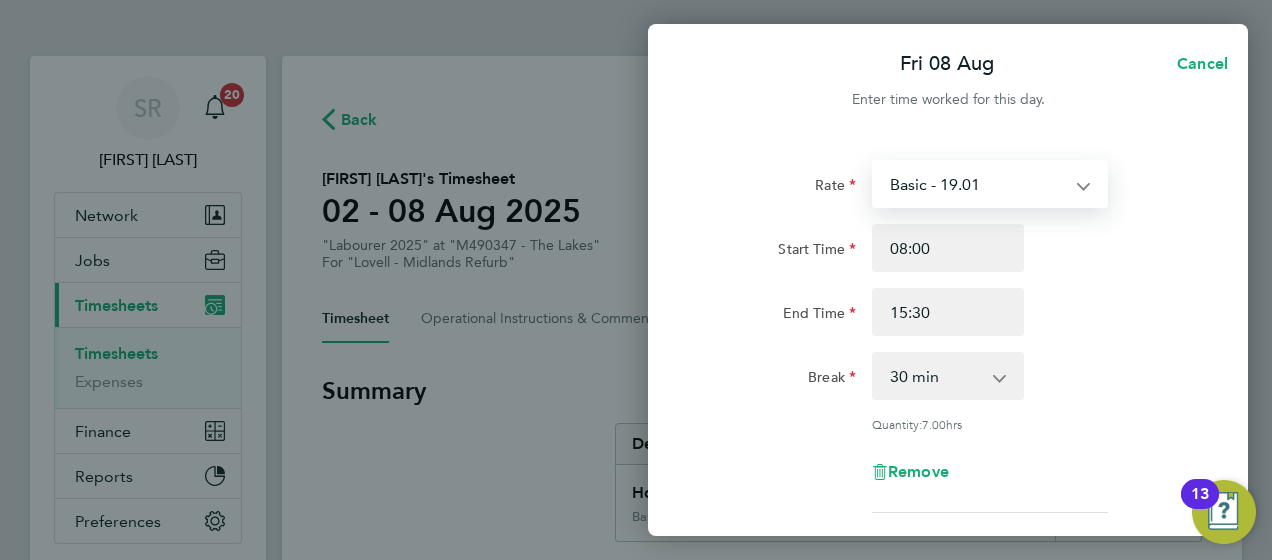 click on "Basic - 19.01   Overtime - 27.22" at bounding box center [978, 184] 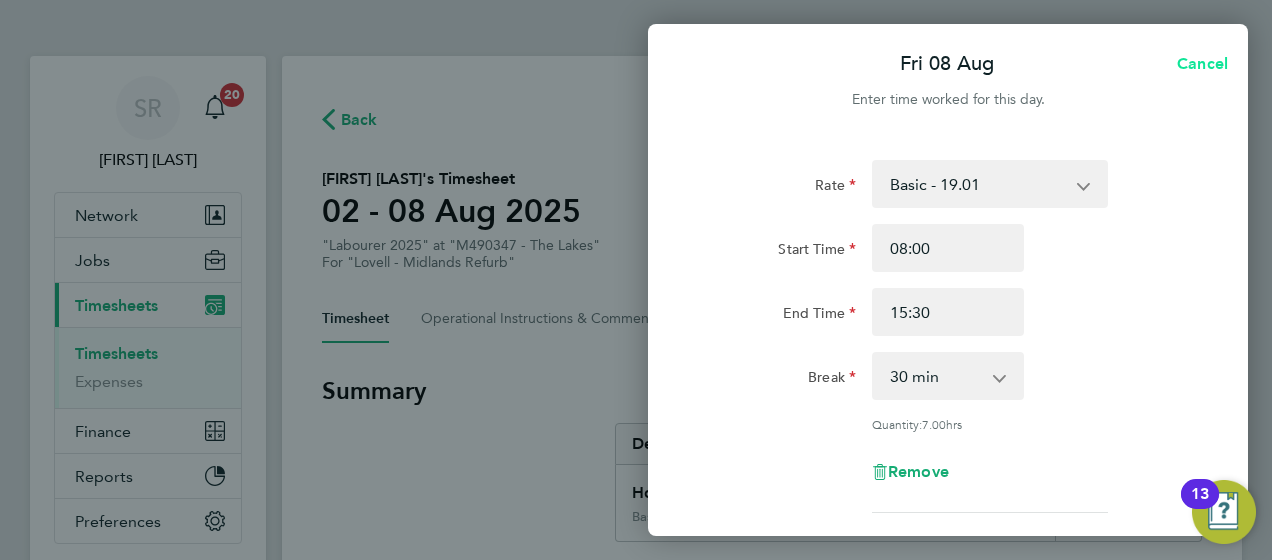 click on "Cancel" 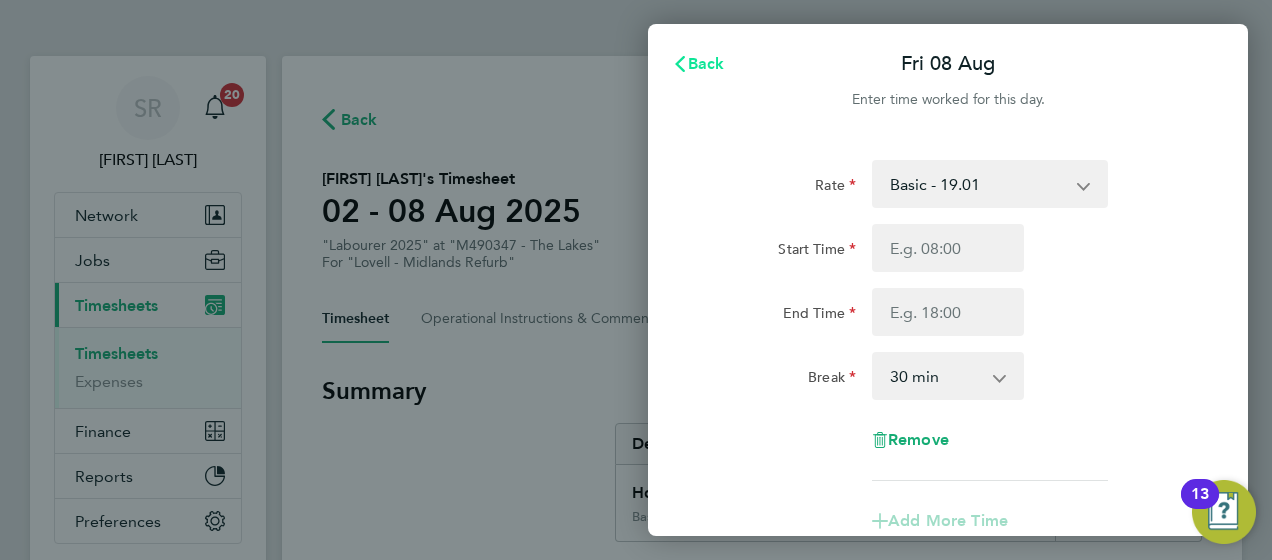 click on "Back" 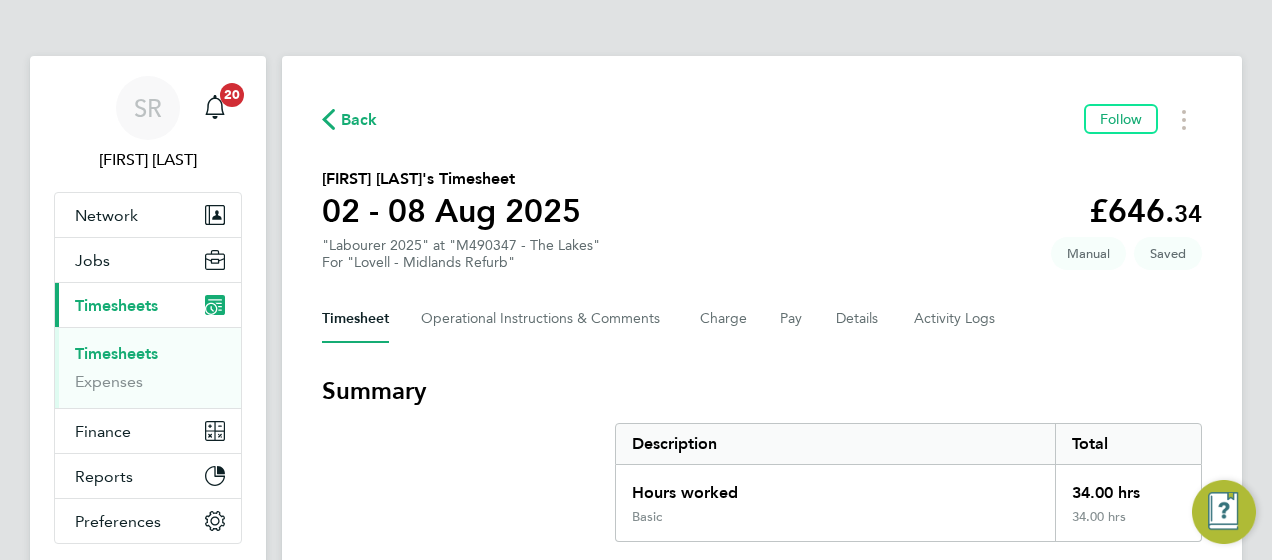 click on "Felix Ovat's Timesheet   02 - 08 Aug 2025   £646. 34  "Labourer 2025" at "M490347 - The Lakes"  For "Lovell - Midlands Refurb"  Saved   Manual" 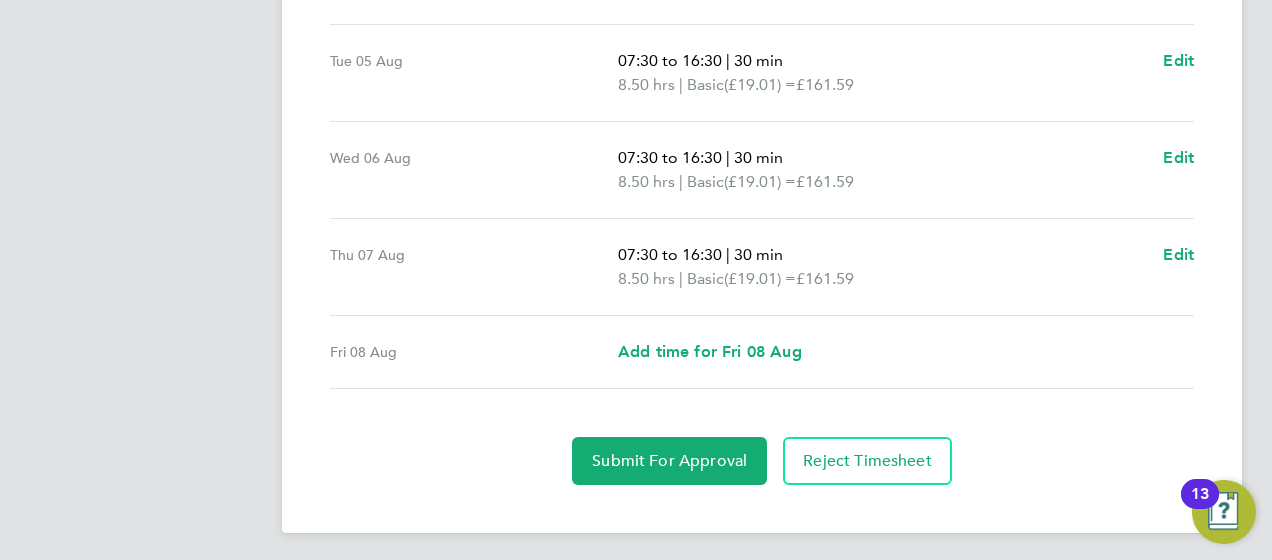 scroll, scrollTop: 857, scrollLeft: 0, axis: vertical 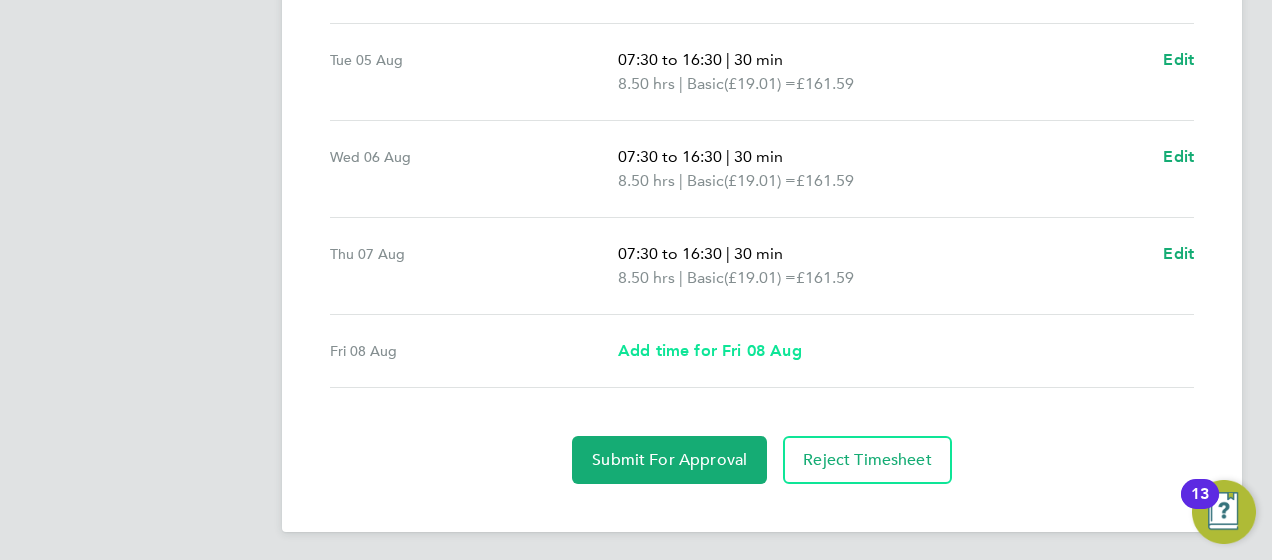 click on "Add time for Fri 08 Aug" at bounding box center [710, 350] 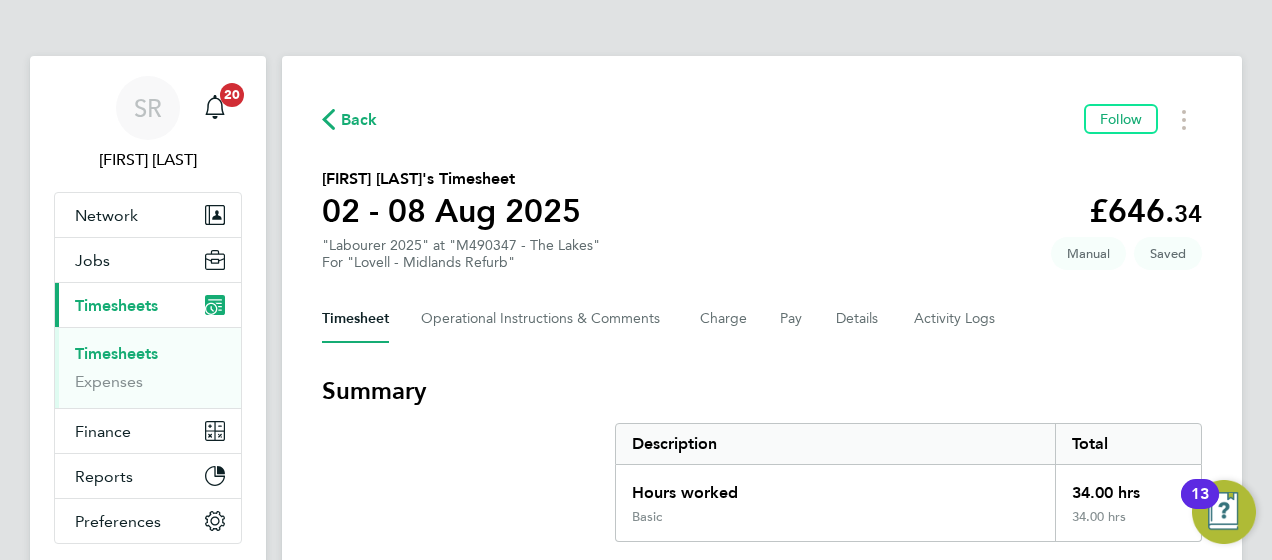 select on "30" 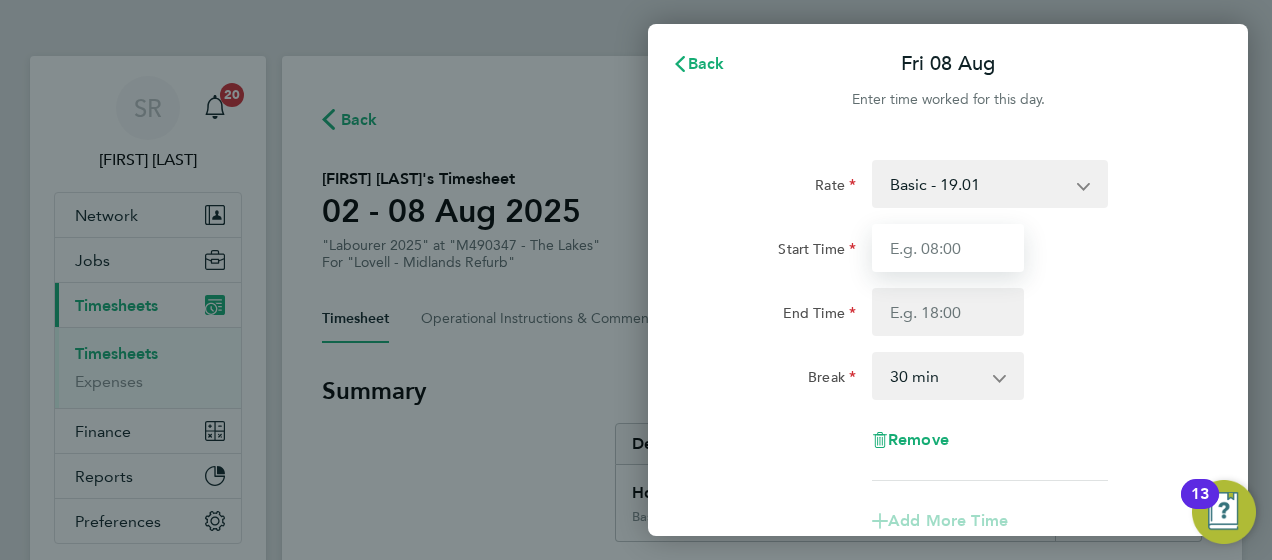 click on "Start Time" at bounding box center (948, 248) 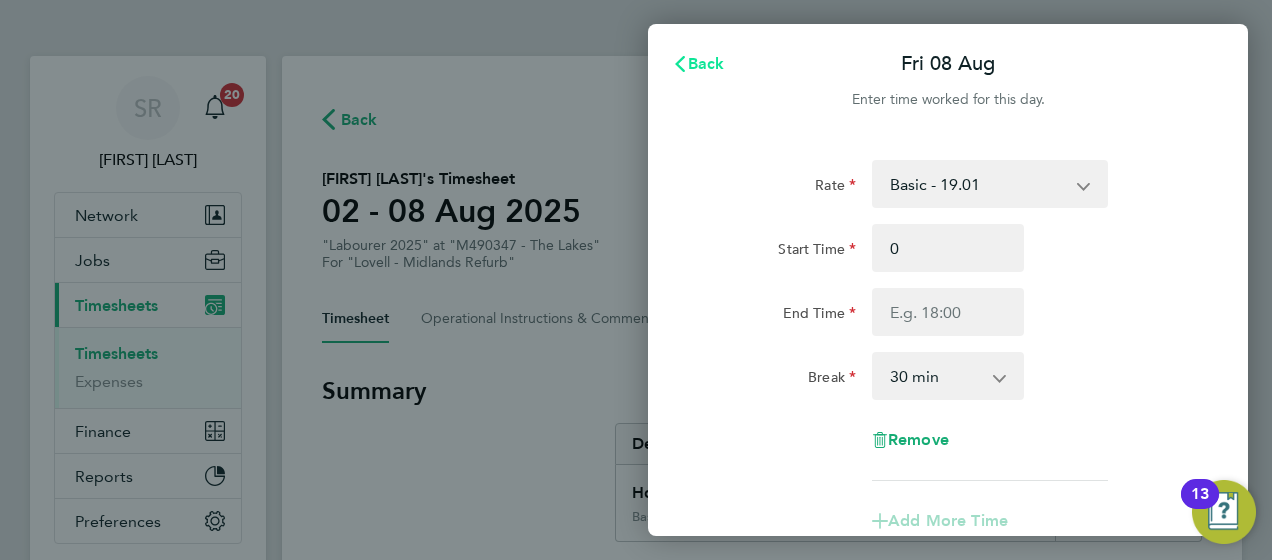 type on "00:00" 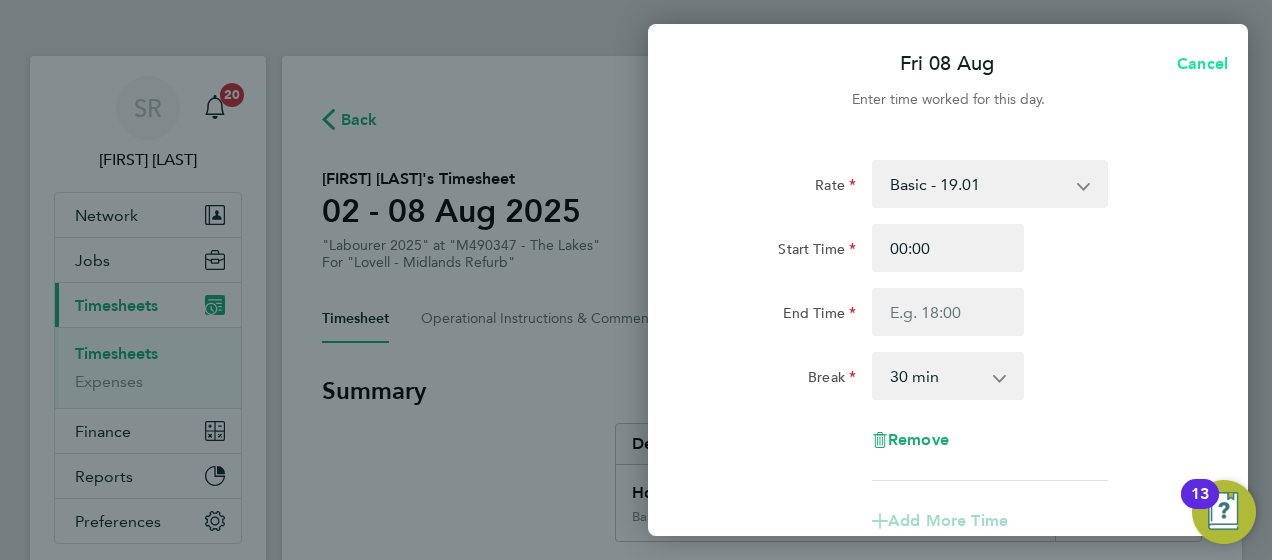 click on "Cancel" 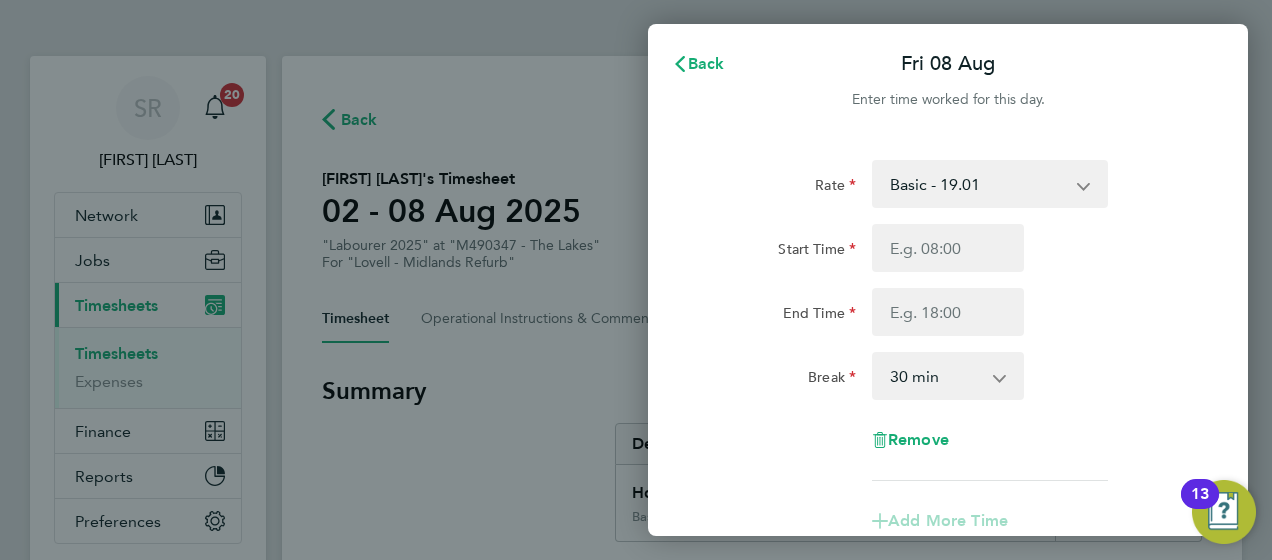 click on "Back  Fri 08 Aug   Enter time worked for this day.  Rate  Basic - 19.01   Overtime - 27.22
Start Time End Time Break  0 min   15 min   30 min   45 min   60 min   75 min   90 min
Remove
Add More Time   Previous Day   Next Day   Save Timesheet   Save & Submit Timesheet" 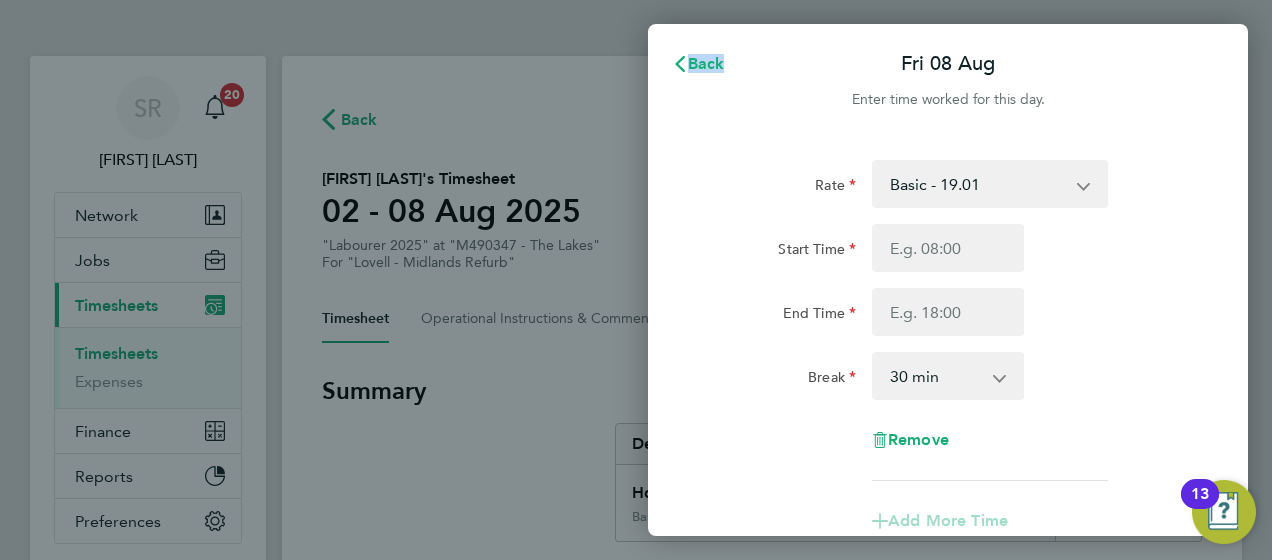 click on "Back  Fri 08 Aug   Enter time worked for this day.  Rate  Basic - 19.01   Overtime - 27.22
Start Time End Time Break  0 min   15 min   30 min   45 min   60 min   75 min   90 min
Remove
Add More Time   Previous Day   Next Day   Save Timesheet   Save & Submit Timesheet" 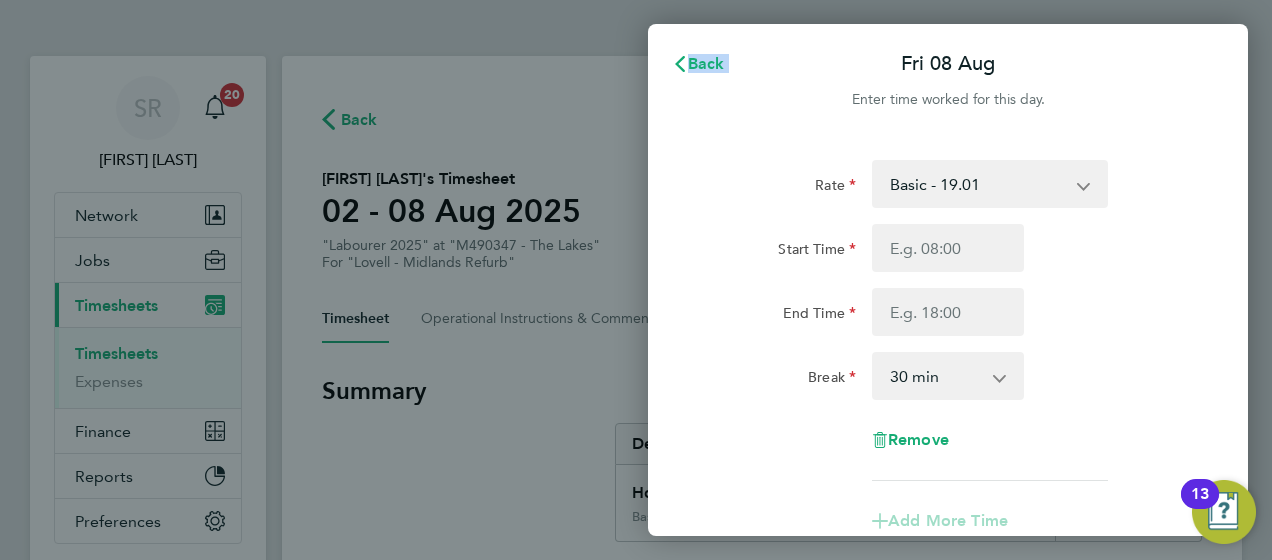 click on "Back  Fri 08 Aug   Enter time worked for this day.  Rate  Basic - 19.01   Overtime - 27.22
Start Time End Time Break  0 min   15 min   30 min   45 min   60 min   75 min   90 min
Remove
Add More Time   Previous Day   Next Day   Save Timesheet   Save & Submit Timesheet" 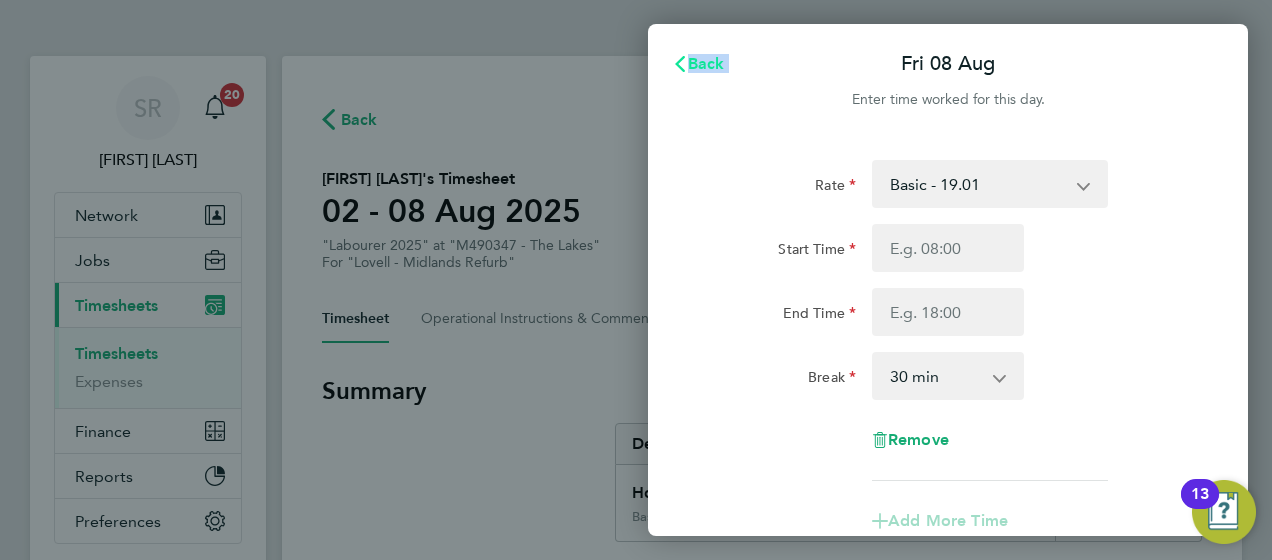 click 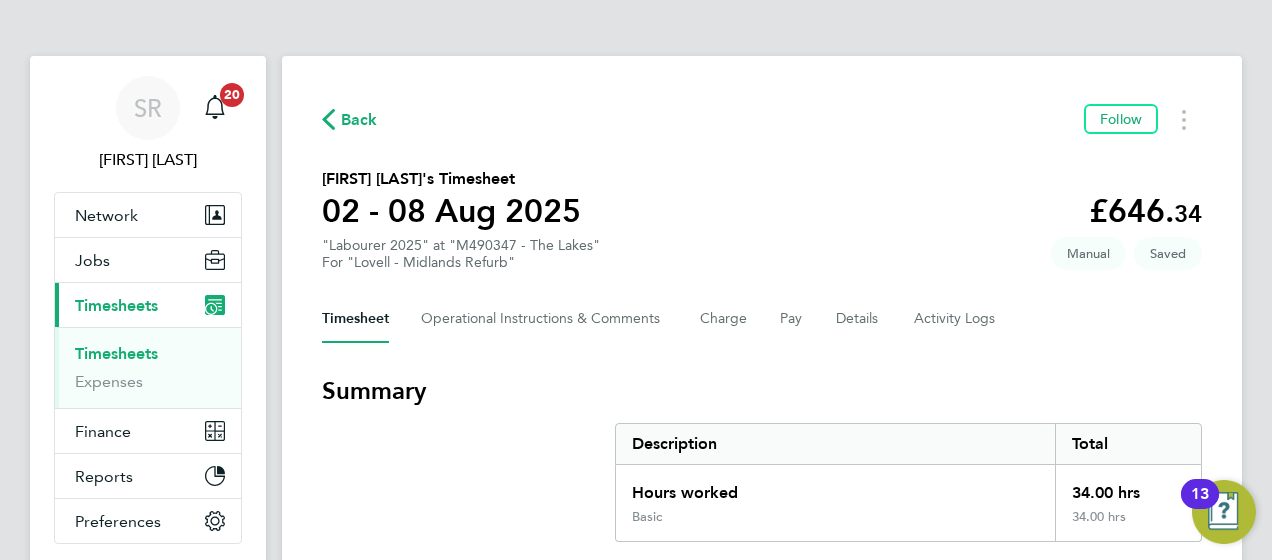 click on "Timesheets" at bounding box center [116, 353] 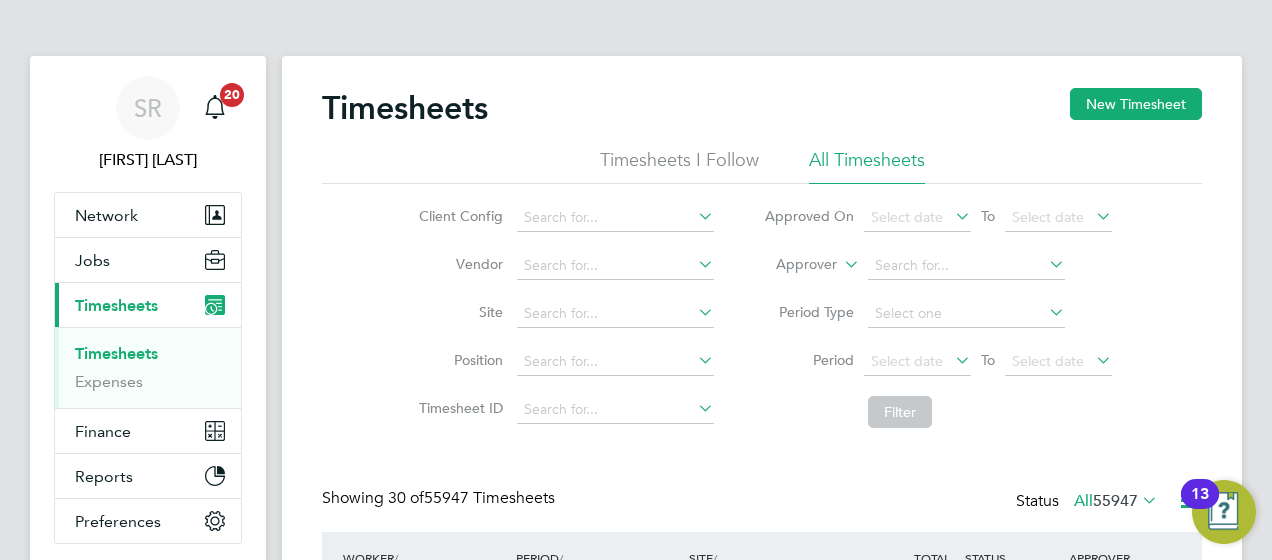 scroll, scrollTop: 10, scrollLeft: 10, axis: both 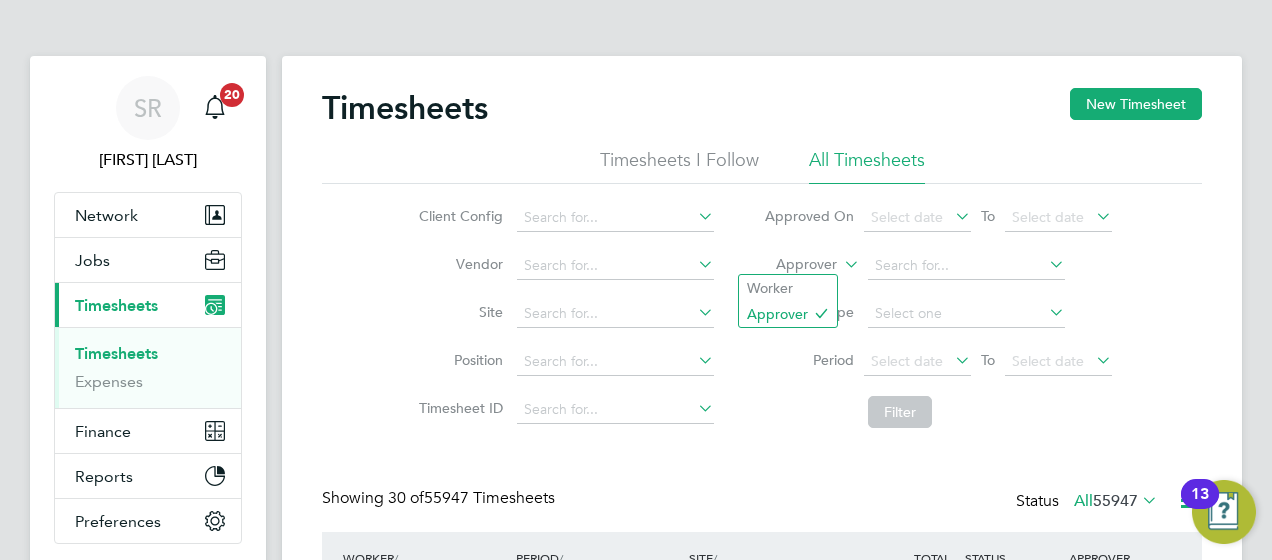 click 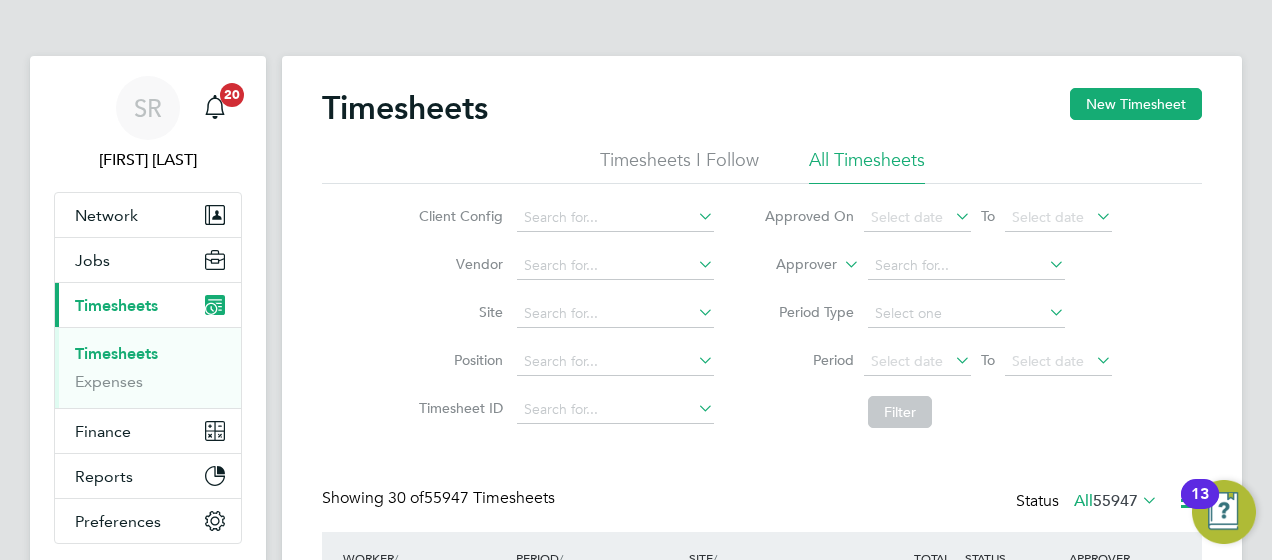 click on "Worker" 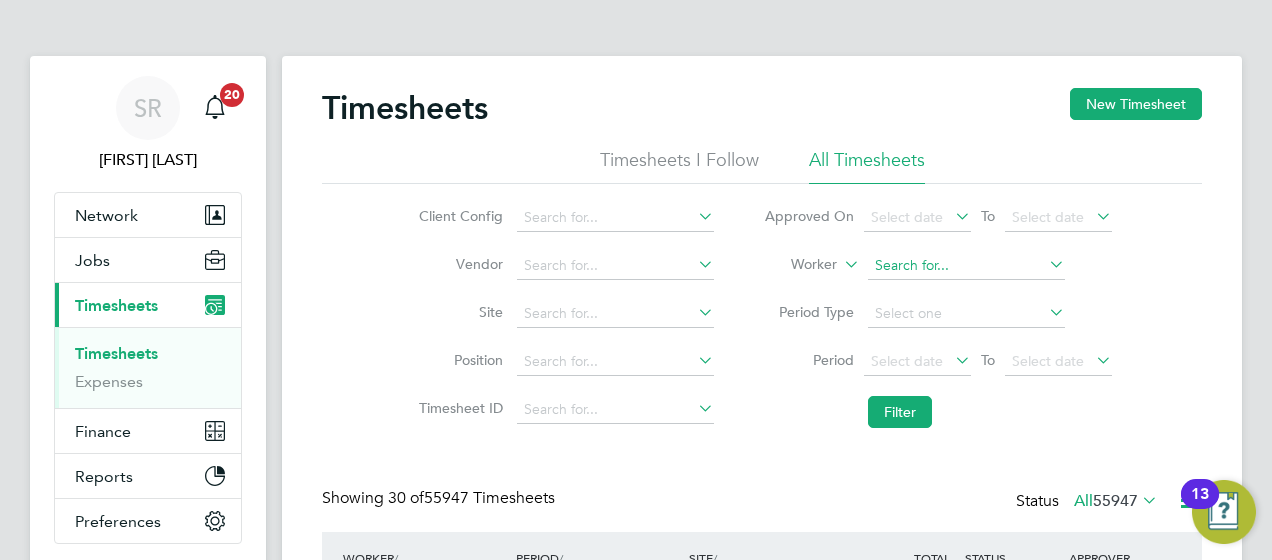click 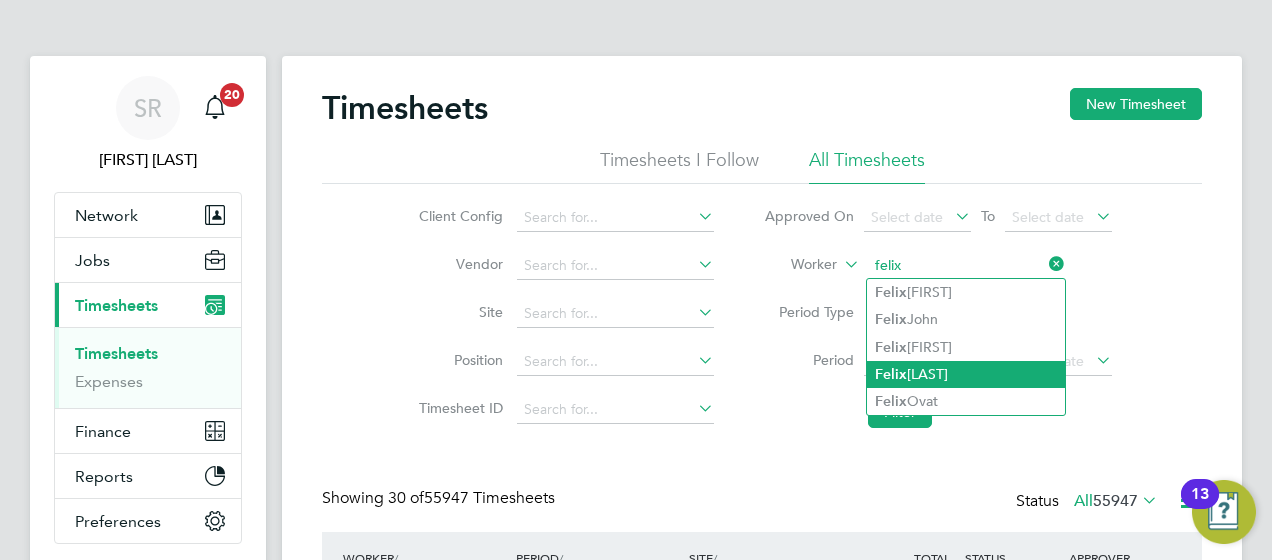 type on "felix" 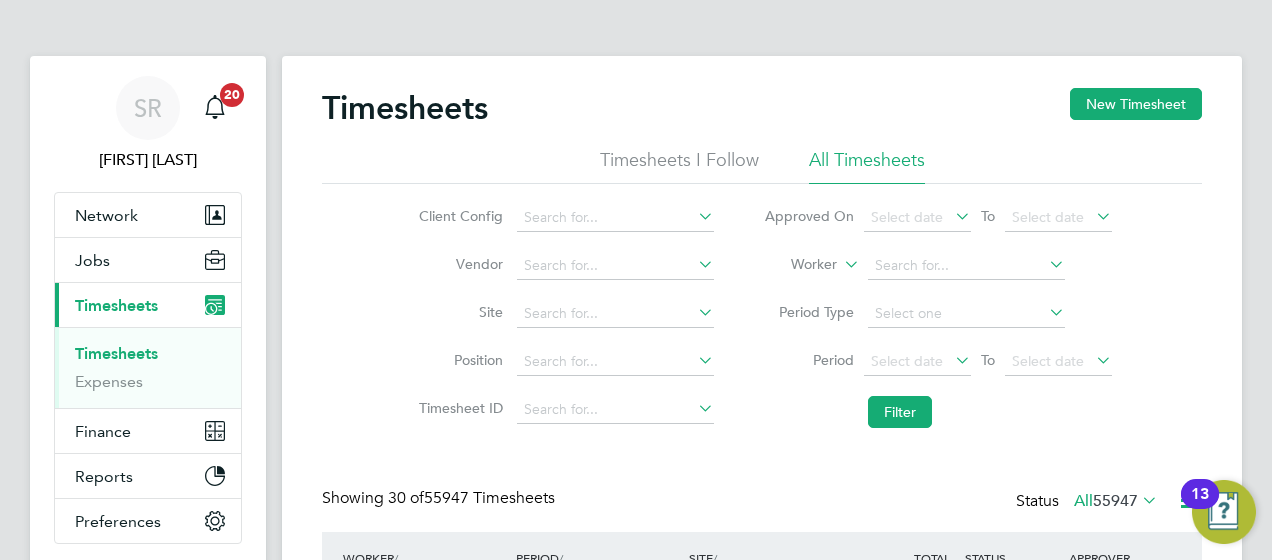 click on "Timesheets New Timesheet Timesheets I Follow All Timesheets Client Config   Vendor   Site   Position   Timesheet ID   Approved On
Select date
To
Select date
Worker     Period Type   Period
Select date
To
Select date
Filter Showing   30 of  55947 Timesheets Status  All  55947  WORKER  / ROLE WORKER  / PERIOD PERIOD  / TYPE SITE  / VENDOR TOTAL   TOTAL  / STATUS STATUS APPROVER Alieu Touray Gateman/Traffic Marshall South 2025   2 - 8 Aug 2025 2 - 8 Aug 2025 Manual Oakmoor School (75CB11) Hays Specialist Recruitm… £1,284.10 Submitted Submitted Graeme Cole Michael Williams Logistics  Working Supervisor   2 - 8 Aug 2025 2 - 8 Aug 2025 Manual Ysgol Y Deri Expansion… Hays Specialist Recruitm… £1,145.25 Submitted Submitted Nigel Stone Julie Staley Cleaner 2025   26 Jul - 1 Aug 2025 26 Jul - 1 Aug 2025 Manual M490359 - Branston Locks Hays Specialist Recruitm… £760.40 Saved Saved Gary Dickenson Felix Ovat Labourer 2025   2 - 8 Aug 2025 2 - 8 Aug 2025 Manual" 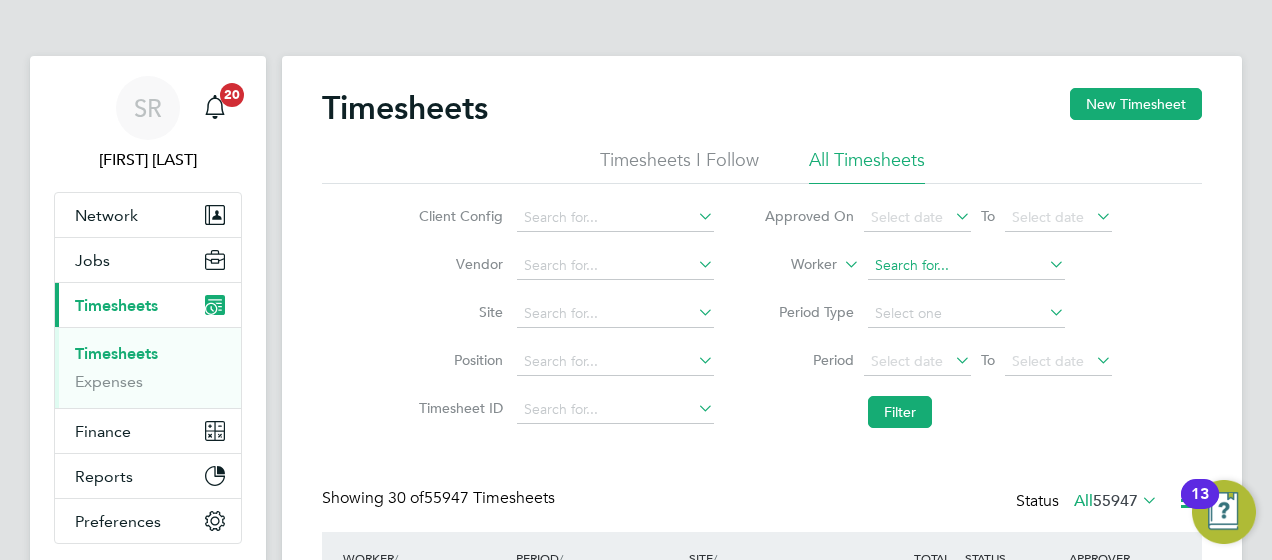 click 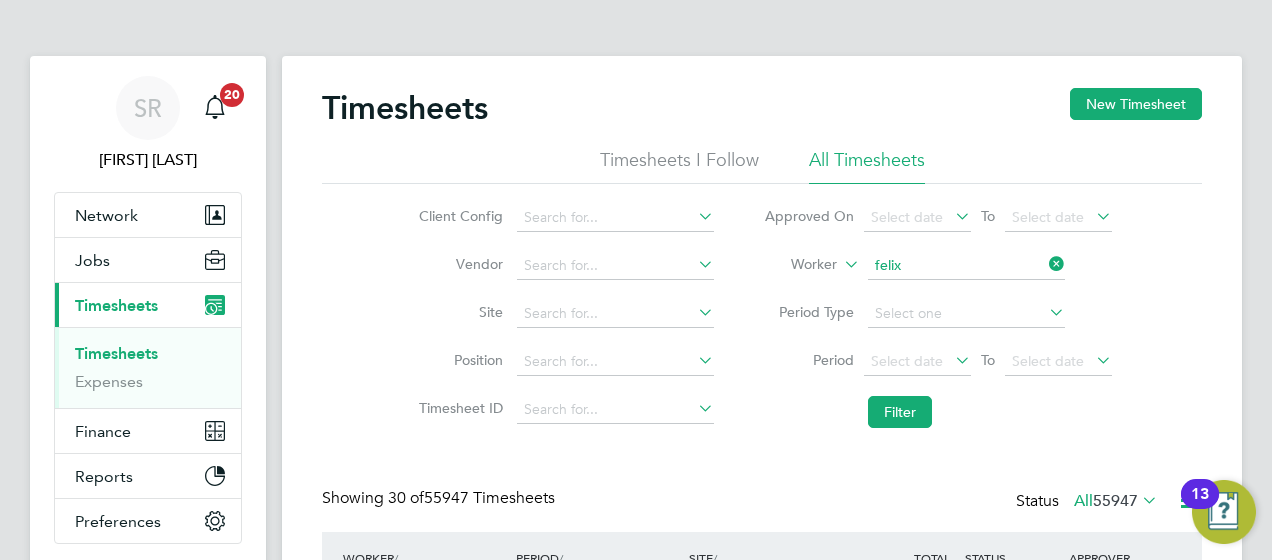 click on "[FIRST]  [LAST]" 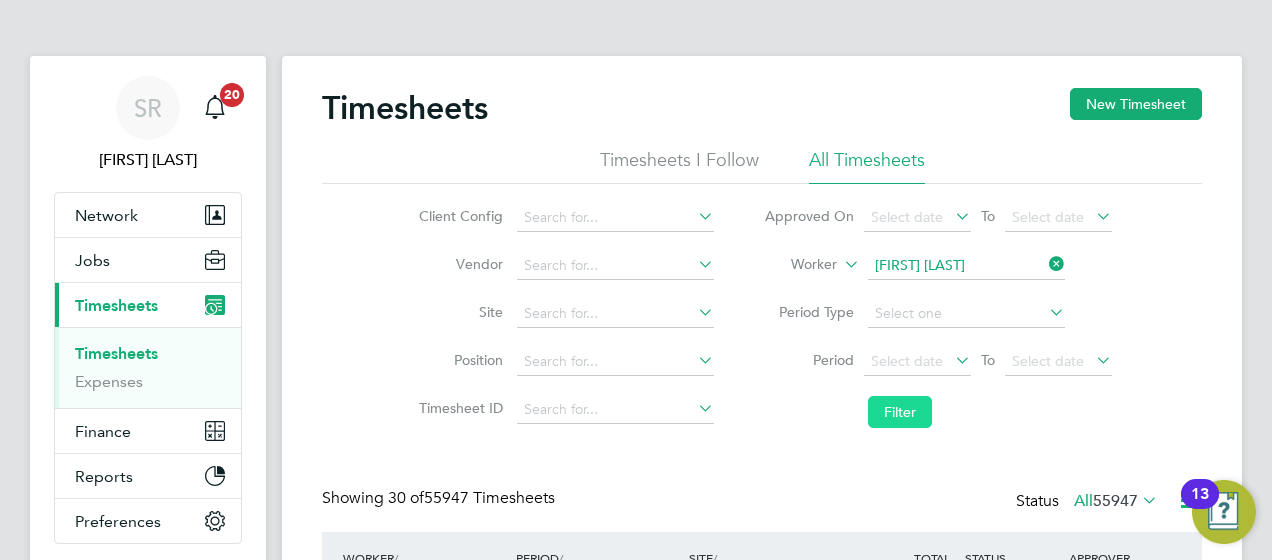 click on "Filter" 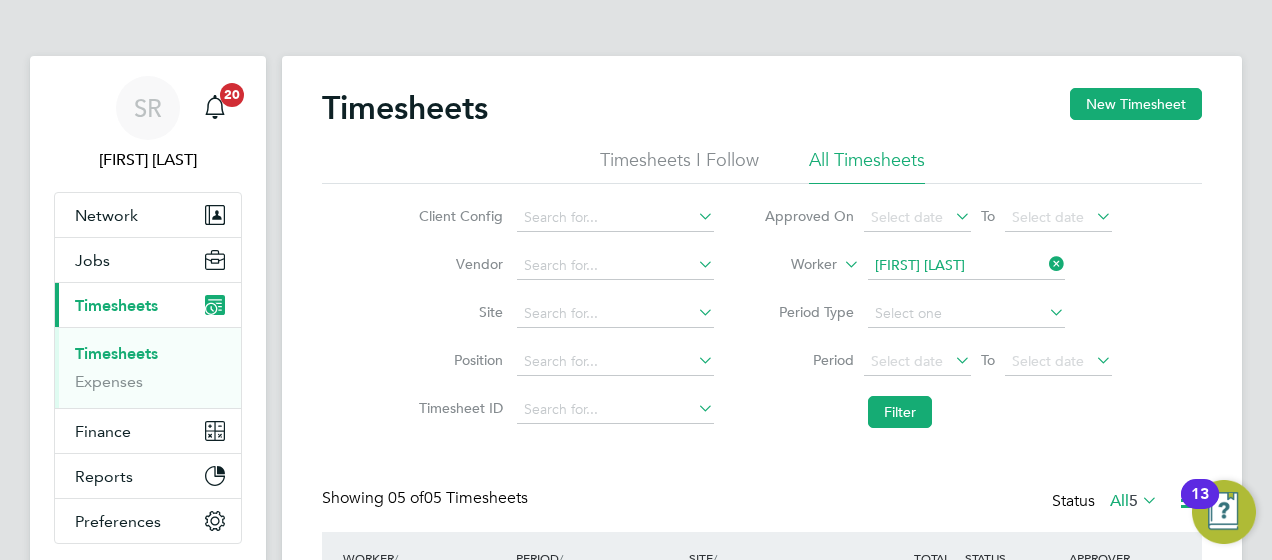 click on "Timesheets New Timesheet Timesheets I Follow All Timesheets Client Config   Vendor   Site   Position   Timesheet ID   Approved On
Select date
To
Select date
Worker   Felix Ovat   Period Type   Period
Select date
To
Select date
Filter Showing   05 of  05 Timesheets Status  All  5  WORKER  / ROLE WORKER  / PERIOD PERIOD  / TYPE SITE  / VENDOR TOTAL   TOTAL  / STATUS STATUS APPROVER Felix Ovat Labourer 2025   2 - 8 Aug 2025 2 - 8 Aug 2025 Manual M490347 - The Lakes Hays Specialist Recruitm… £646.34 Saved Saved Tony Boyle Felix Ovat Labourer 2025   26 Jul - 1 Aug 2025 26 Jul - 1 Aug 2025 Manual M490347 - The Lakes Hays Specialist Recruitm… £807.93 Rejected Rejected Jonathan Bates Felix Ovat Labourer 2025   19 - 25 Jul 2025 19 - 25 Jul 2025 Manual M490347 - The Lakes Hays Specialist Recruitm… £456.24 Approved Approved Hays Admin User Felix Ovat Labourer/Cleaner 2025   26 Apr - 2 May 2025 26 Apr - 2 May 2025 Manual Walsall WTS/HWRC (21… £172.44 Approved" 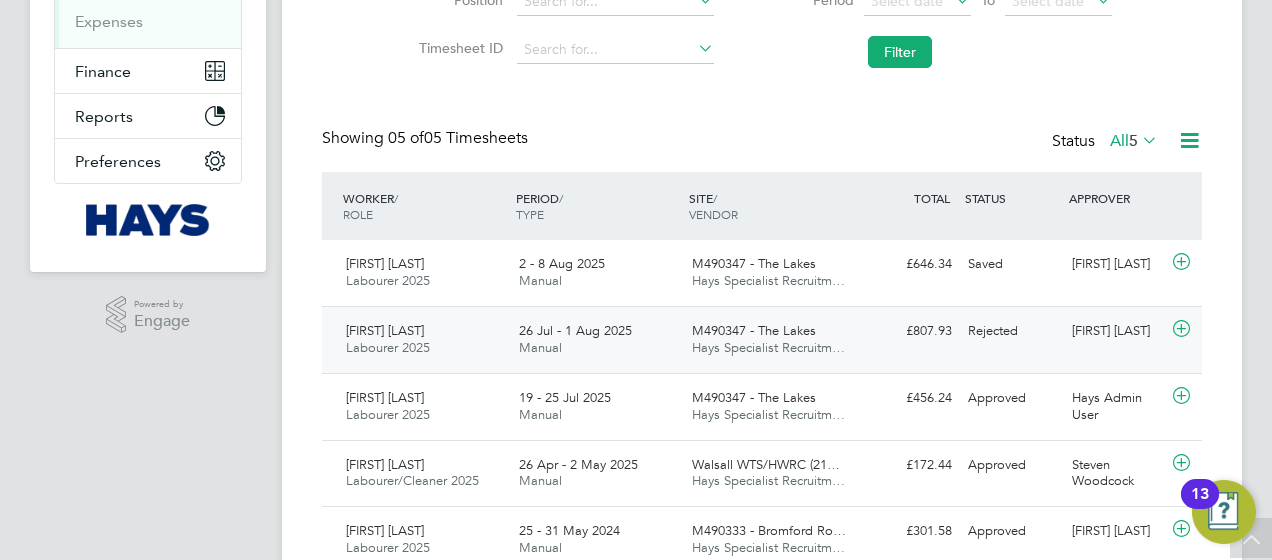 click 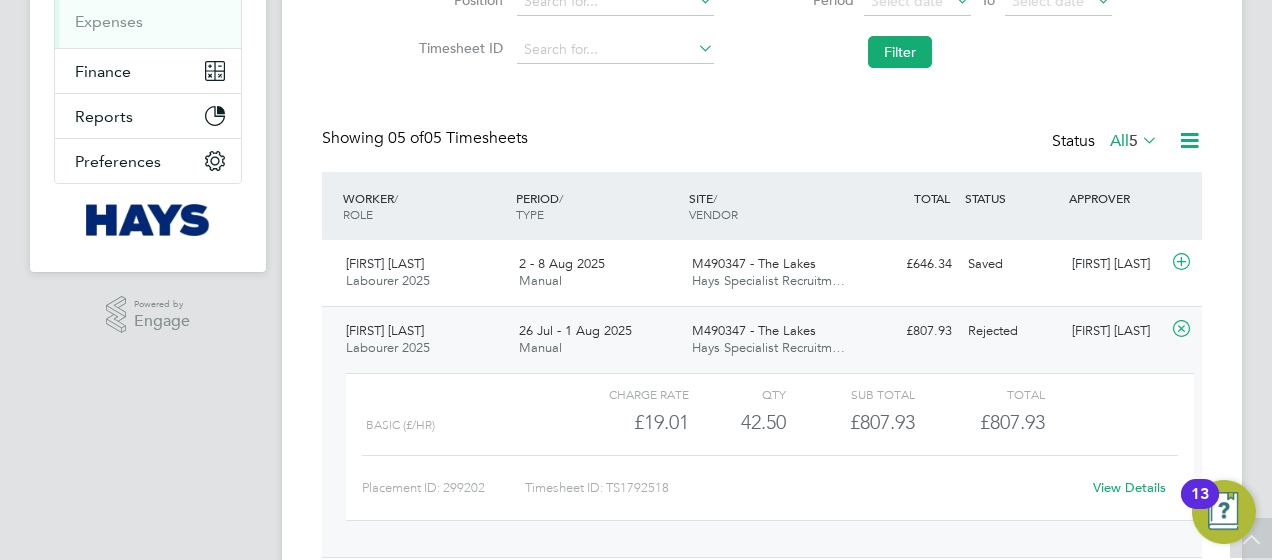 click on "View Details" 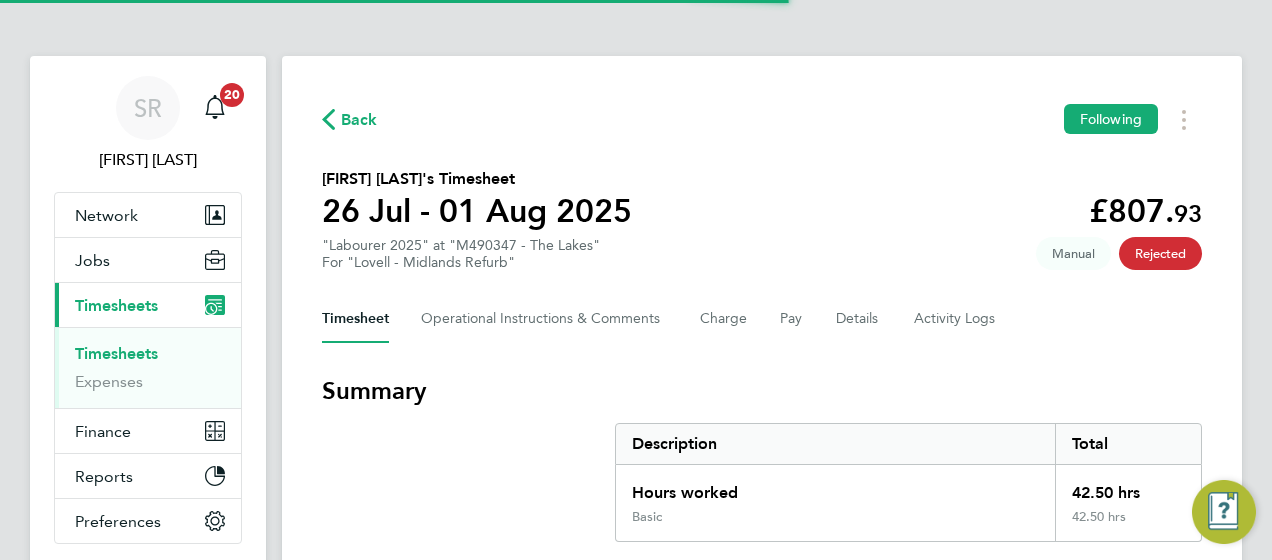 scroll, scrollTop: 0, scrollLeft: 0, axis: both 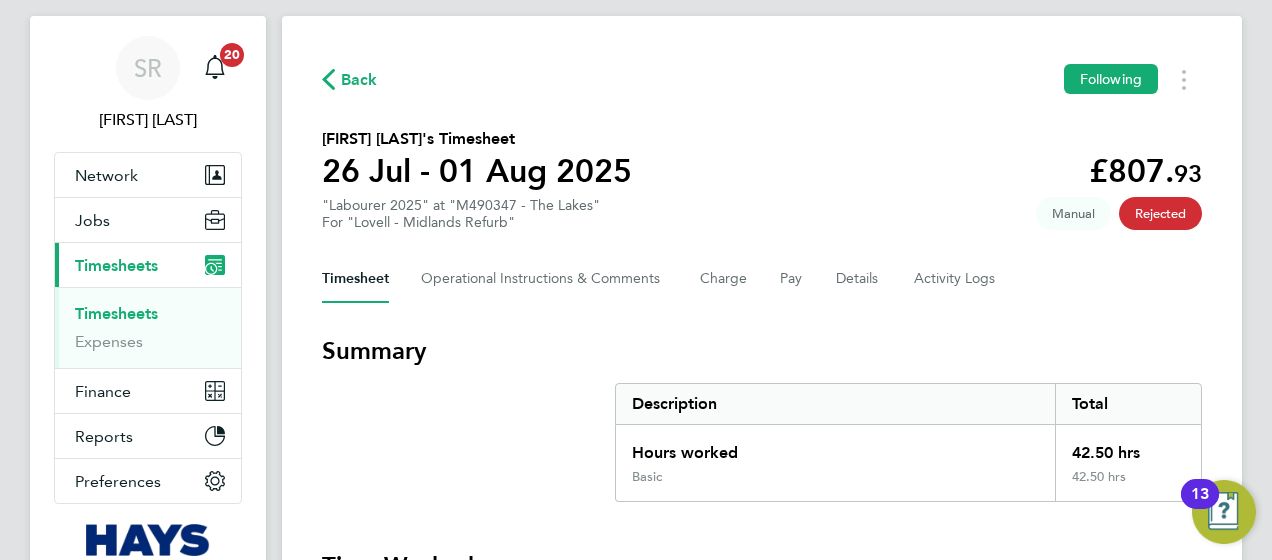 click on "Timesheets" at bounding box center [116, 313] 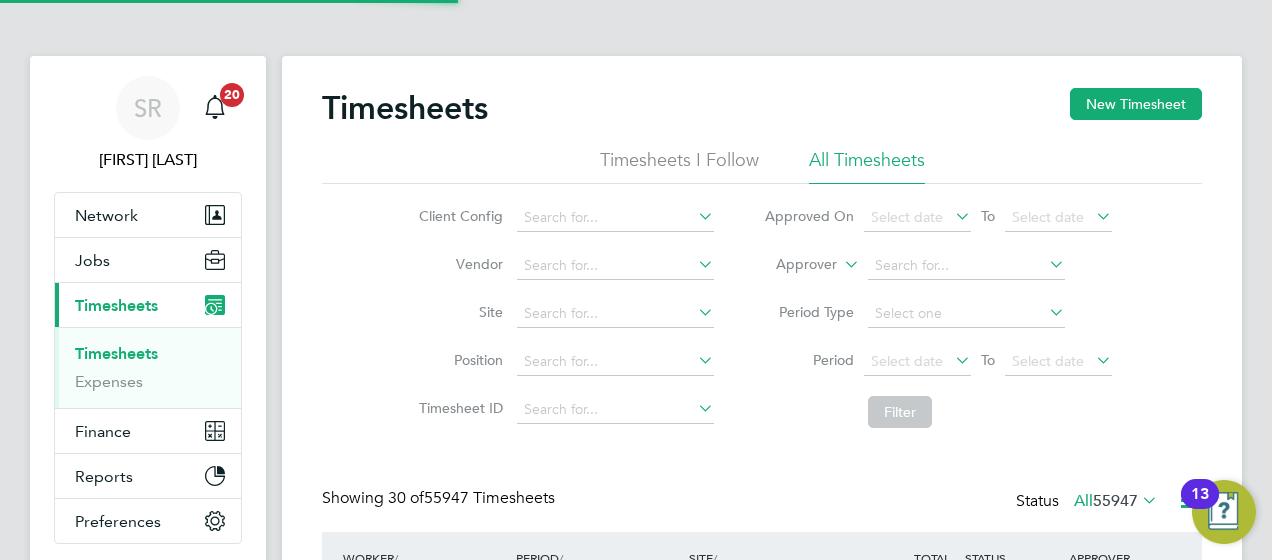 scroll, scrollTop: 10, scrollLeft: 10, axis: both 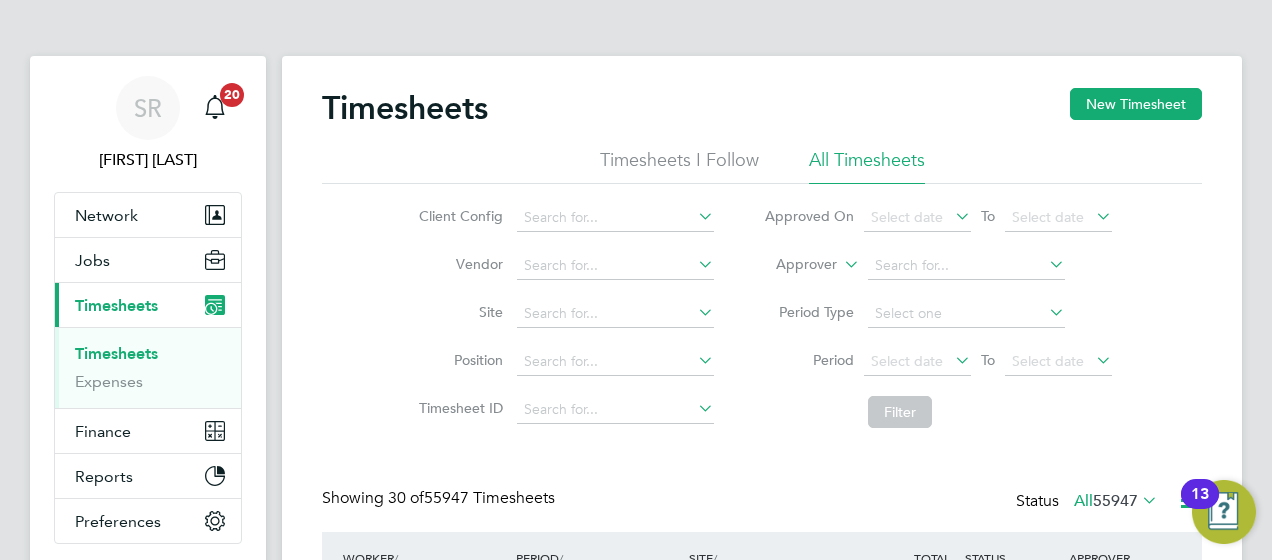click on "Approver" 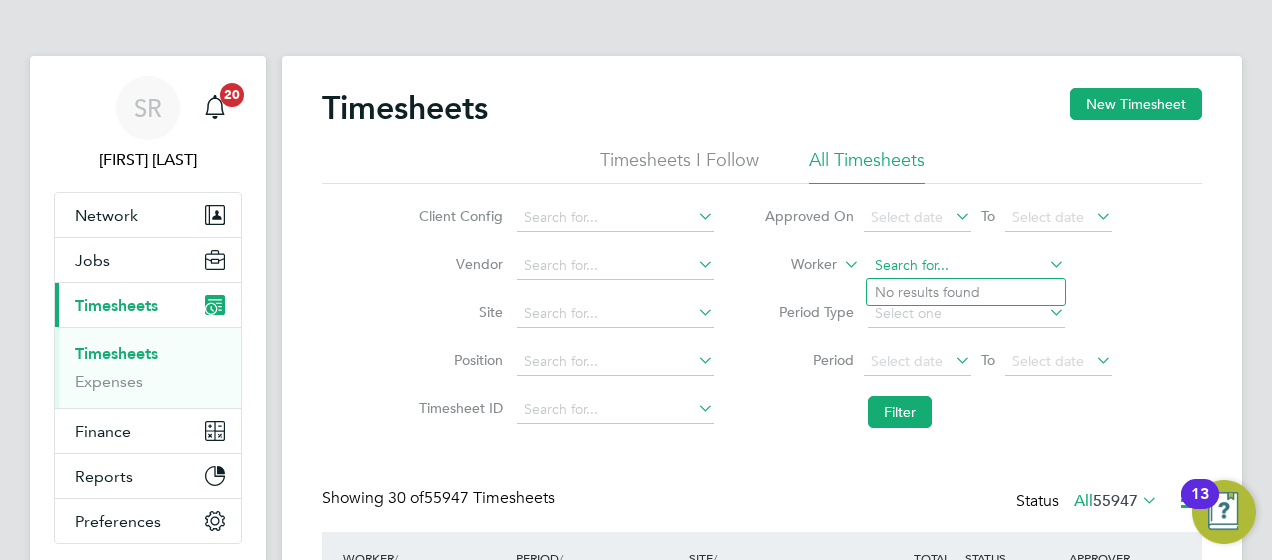 click 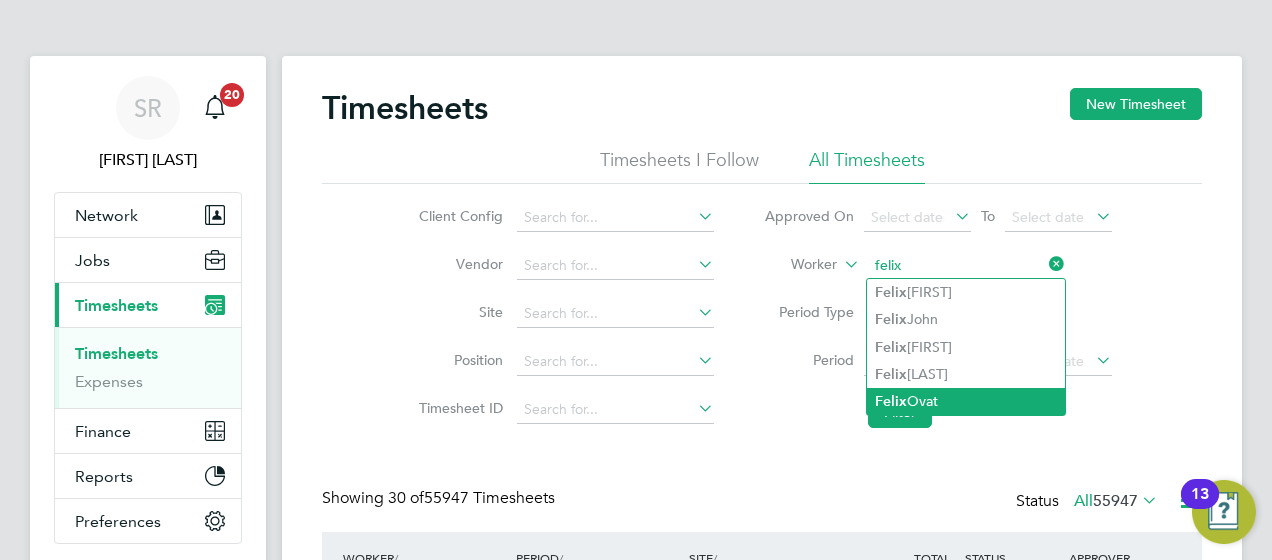 click on "Felix" 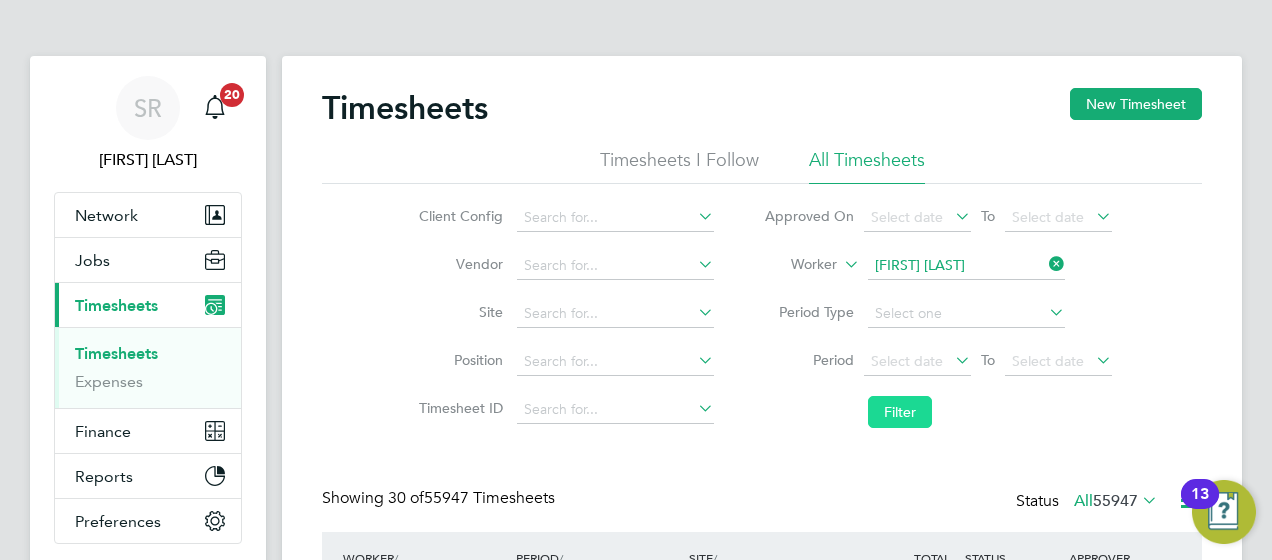 click on "Filter" 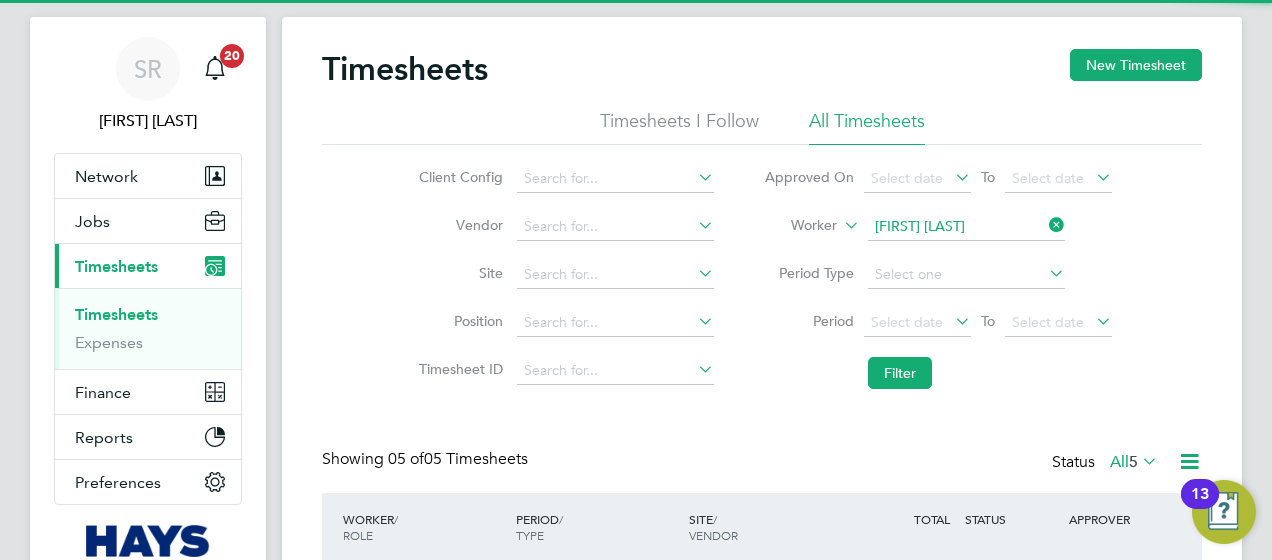click on "Timesheets New Timesheet Timesheets I Follow All Timesheets Client Config   Vendor   Site   Position   Timesheet ID   Approved On
Select date
To
Select date
Worker   Felix Ovat   Period Type   Period
Select date
To
Select date
Filter Showing   05 of  05 Timesheets Status  All  5  WORKER  / ROLE WORKER  / PERIOD PERIOD  / TYPE SITE  / VENDOR TOTAL   TOTAL  / STATUS STATUS APPROVER Felix Ovat Labourer 2025   2 - 8 Aug 2025 2 - 8 Aug 2025 Manual M490347 - The Lakes Hays Specialist Recruitm… £646.34 Saved Saved Tony Boyle Felix Ovat Labourer 2025   26 Jul - 1 Aug 2025 26 Jul - 1 Aug 2025 Manual M490347 - The Lakes Hays Specialist Recruitm… £807.93 Rejected Rejected Jonathan Bates Felix Ovat Labourer 2025   19 - 25 Jul 2025 19 - 25 Jul 2025 Manual M490347 - The Lakes Hays Specialist Recruitm… £456.24 Approved Approved Hays Admin User Felix Ovat Labourer/Cleaner 2025   26 Apr - 2 May 2025 26 Apr - 2 May 2025 Manual Walsall WTS/HWRC (21… £172.44 Approved" 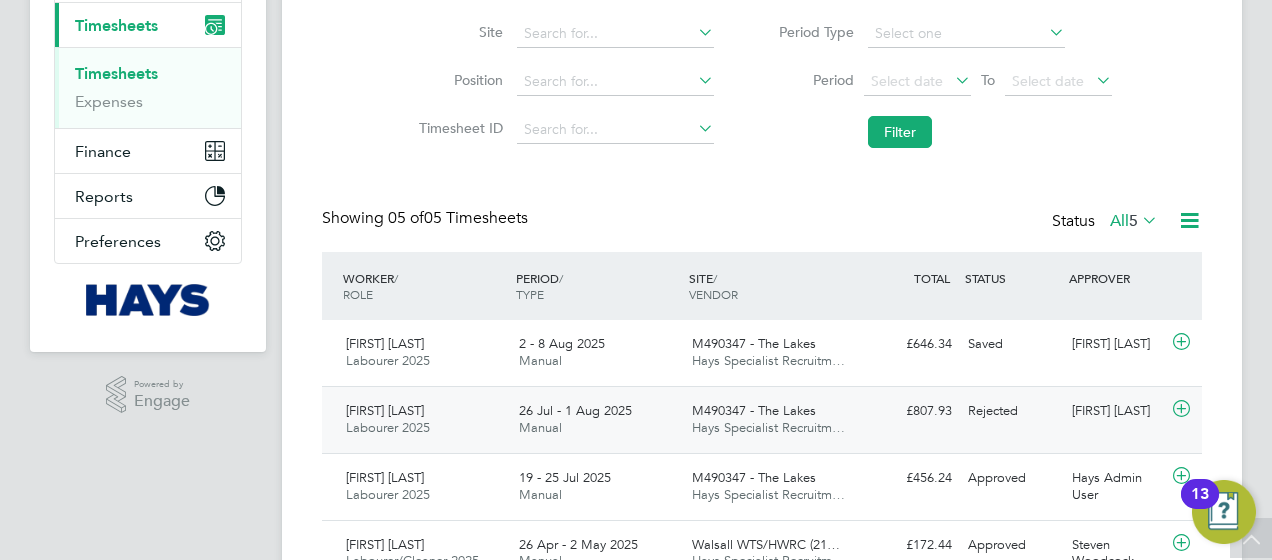 click 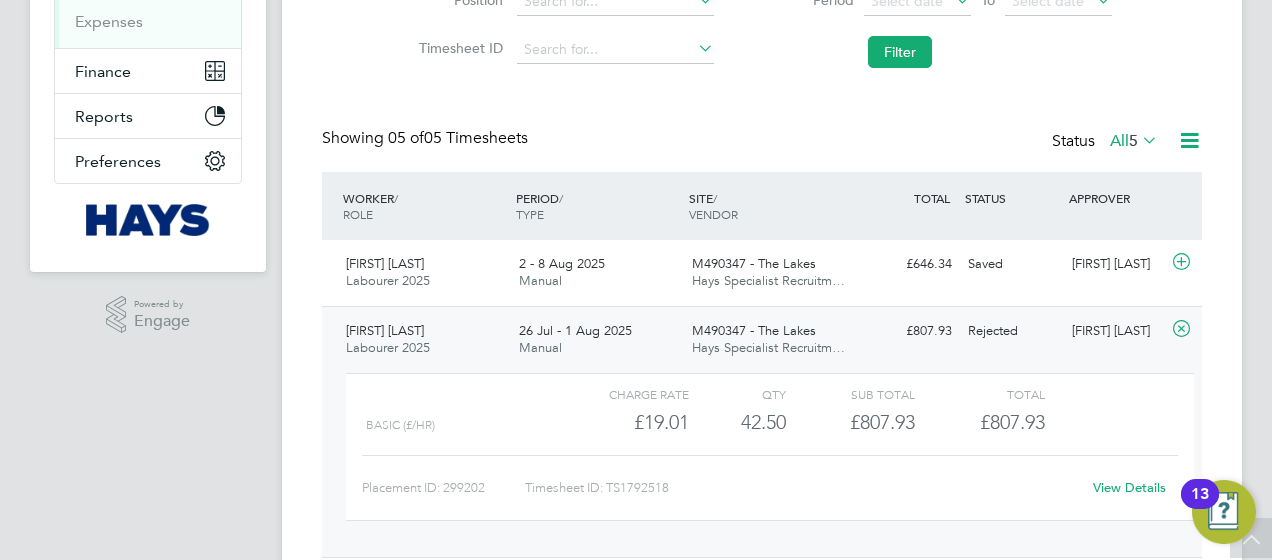 click on "View Details" 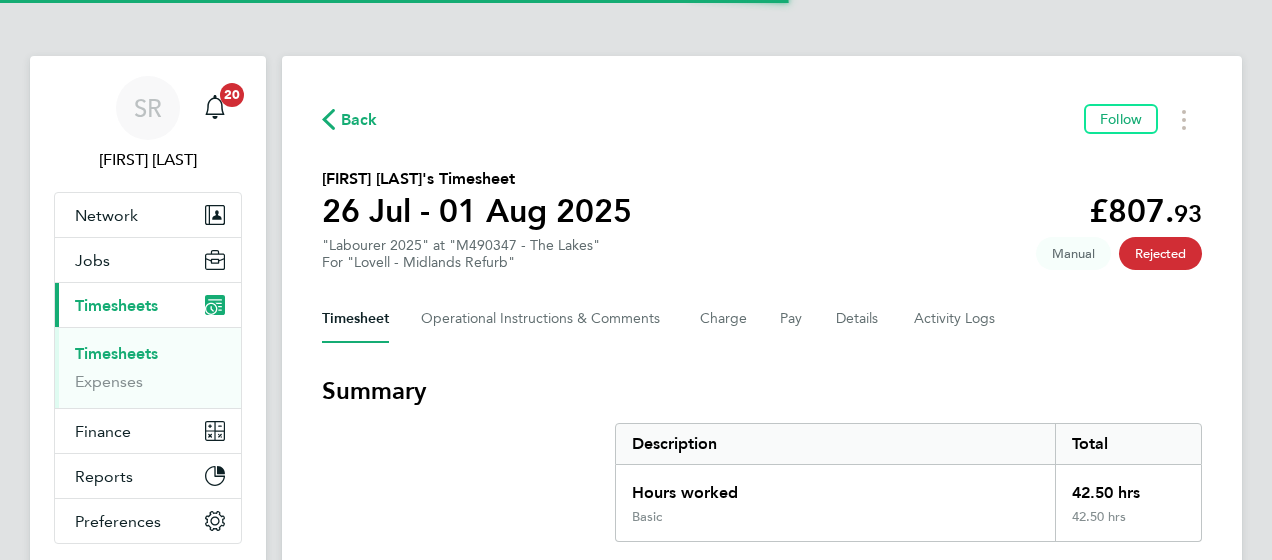 scroll, scrollTop: 0, scrollLeft: 0, axis: both 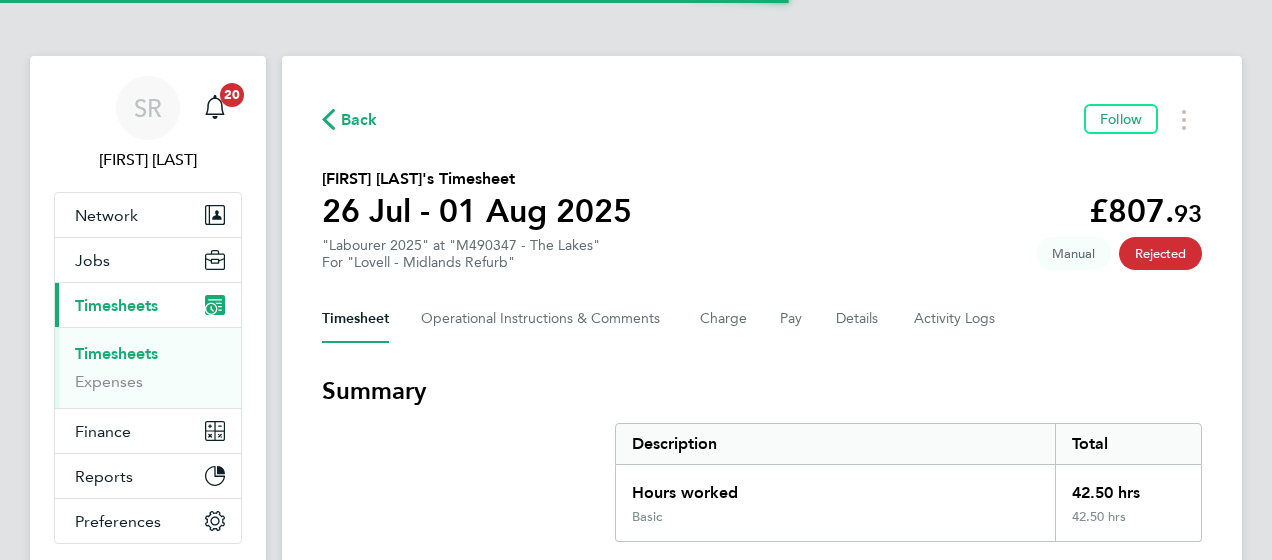 type 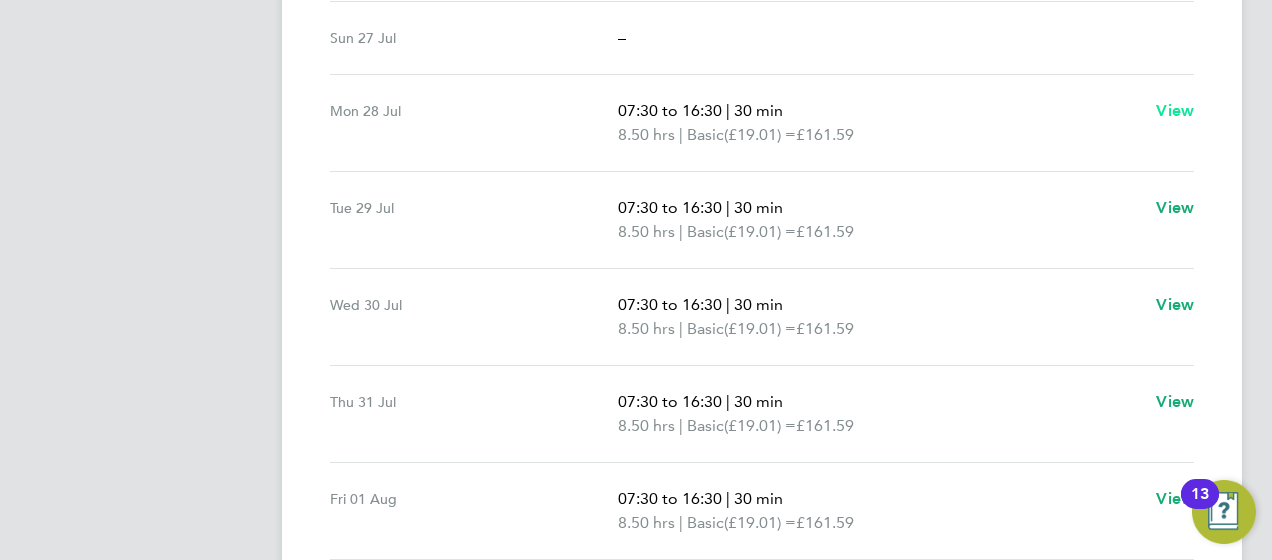 scroll, scrollTop: 705, scrollLeft: 0, axis: vertical 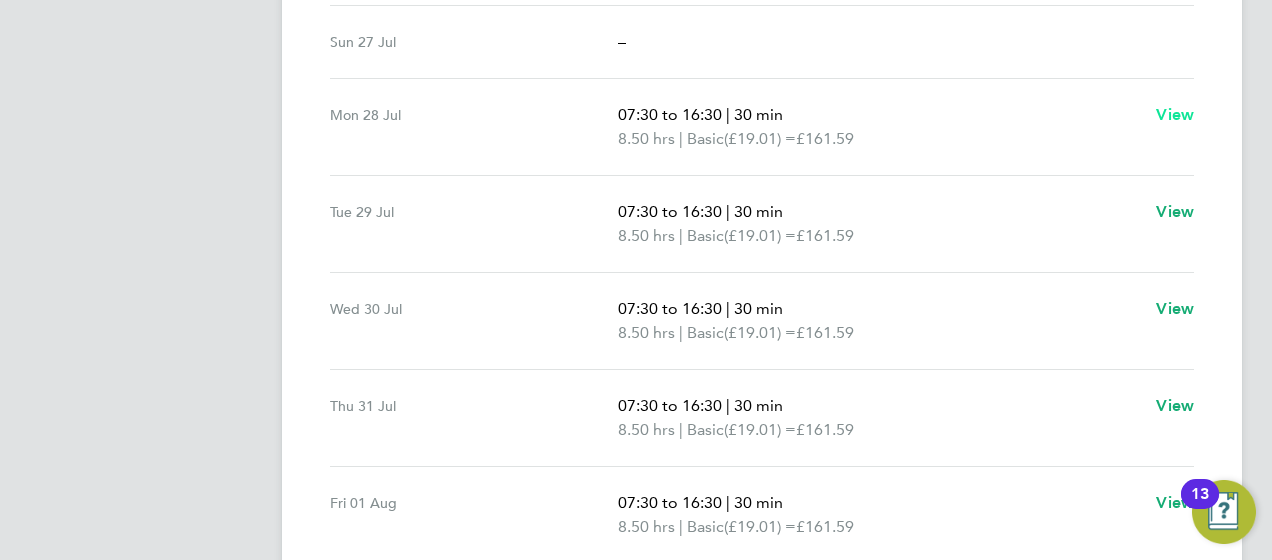 click on "View" at bounding box center [1175, 114] 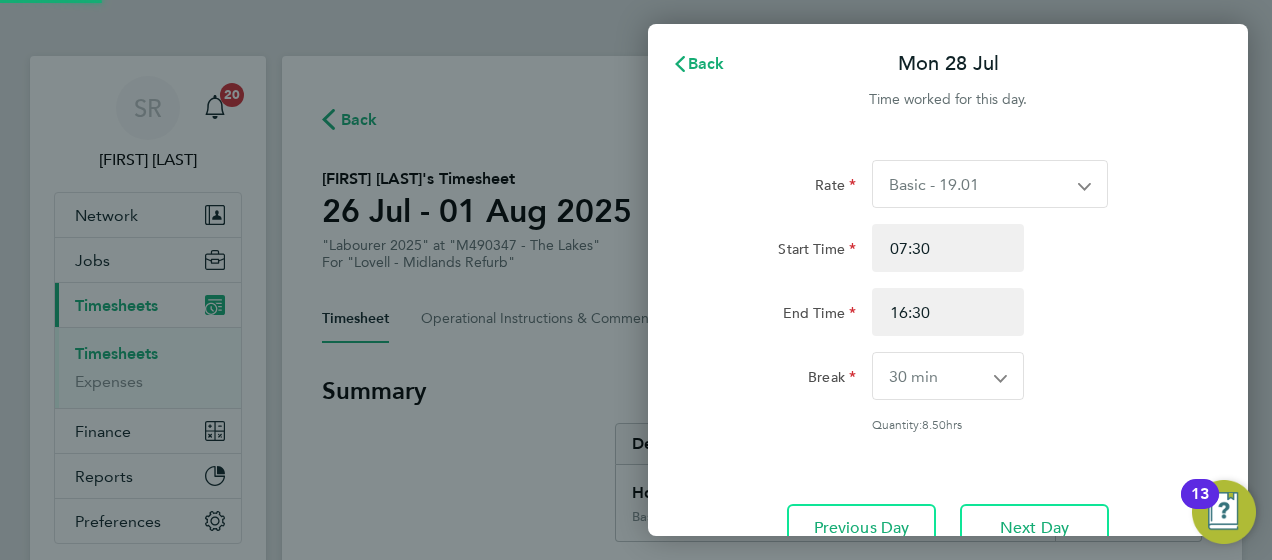 scroll, scrollTop: 0, scrollLeft: 0, axis: both 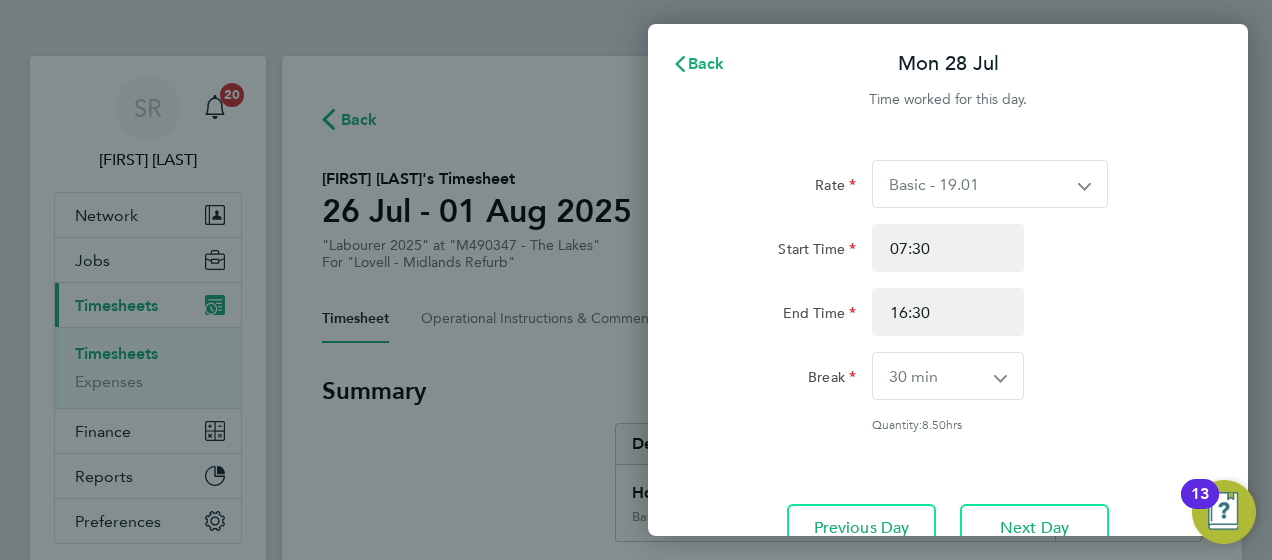 click on "Back  Mon 28 Jul   Time worked for this day.  Rate  Basic - 19.01   Overtime - 27.22
Start Time 07:30 End Time 16:30 Break  0 min   15 min   30 min   45 min   60 min   75 min   90 min
Quantity:  8.50  hrs   Previous Day   Next Day   Save Timesheet   Save & Submit Timesheet" 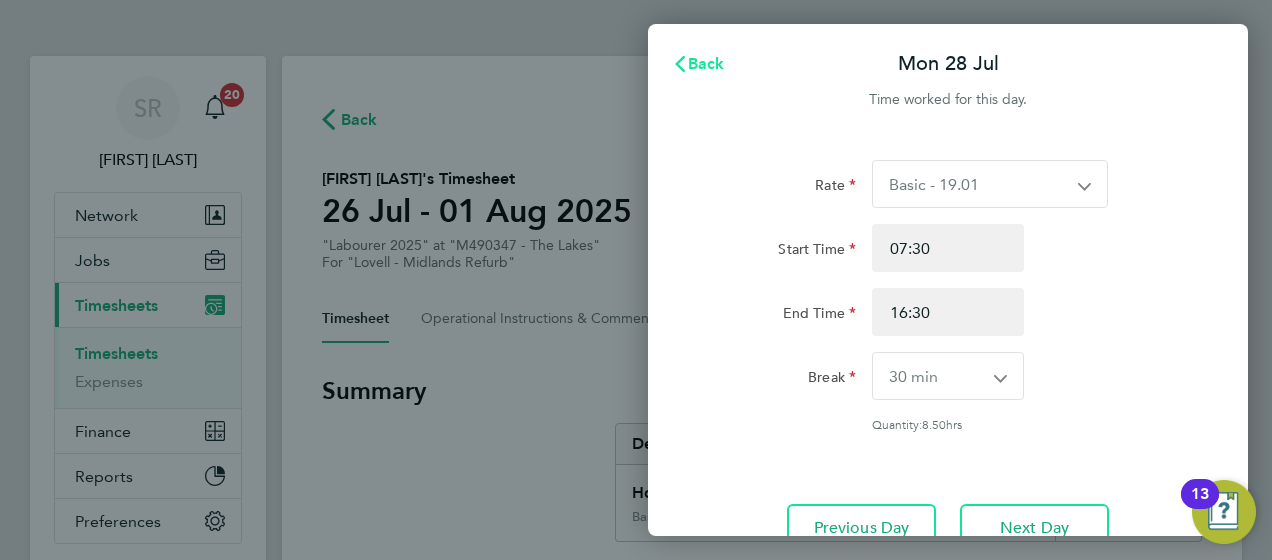 click on "Back" 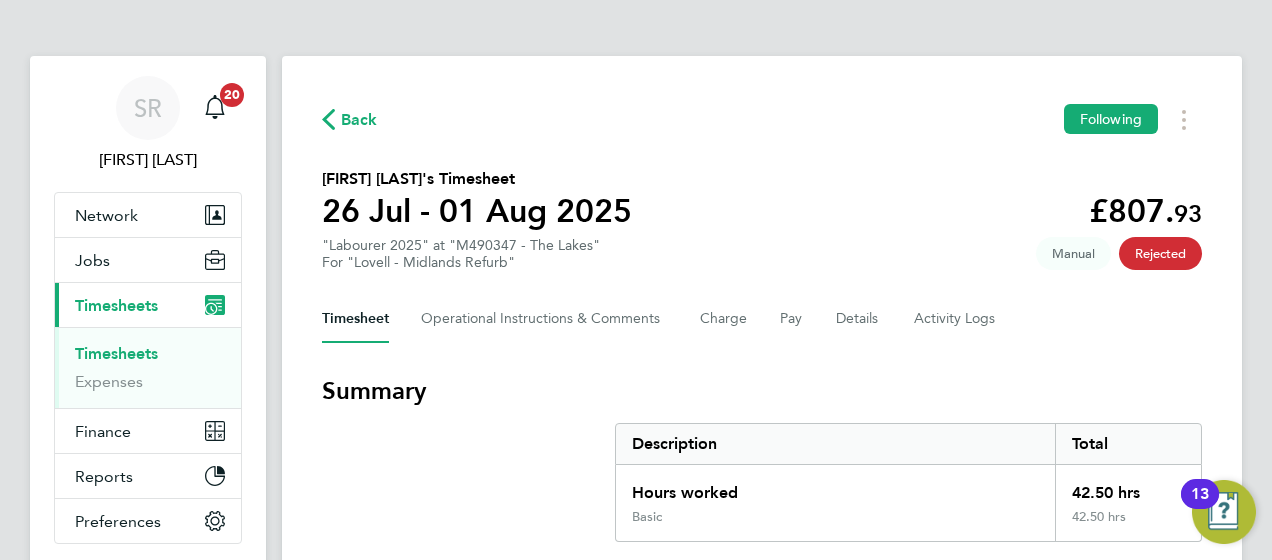 click on "Timesheets" at bounding box center [116, 353] 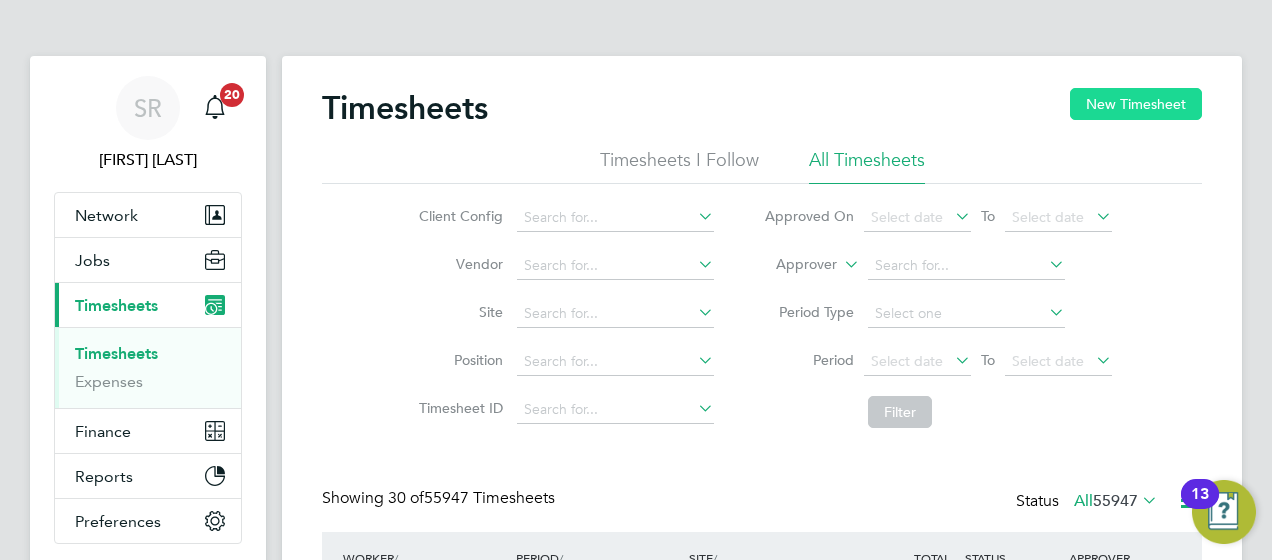 scroll, scrollTop: 10, scrollLeft: 10, axis: both 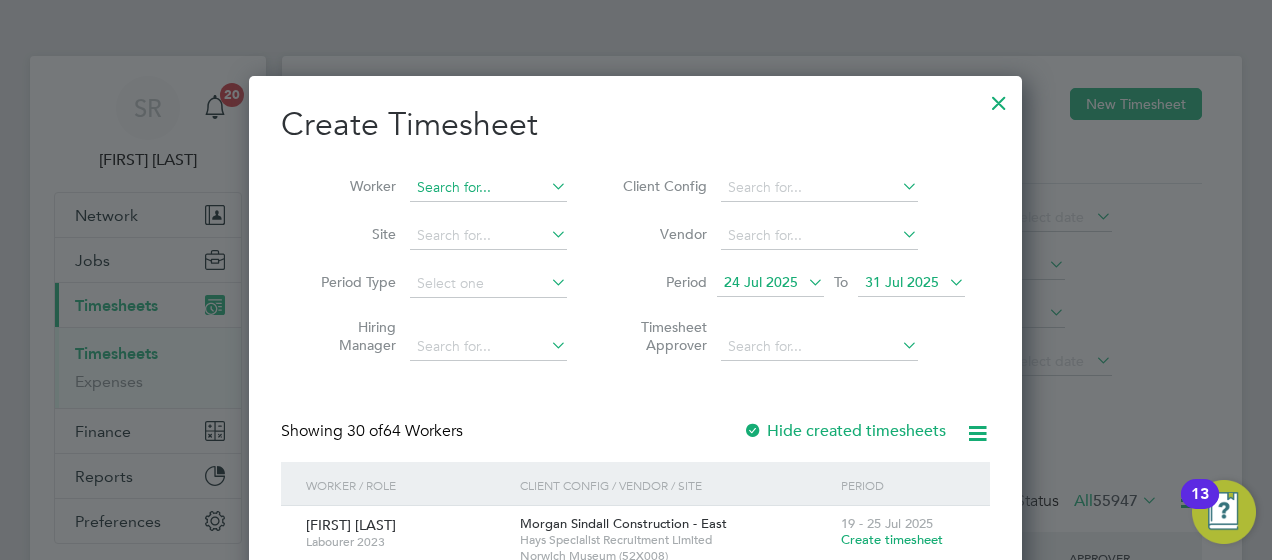 click at bounding box center [488, 188] 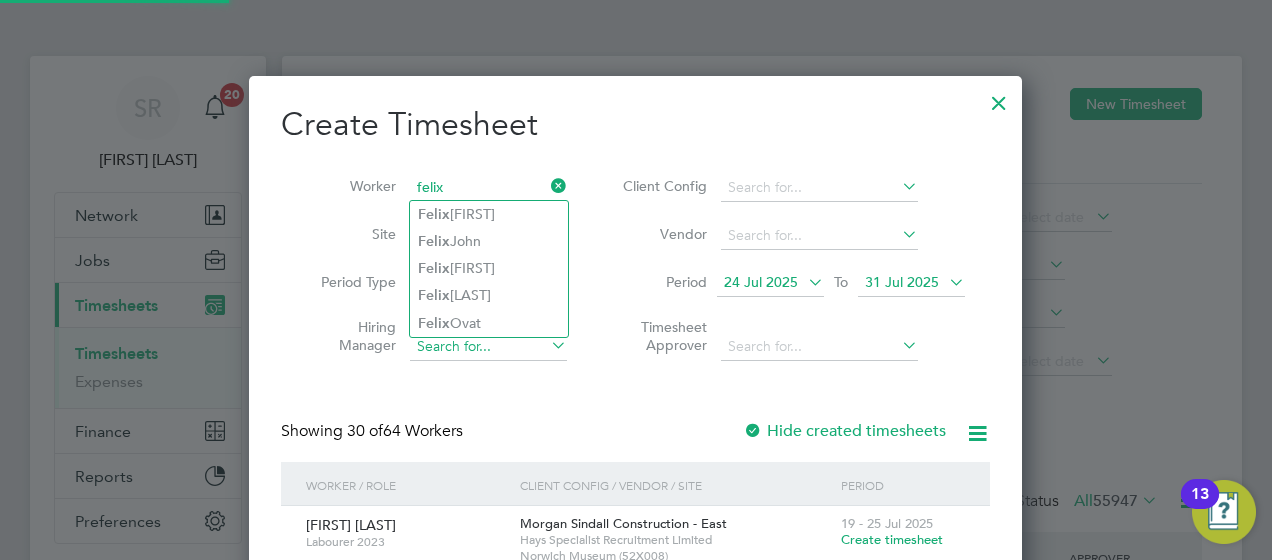 type on "felix" 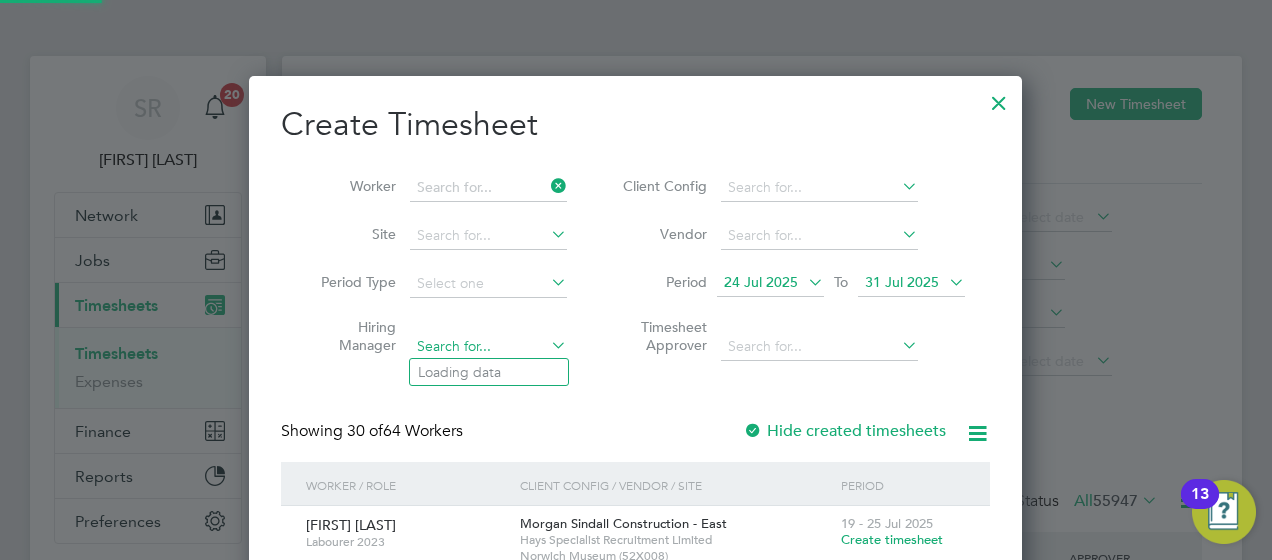 click at bounding box center [488, 347] 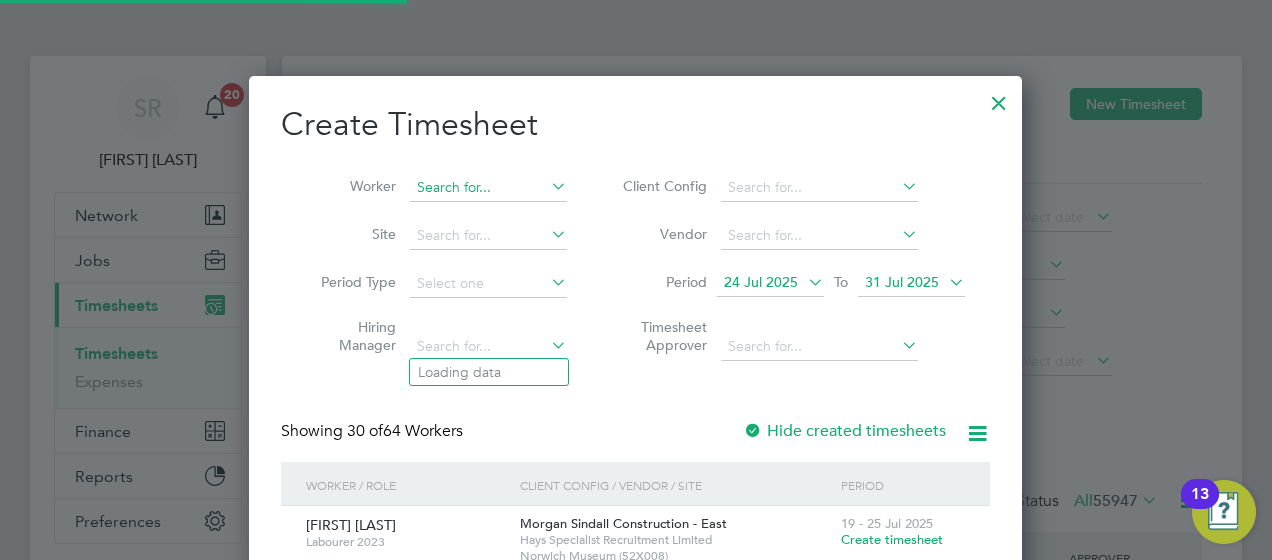 click at bounding box center (488, 188) 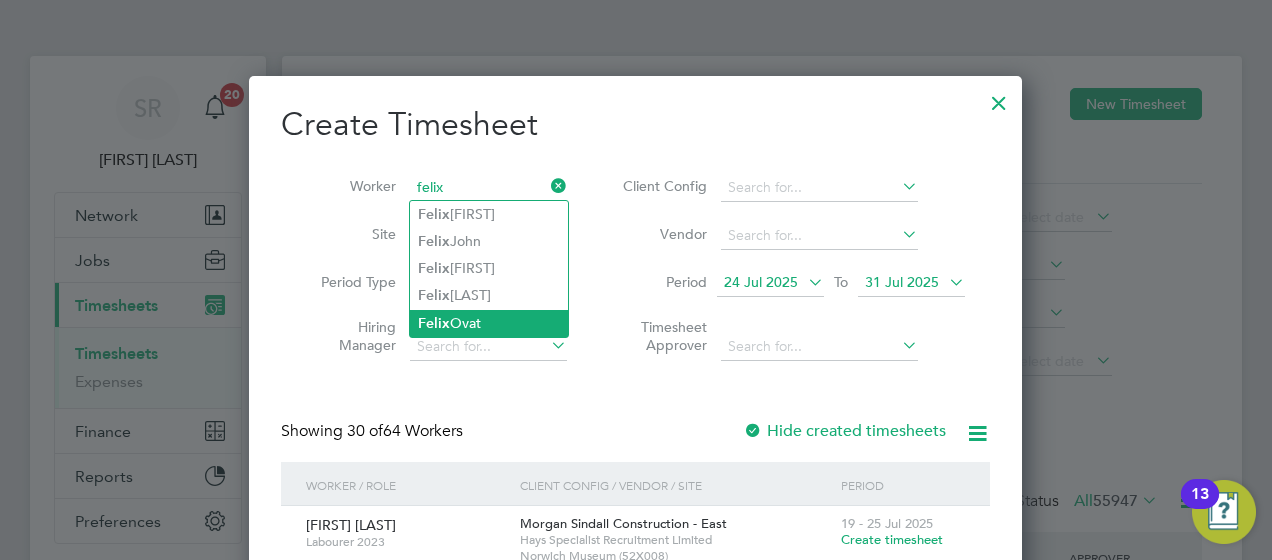click on "Felix  Ovat" 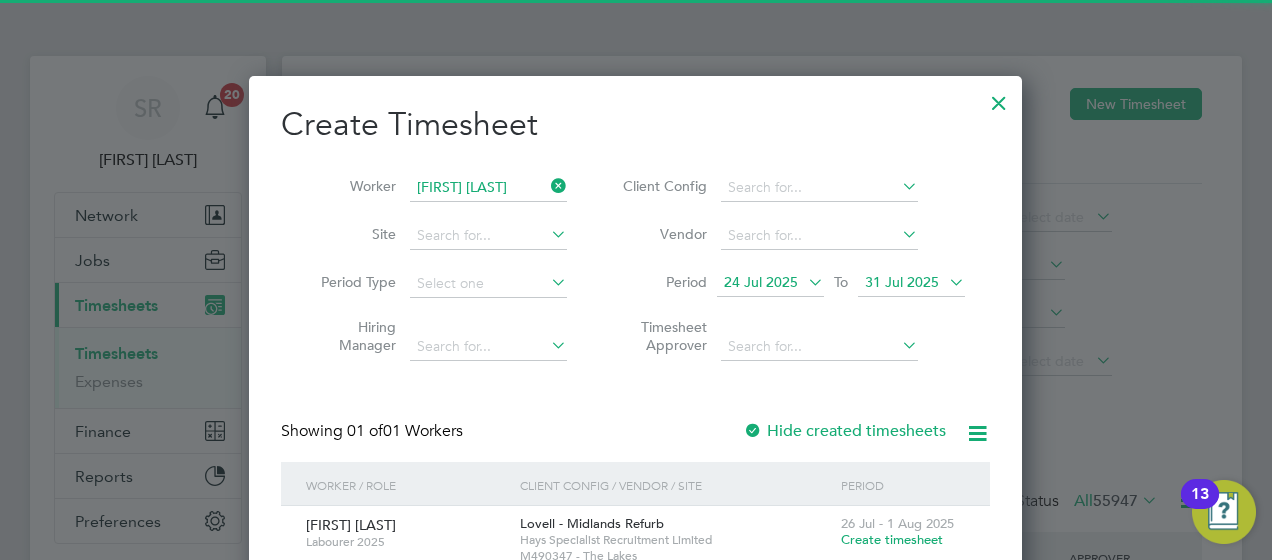 click on "31 Jul 2025" at bounding box center [902, 282] 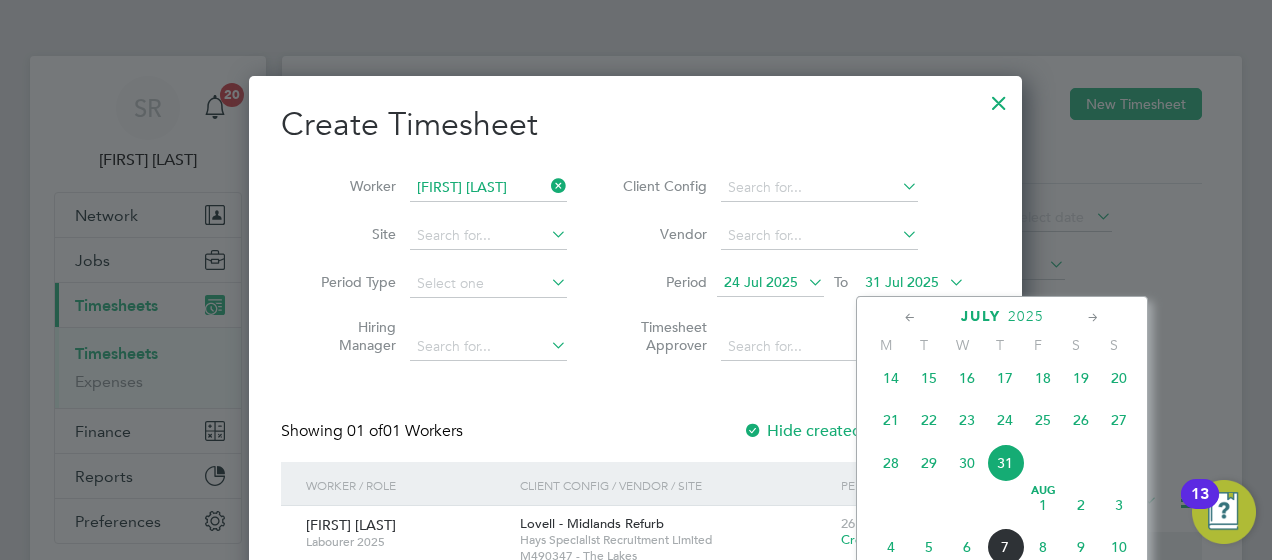 click 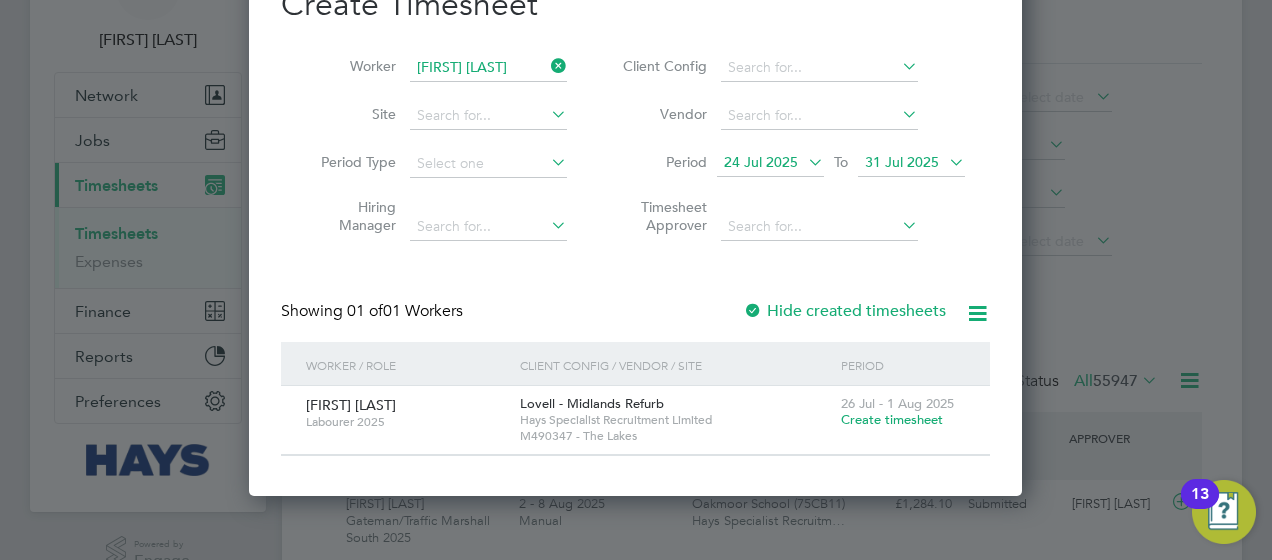 click on "31 Jul 2025" at bounding box center (902, 162) 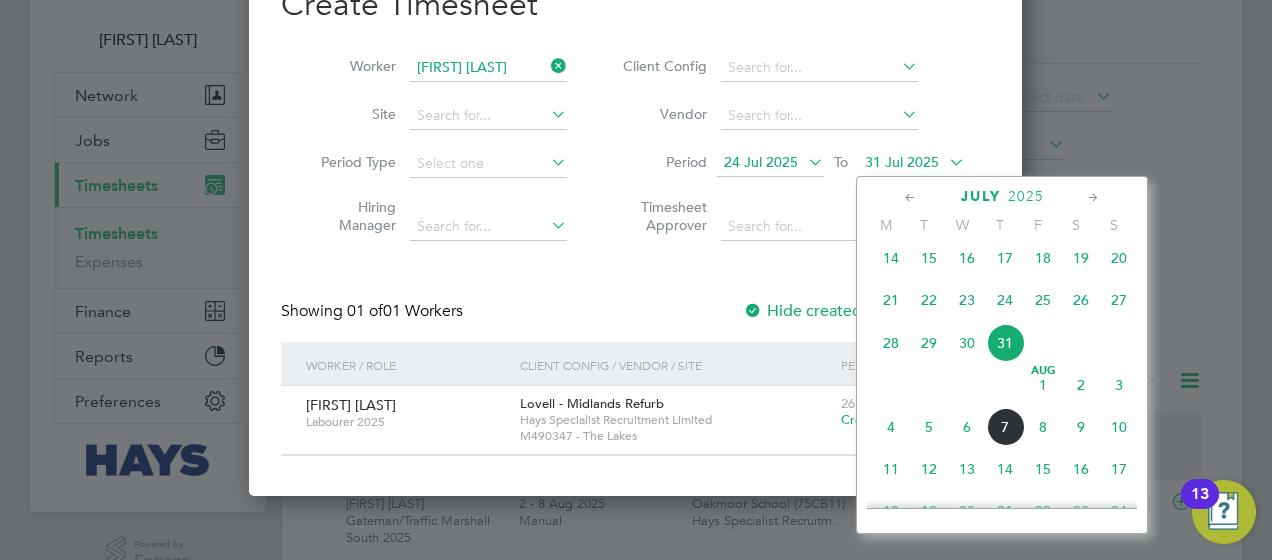 click on "Aug 1" 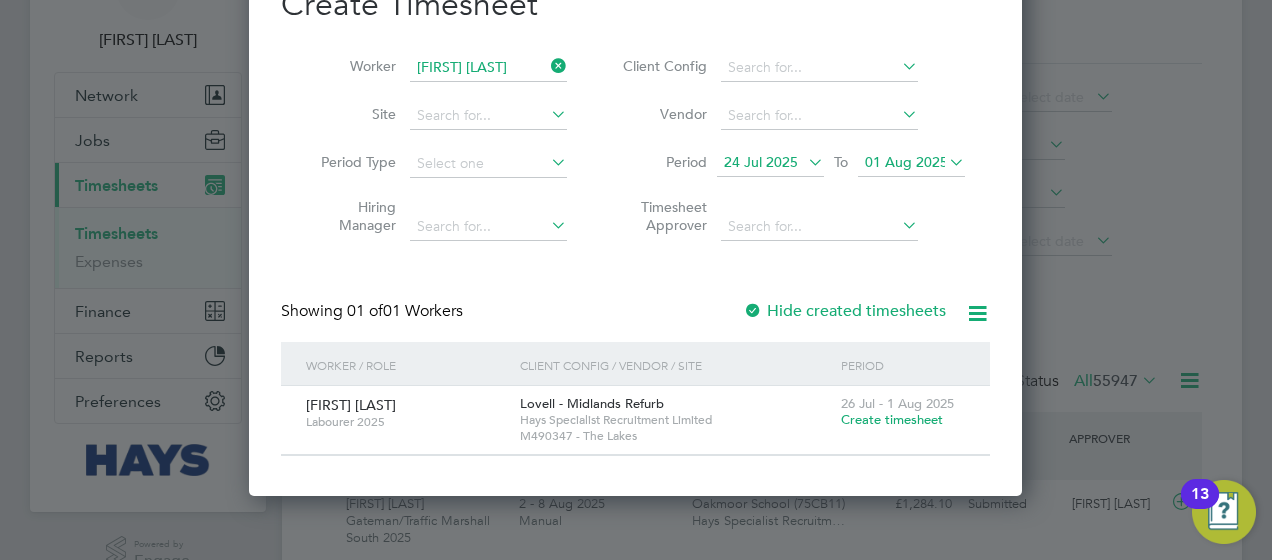 click on "Showing   01 of  01 Workers Hide created timesheets" at bounding box center (635, 321) 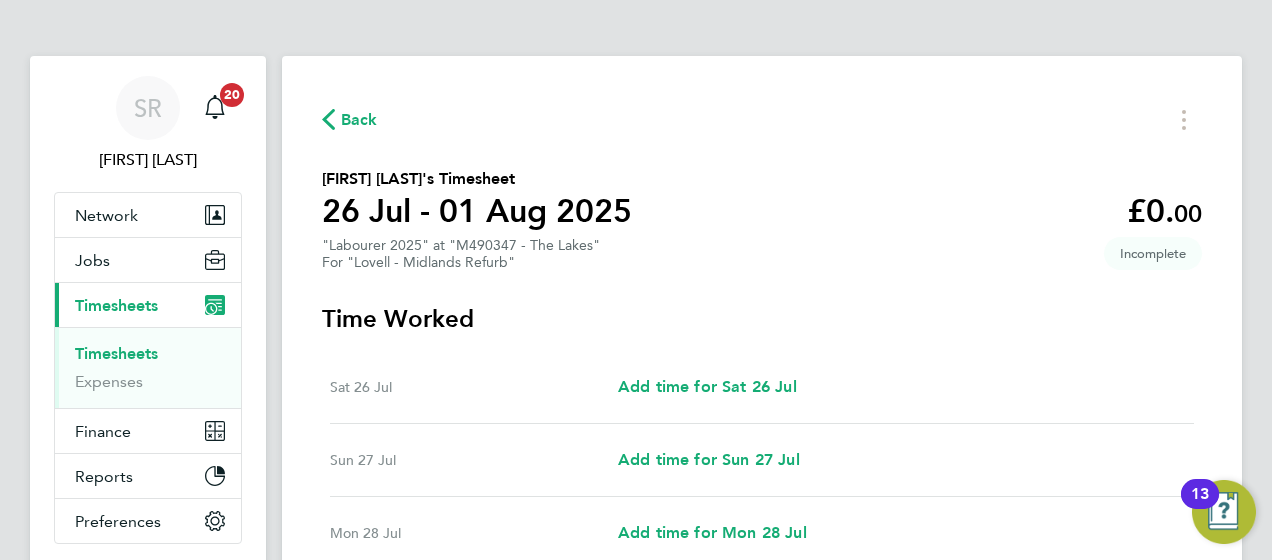 click on "Felix Ovat's Timesheet   26 Jul - 01 Aug 2025   £0. 00  "Labourer 2025" at "M490347 - The Lakes"  For "Lovell - Midlands Refurb"  Incomplete" 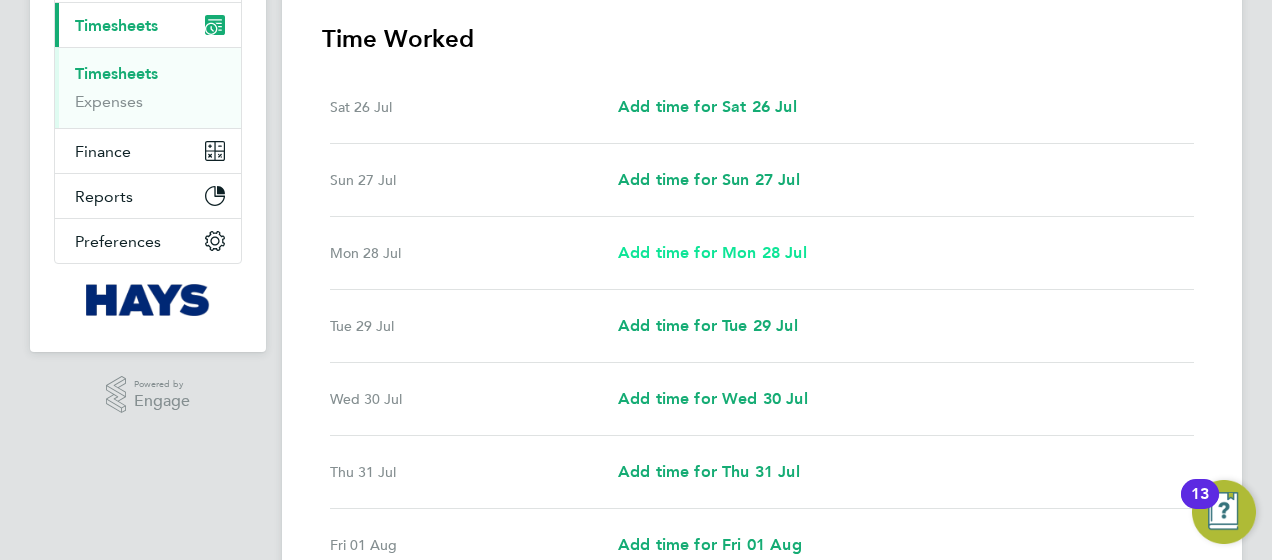 click on "Add time for Mon 28 Jul" at bounding box center (712, 252) 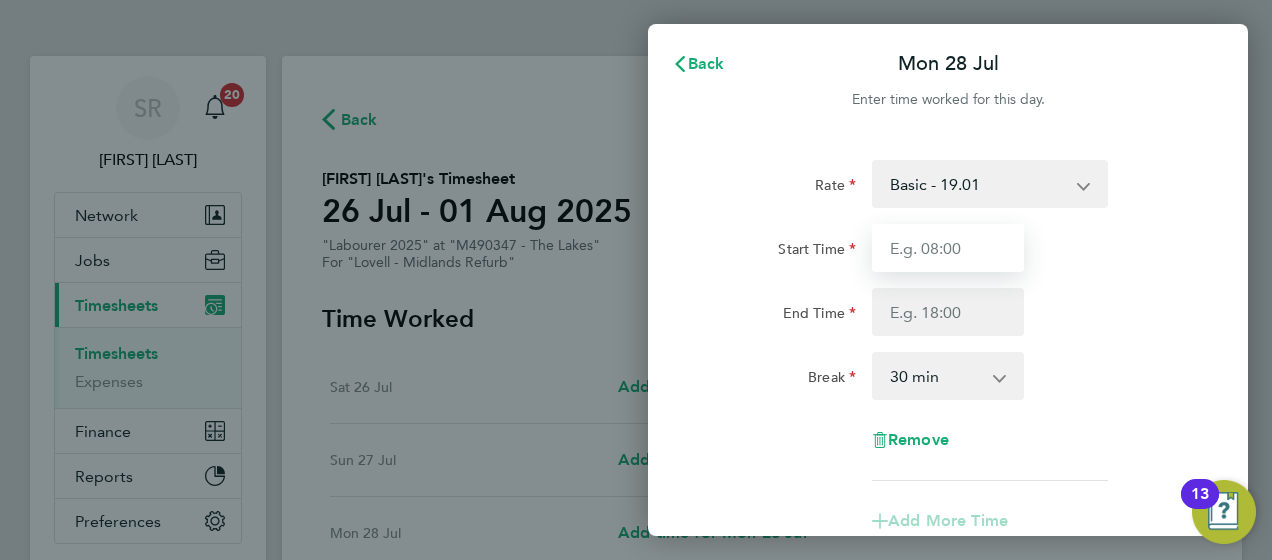 click on "Start Time" at bounding box center [948, 248] 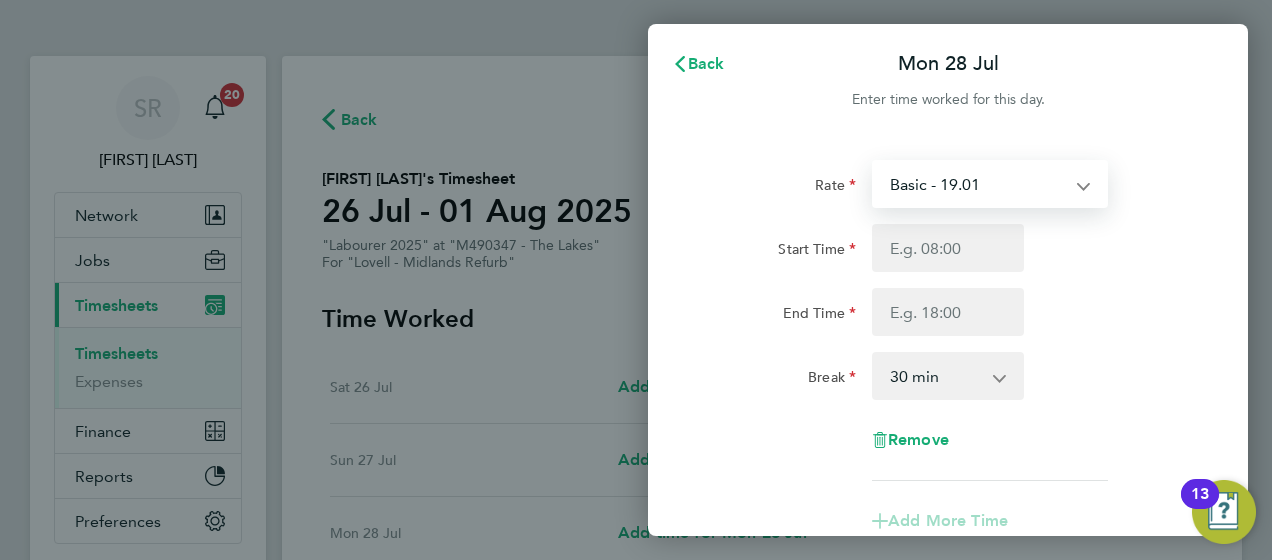 click on "Basic - 19.01   Overtime - 27.22" at bounding box center (978, 184) 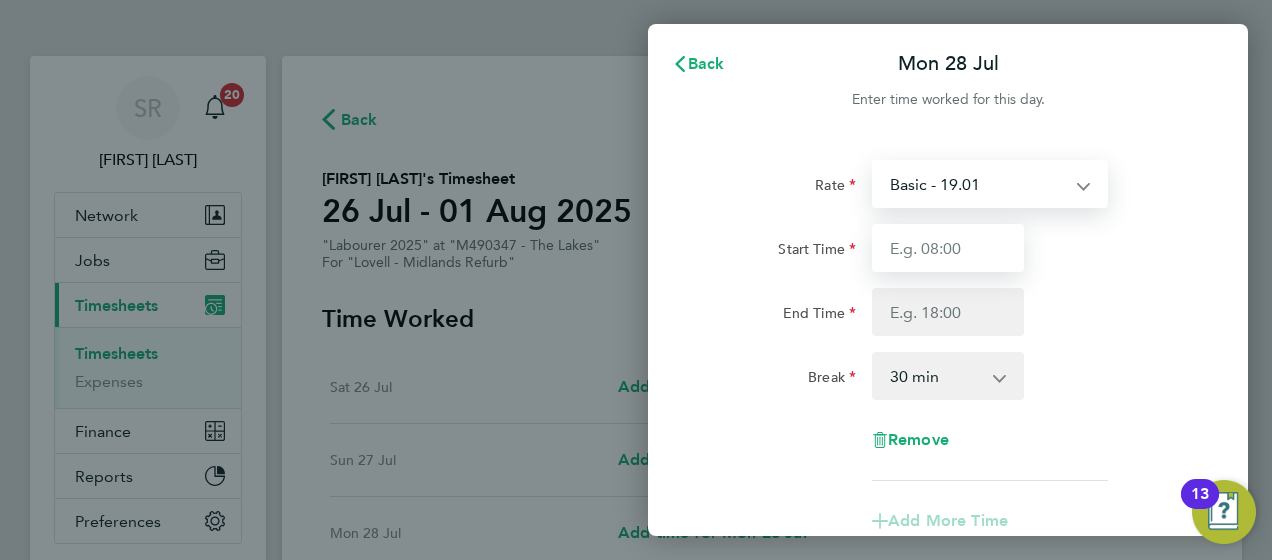 click on "Start Time" at bounding box center [948, 248] 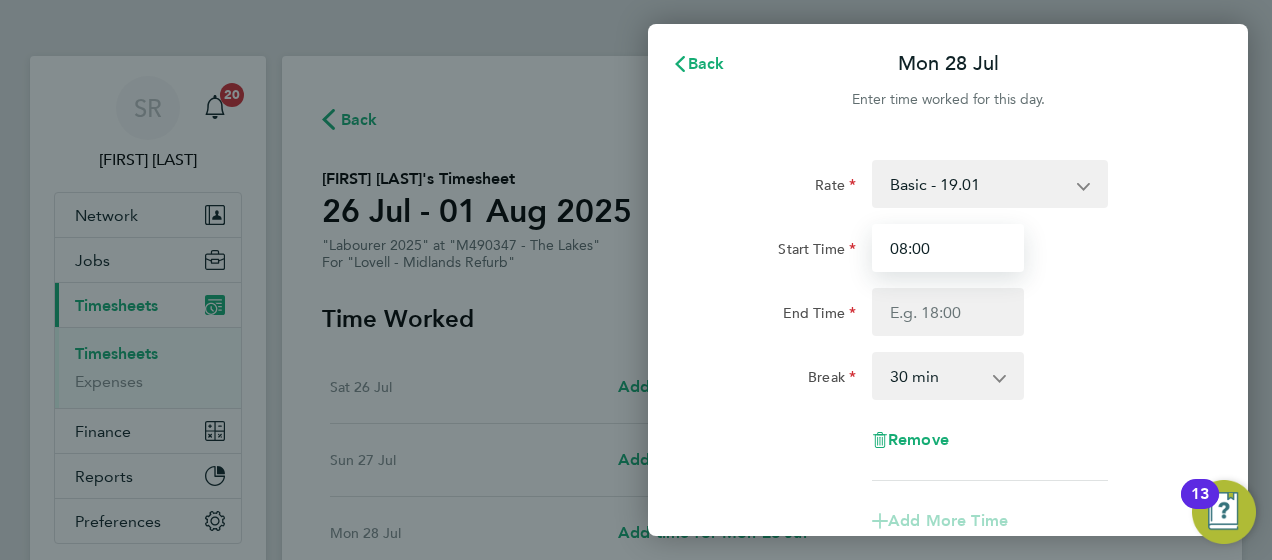 type on "08:00" 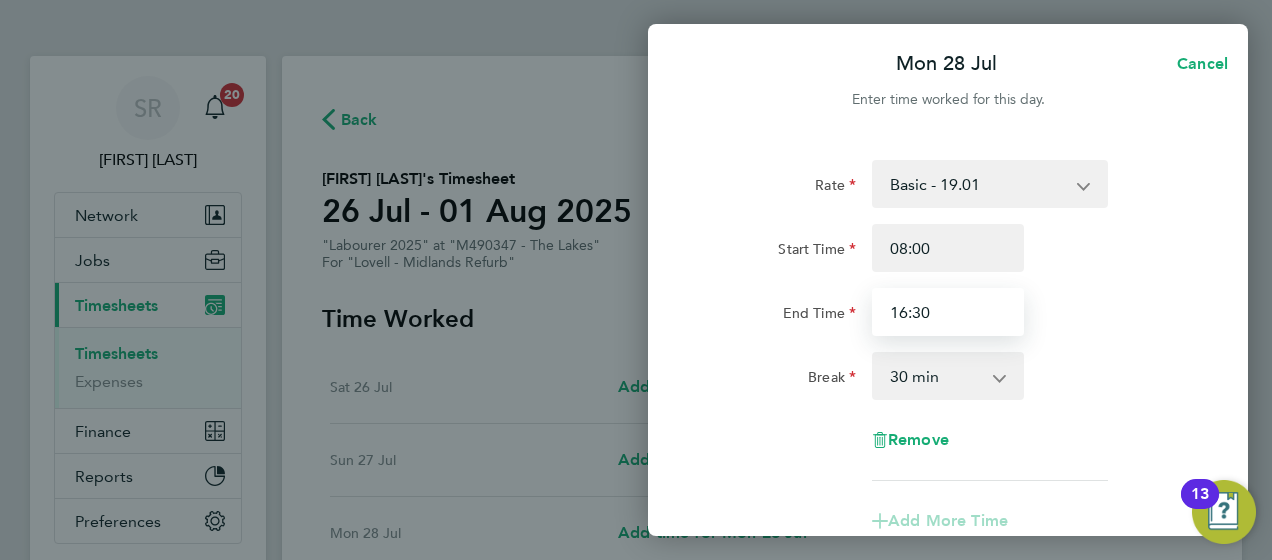 type on "16:30" 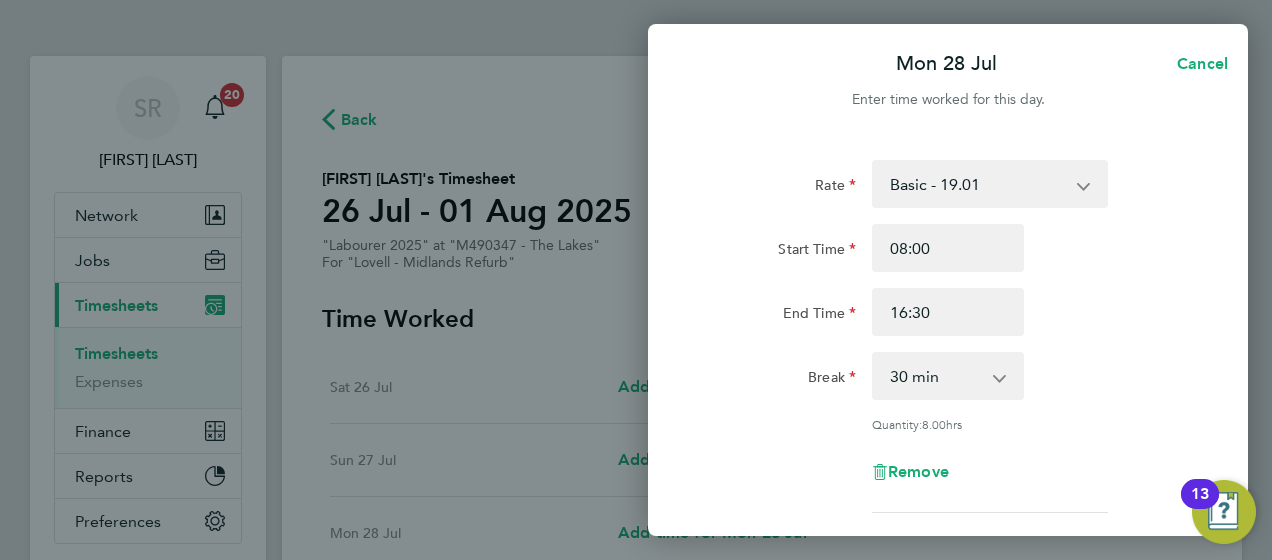 click on "End Time 16:30" 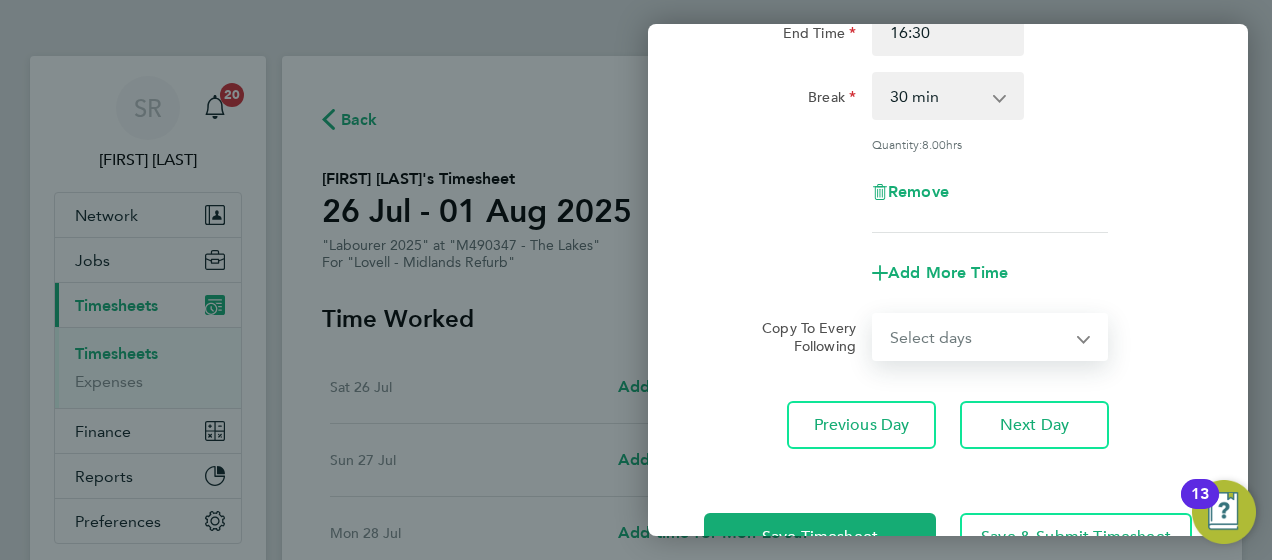click on "Select days   Day   Tuesday   Wednesday   Thursday   Friday" at bounding box center [979, 337] 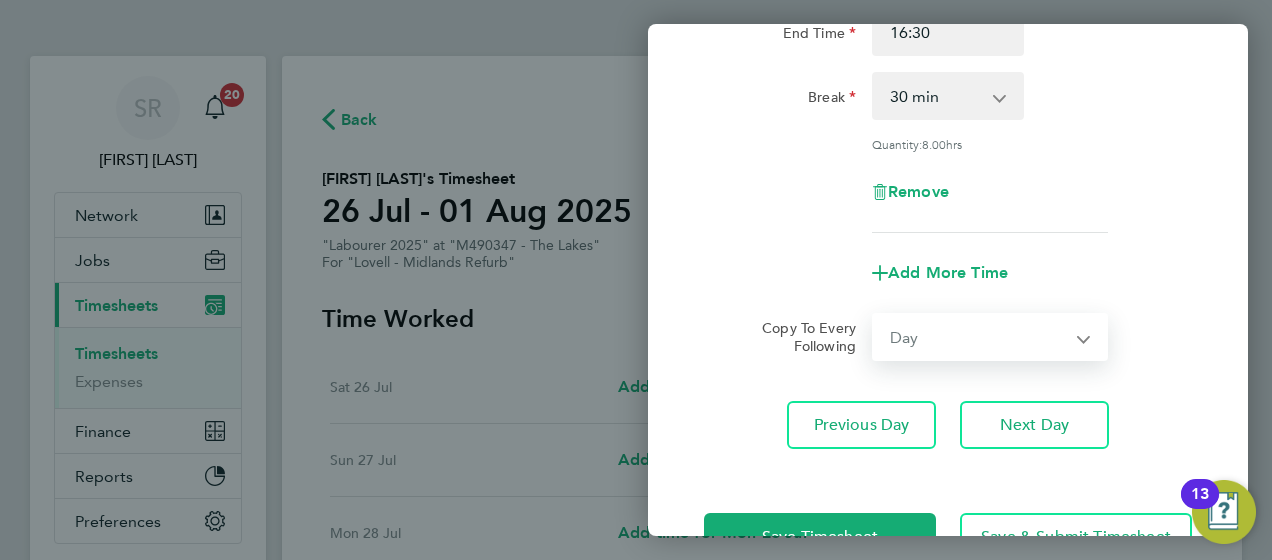 click on "Select days   Day   Tuesday   Wednesday   Thursday   Friday" at bounding box center (979, 337) 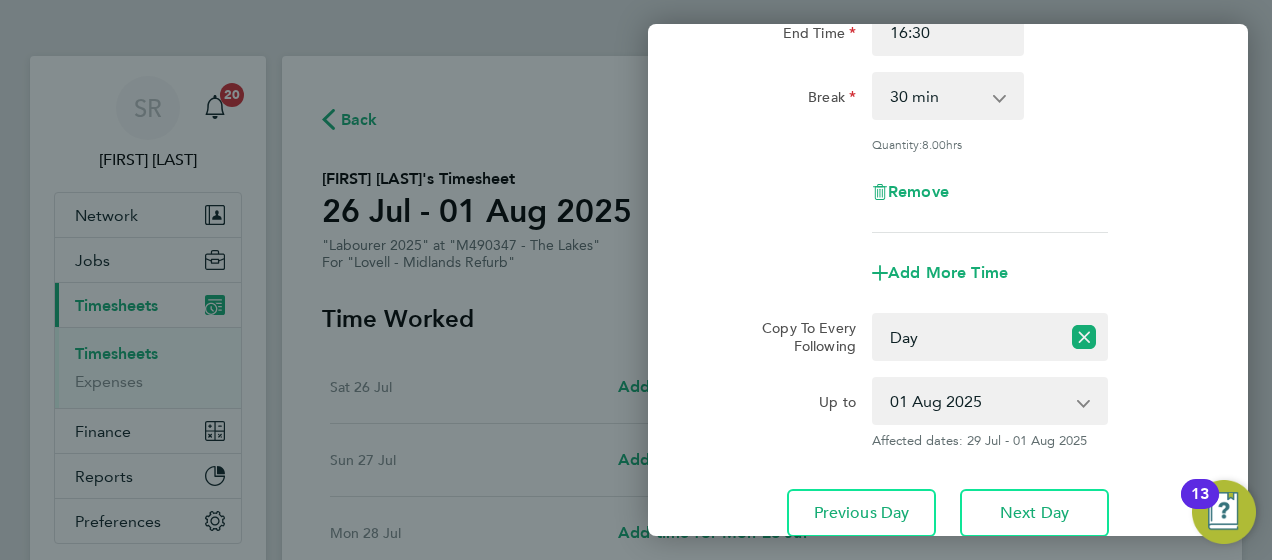 click on "Mon 28 Jul  Cancel  Enter time worked for this day.  Rate  Basic - 19.01   Overtime - 27.22
Start Time 08:00 End Time 16:30 Break  0 min   15 min   30 min   45 min   60 min   75 min   90 min
Quantity:  8.00  hrs
Remove
Add More Time  Copy To Every Following  Select days   Day   Tuesday   Wednesday   Thursday   Friday
Up to  29 Jul 2025   30 Jul 2025   31 Jul 2025   01 Aug 2025
Affected dates: 29 Jul - 01 Aug 2025   Previous Day   Next Day   Save Timesheet   Save & Submit Timesheet" 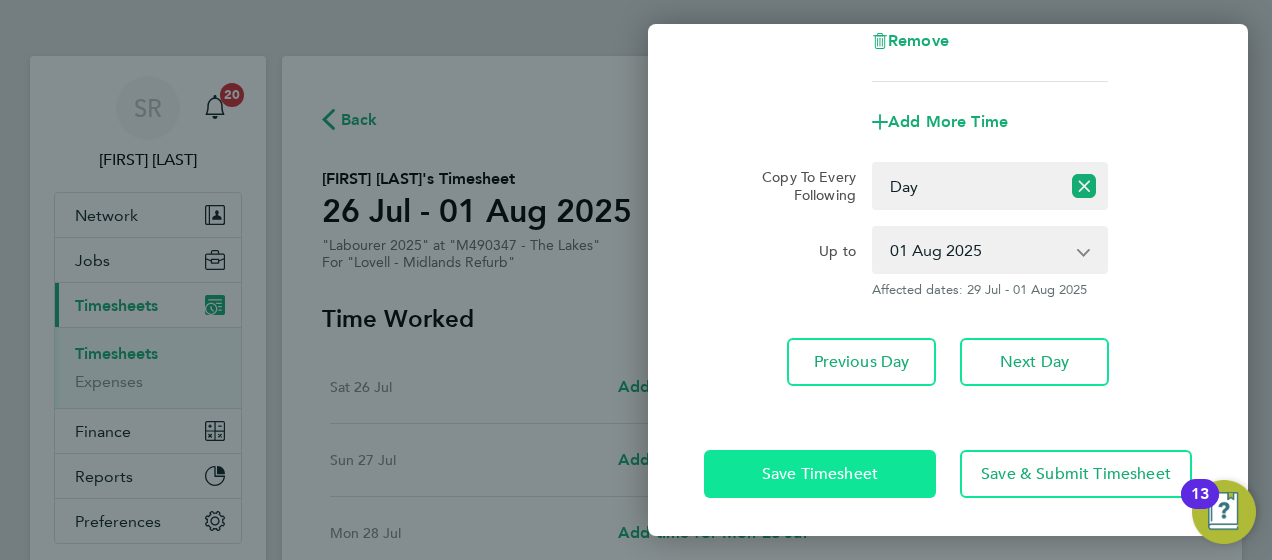 click on "Save Timesheet" 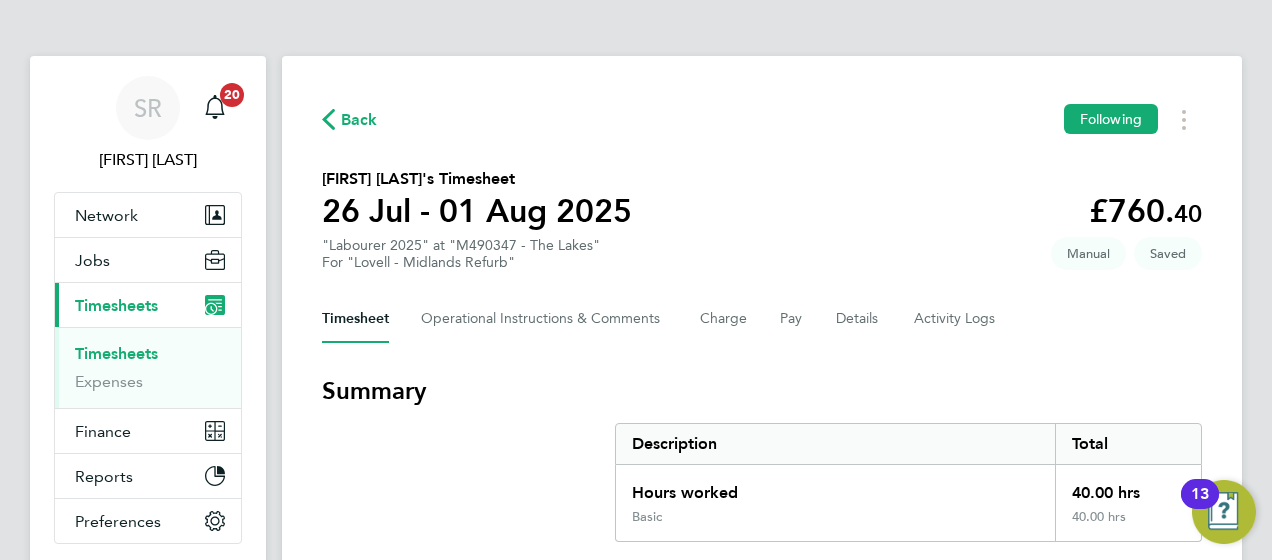 click on "Summary" at bounding box center (762, 391) 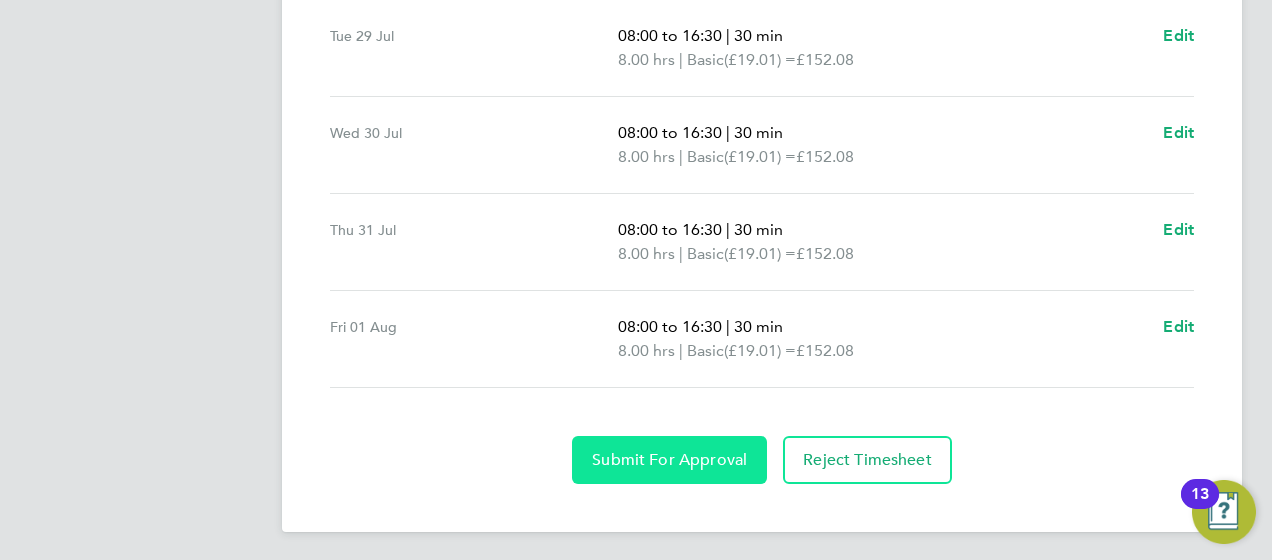 click on "Submit For Approval" 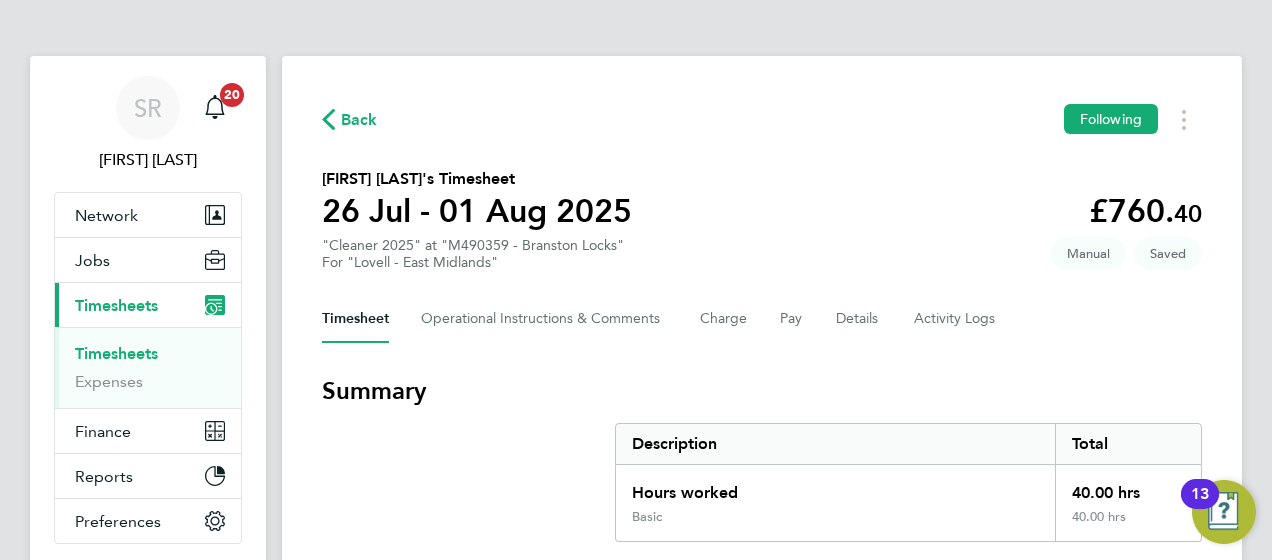 scroll, scrollTop: 0, scrollLeft: 0, axis: both 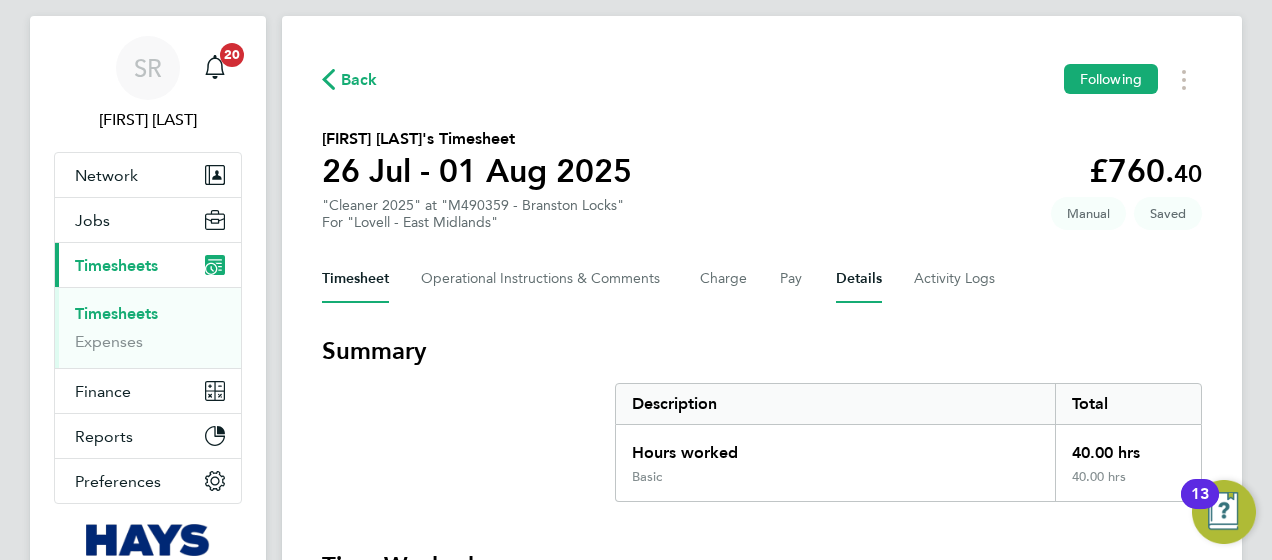 click on "Details" at bounding box center (859, 279) 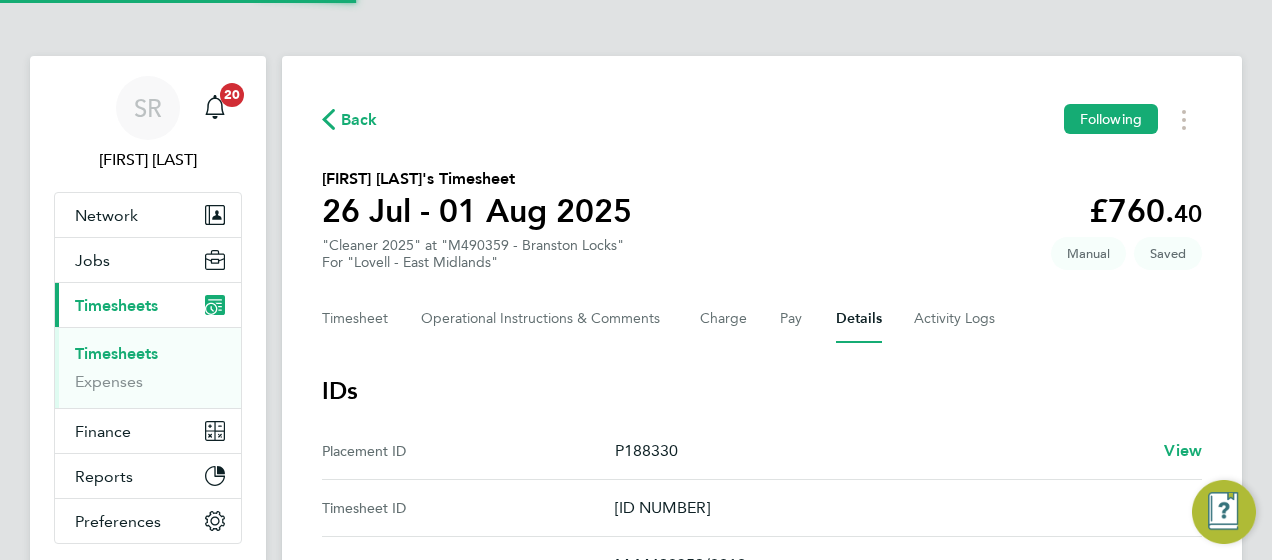 click on "[FIRST] [LAST]'s Timesheet 26 Jul - 01 Aug 2025 £760. 40 "Cleaner 2025" at "M490359 - Branston Locks" For "Lovell - East Midlands" Saved Manual" 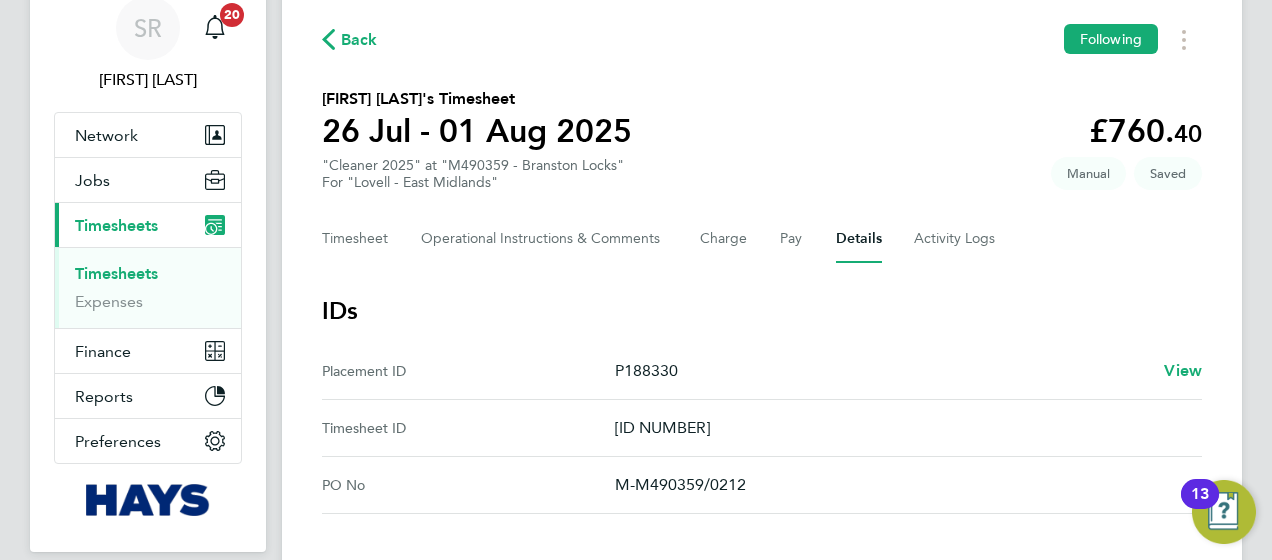 scroll, scrollTop: 0, scrollLeft: 0, axis: both 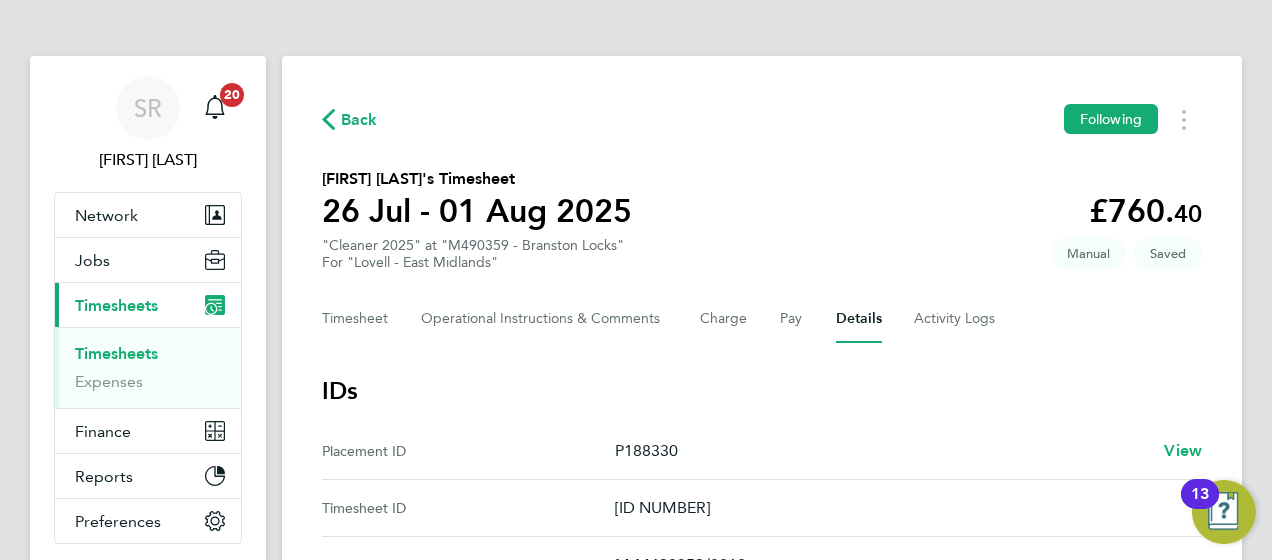 click on "Timesheets" at bounding box center [116, 353] 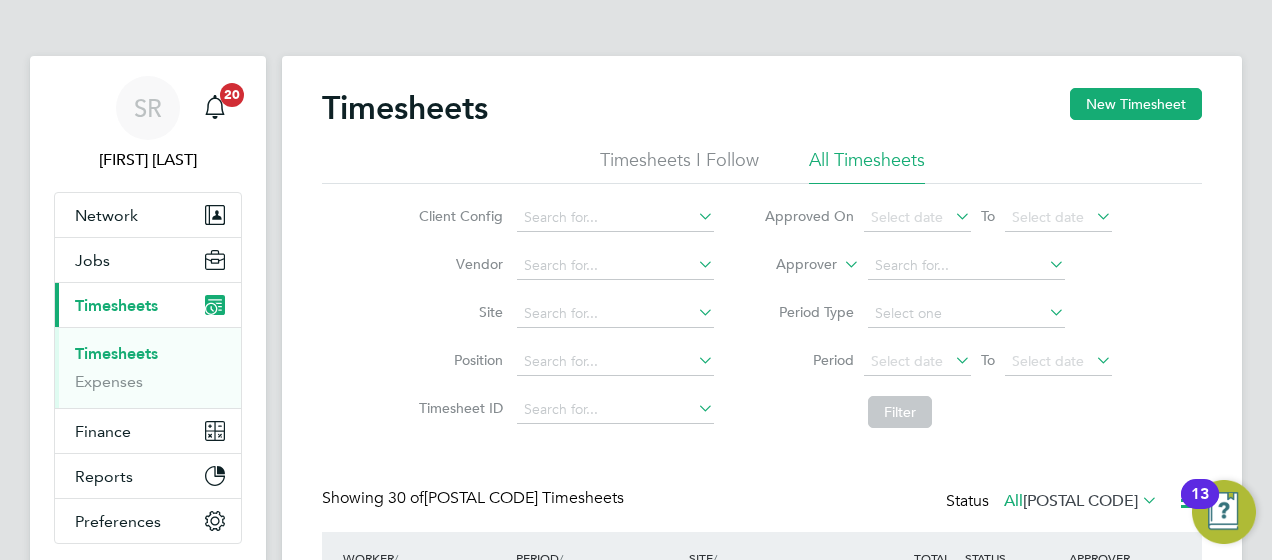 scroll, scrollTop: 10, scrollLeft: 10, axis: both 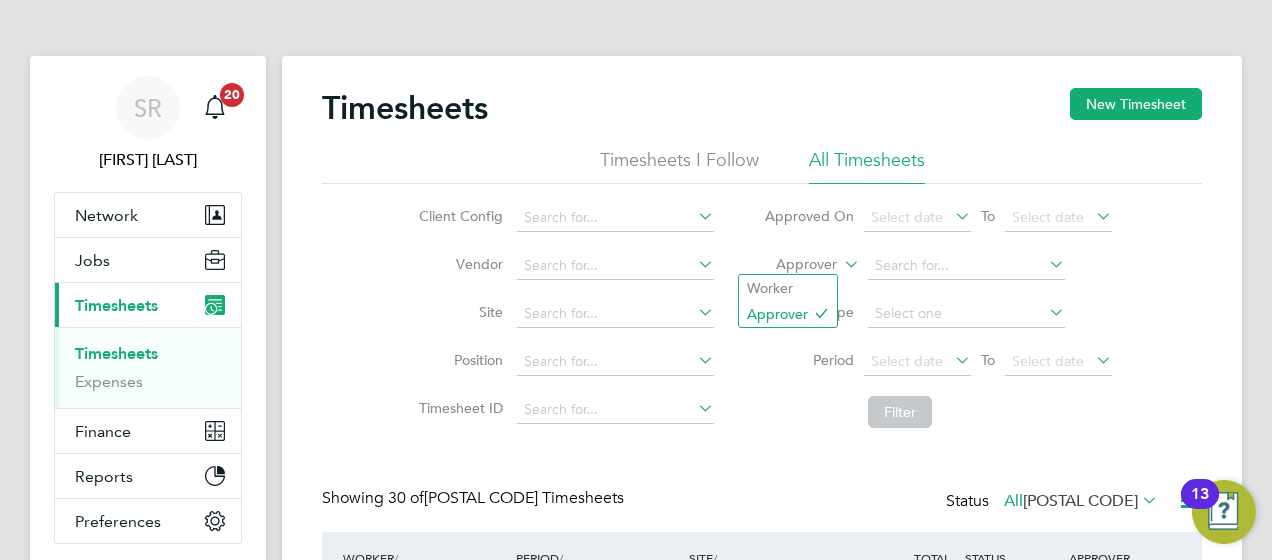 click on "Approver" 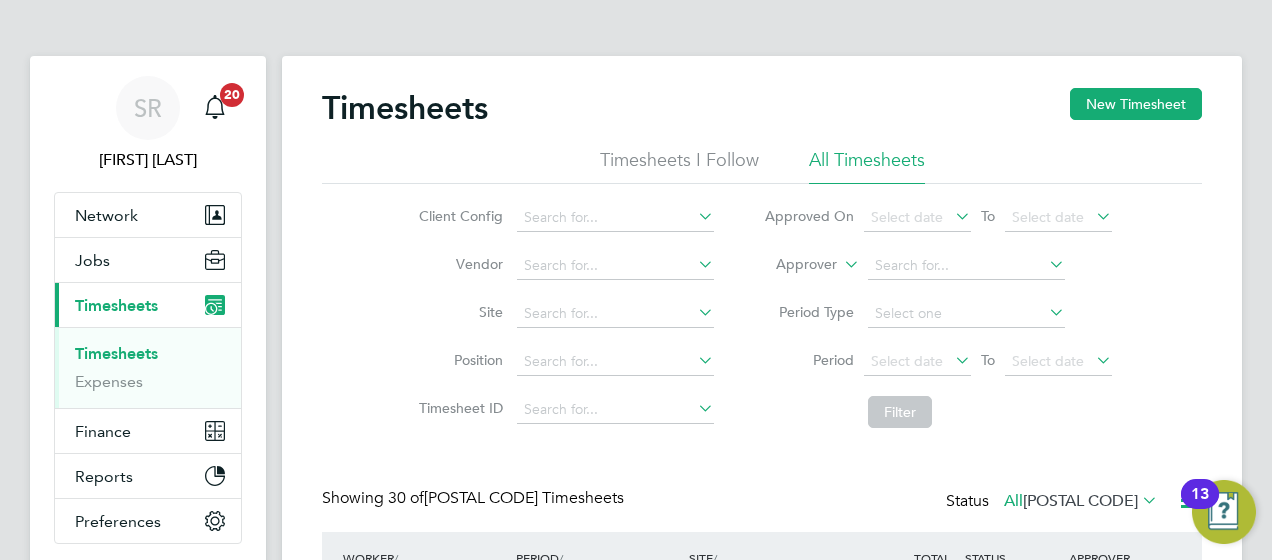 click on "Worker" 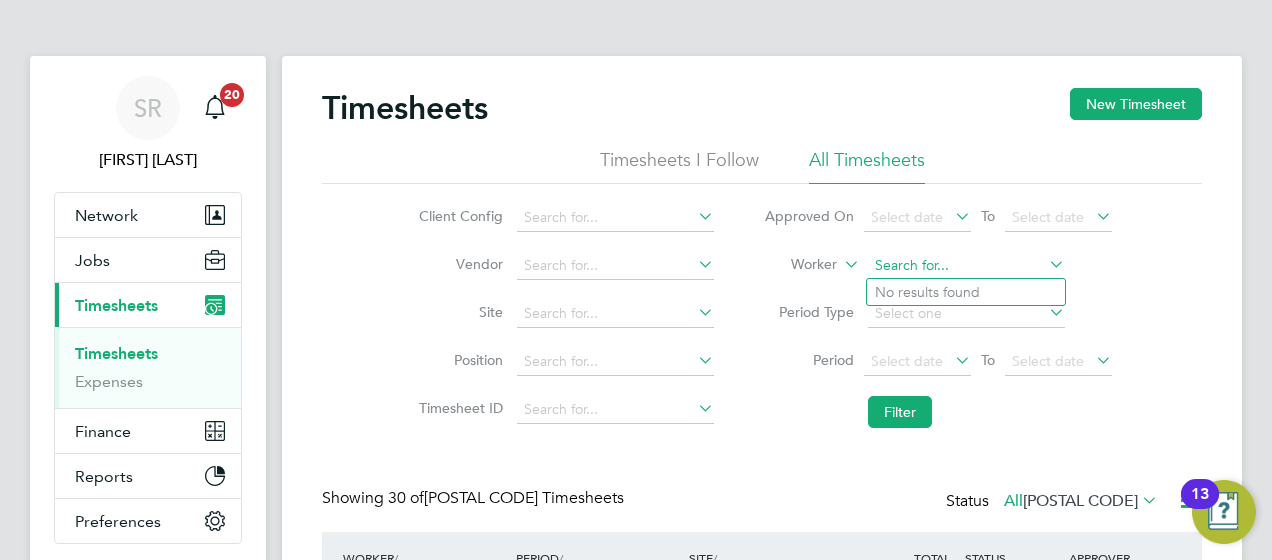 click 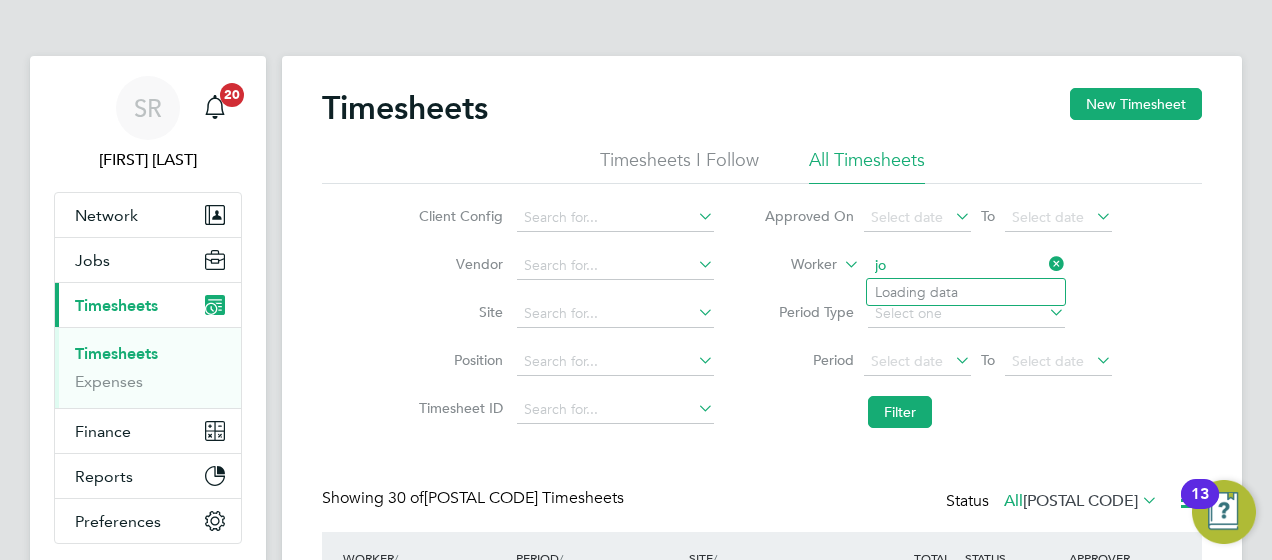 type on "j" 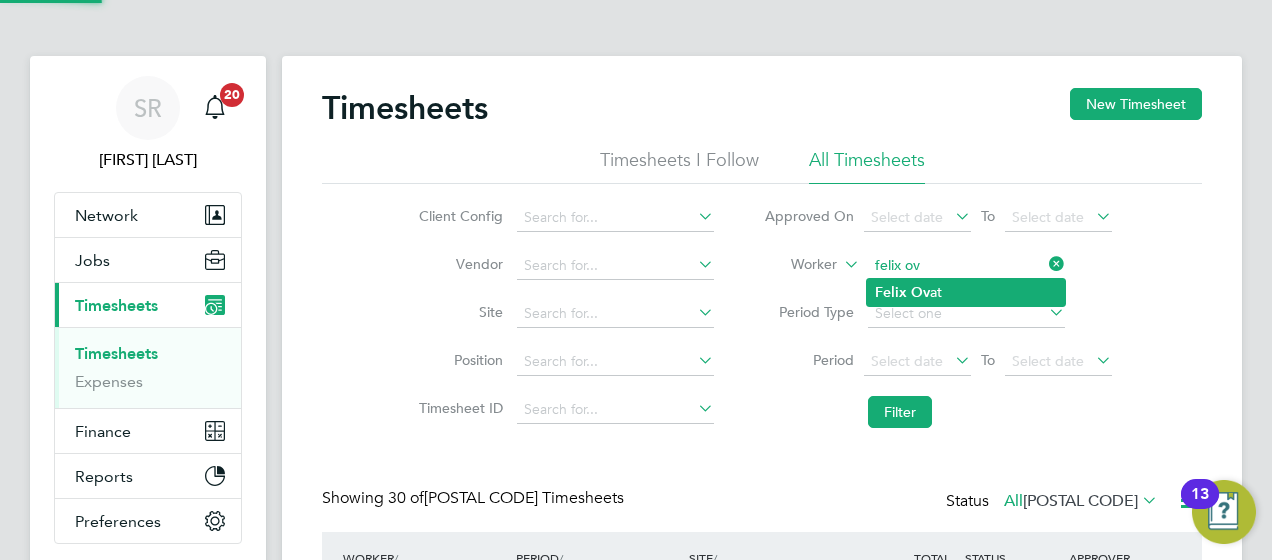 click on "[FIRST]   [LAST]" 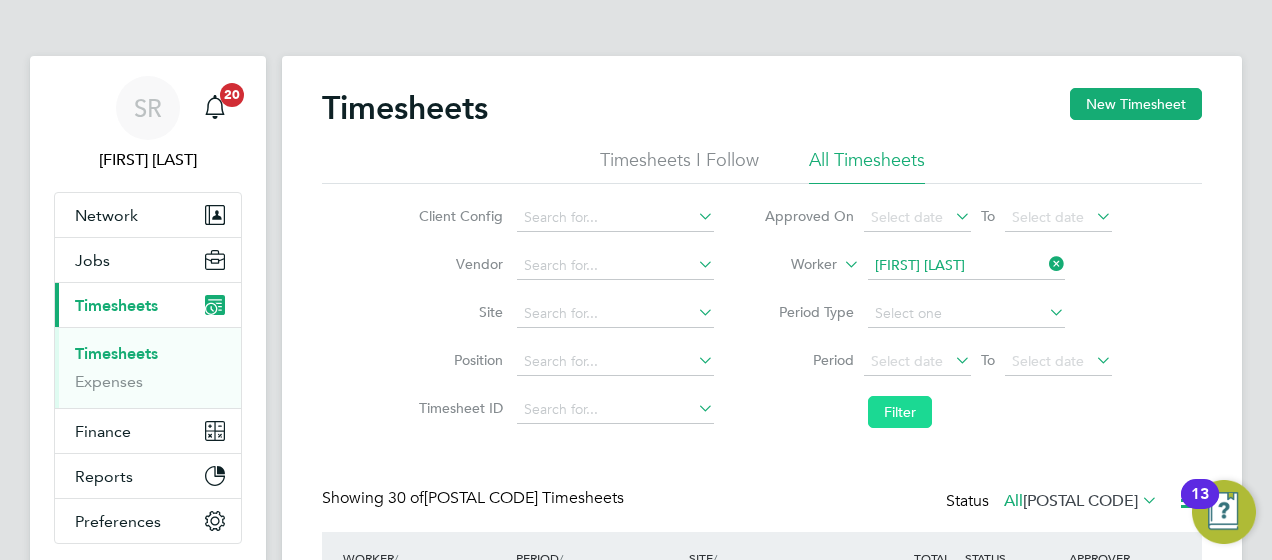 click on "Filter" 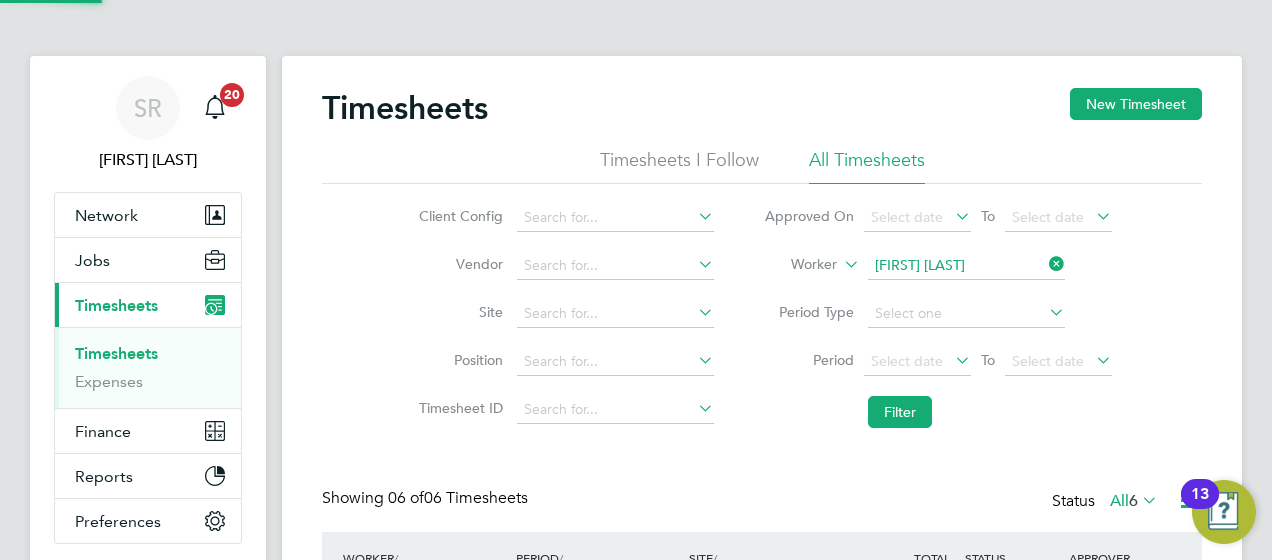 click on "Timesheets New Timesheet Timesheets I Follow All Timesheets Client Config Vendor Site Position Timesheet ID Approved On
Select date
To
Select date
Worker [FIRST] [LAST] Period Type Period
Select date
To
Select date
Filter Showing 06 of 06 Timesheets Status All 6 WORKER / ROLE WORKER / PERIOD PERIOD / TYPE SITE / VENDOR TOTAL TOTAL / STATUS STATUS APPROVER [FIRST] [LAST] Labourer 2025 26 Jul - 1 Aug 2025 26 Jul - 1 Aug 2025 Manual M490347 - The Lakes Hays Specialist Recruitm… £760.40 Submitted Submitted [FIRST] [LAST] [FIRST] [LAST] Labourer 2025 2 - 8 Aug 2025 2 - 8 Aug 2025 Manual M490347 - The Lakes Hays Specialist Recruitm… £646.34 Saved Saved [FIRST] [LAST] [FIRST] [LAST] Labourer 2025 26 Jul - 1 Aug 2025 26 Jul - 1 Aug 2025 Manual M490347 - The Lakes Hays Specialist Recruitm… £807.93 Rejected Rejected [FIRST] [LAST] [FIRST] [LAST] Labourer 2025 19 - 25 Jul 2025 19 - 25 Jul 2025 Manual M490347 - The Lakes Hays Specialist Recruitm… 30" 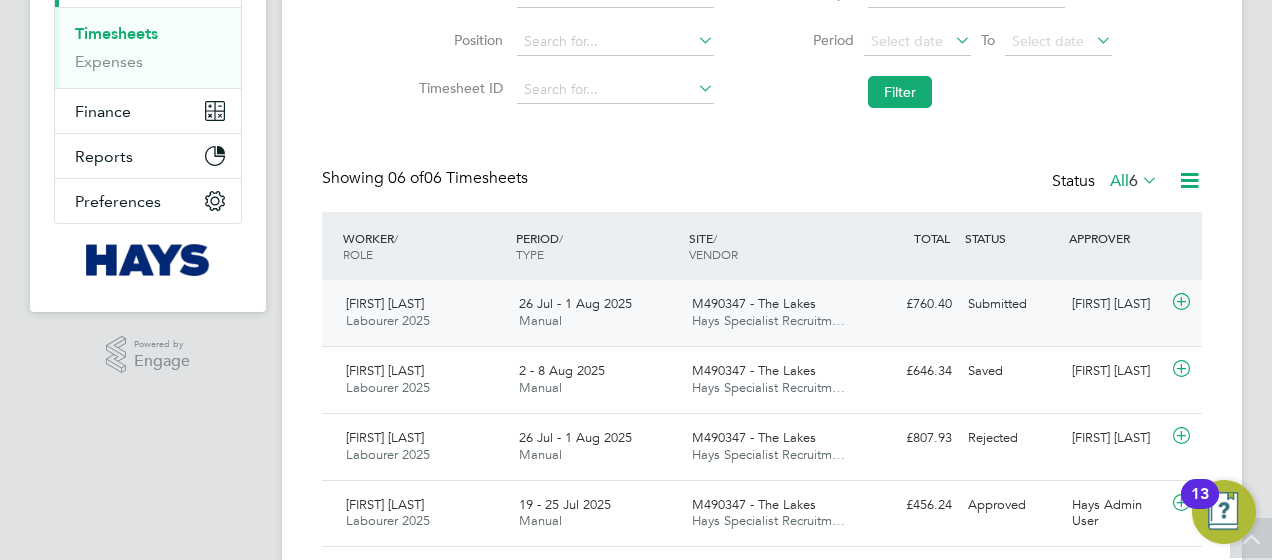 click 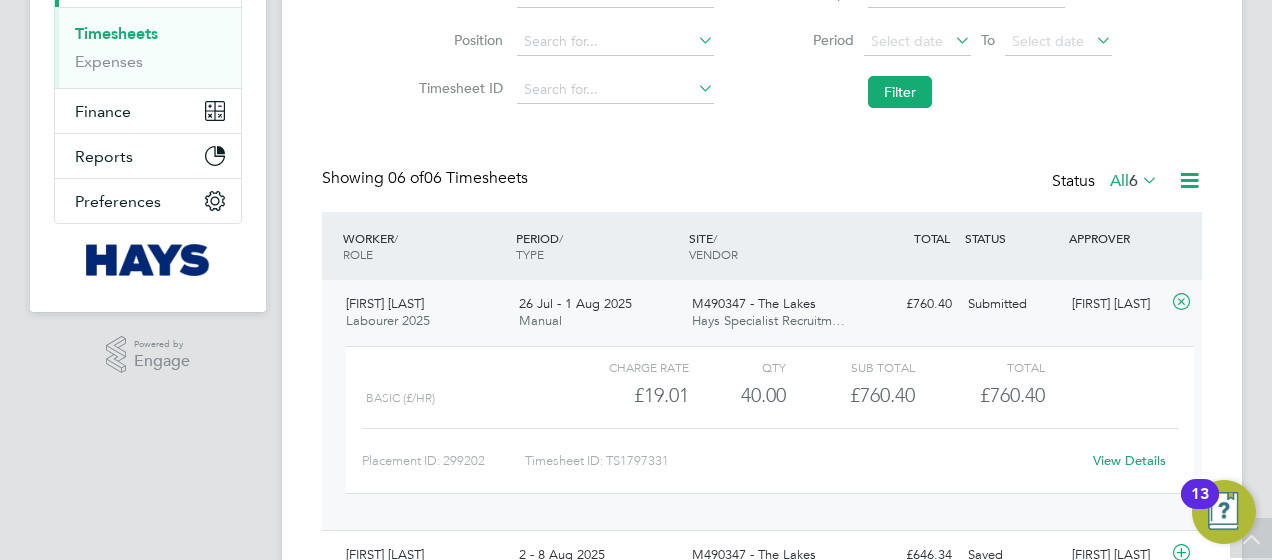 click on "View Details" 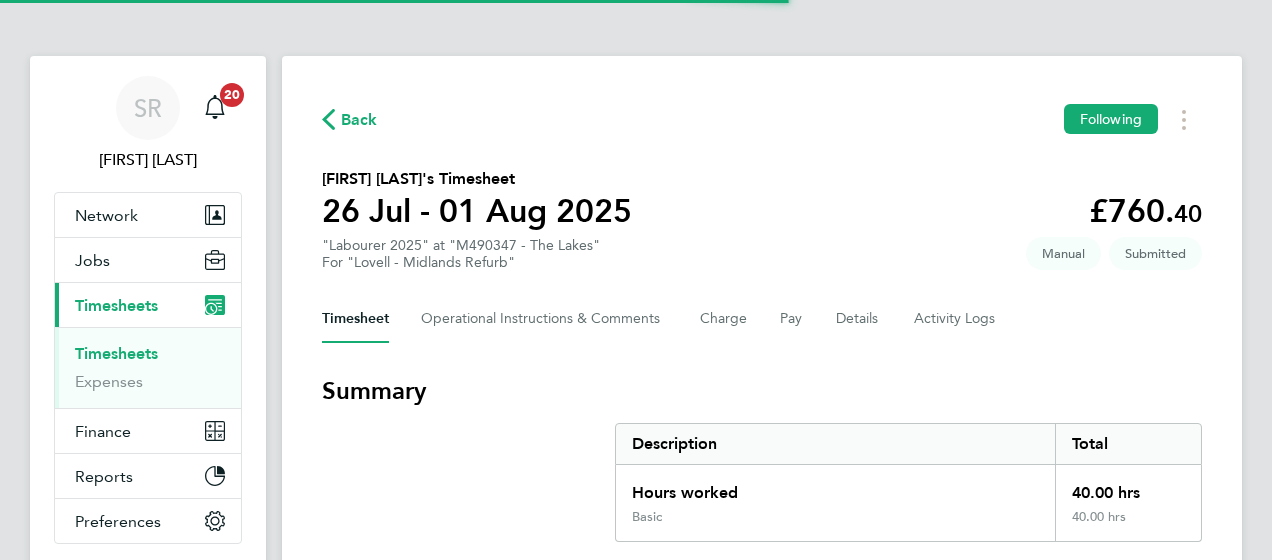 type 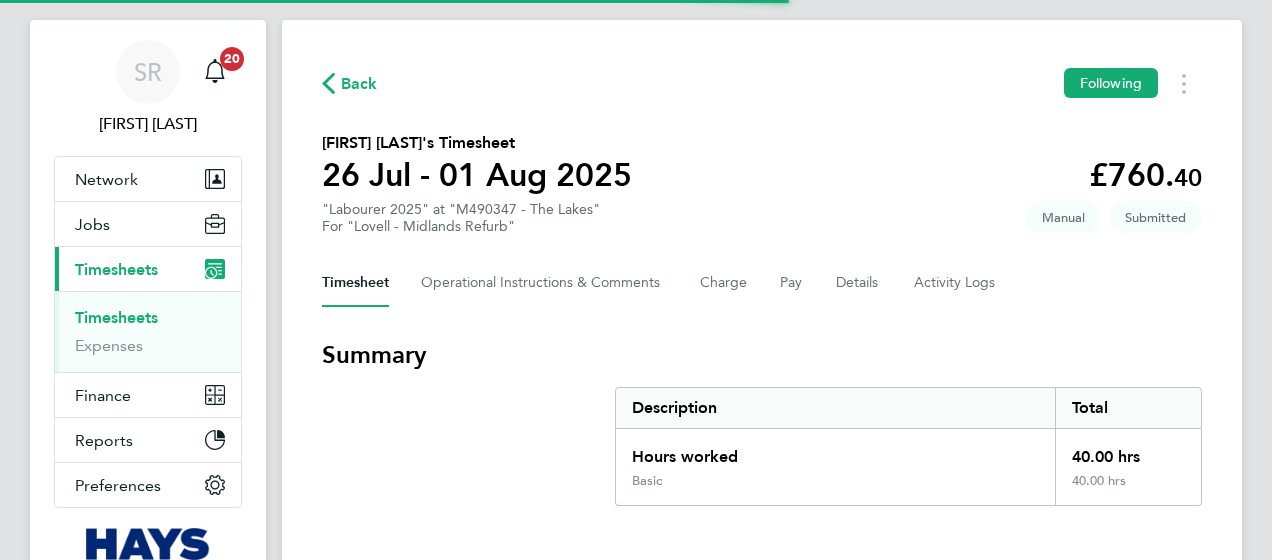 scroll, scrollTop: 40, scrollLeft: 0, axis: vertical 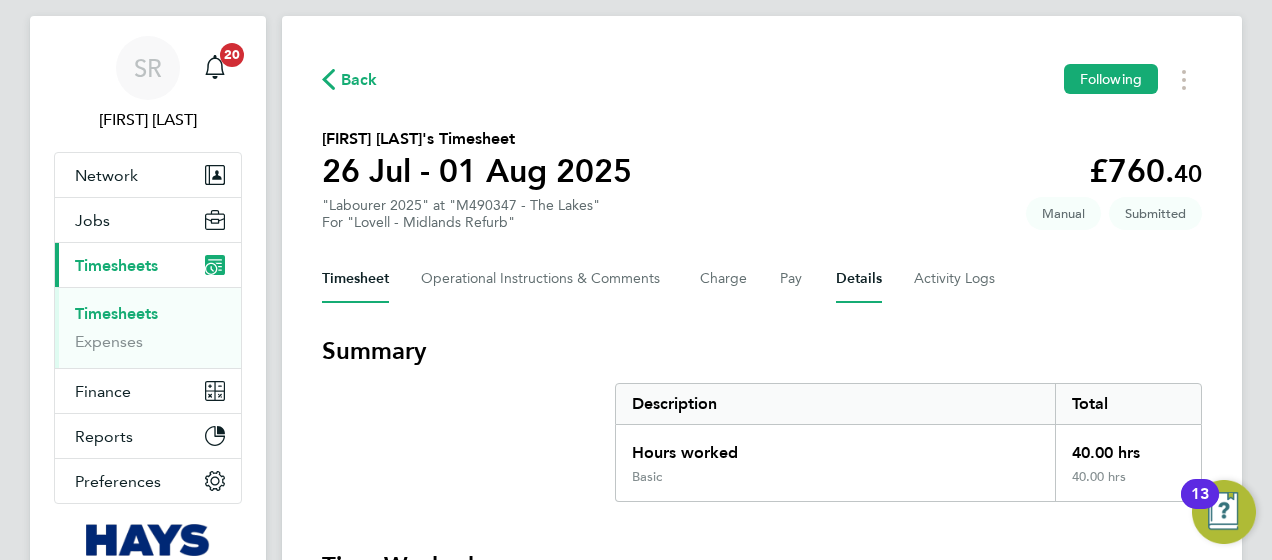 click on "Details" at bounding box center [859, 279] 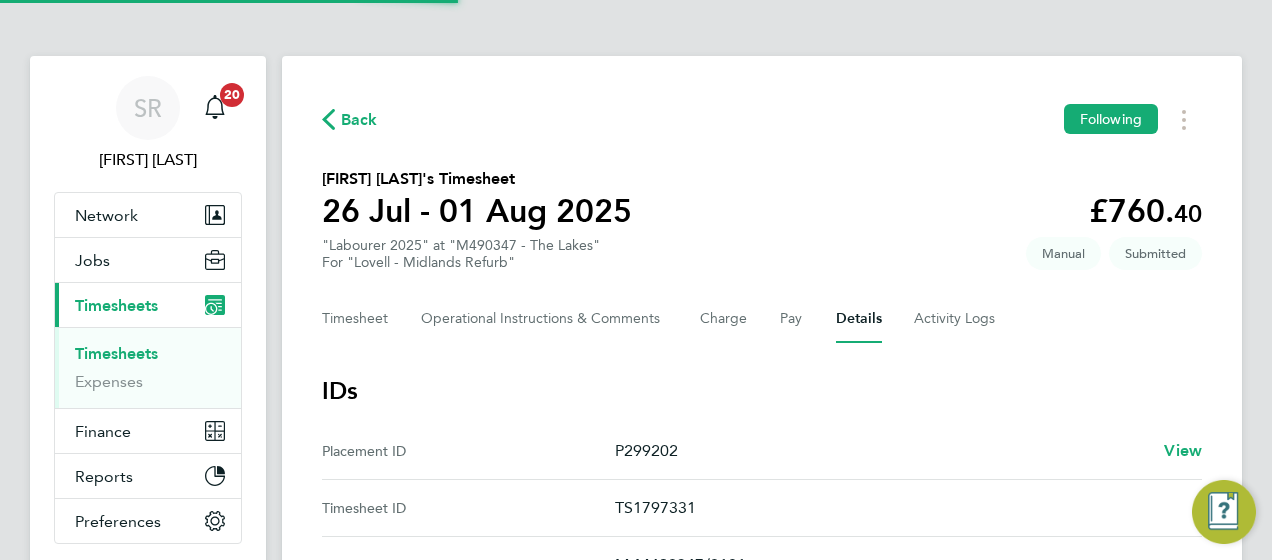 click on "P299202" at bounding box center [881, 451] 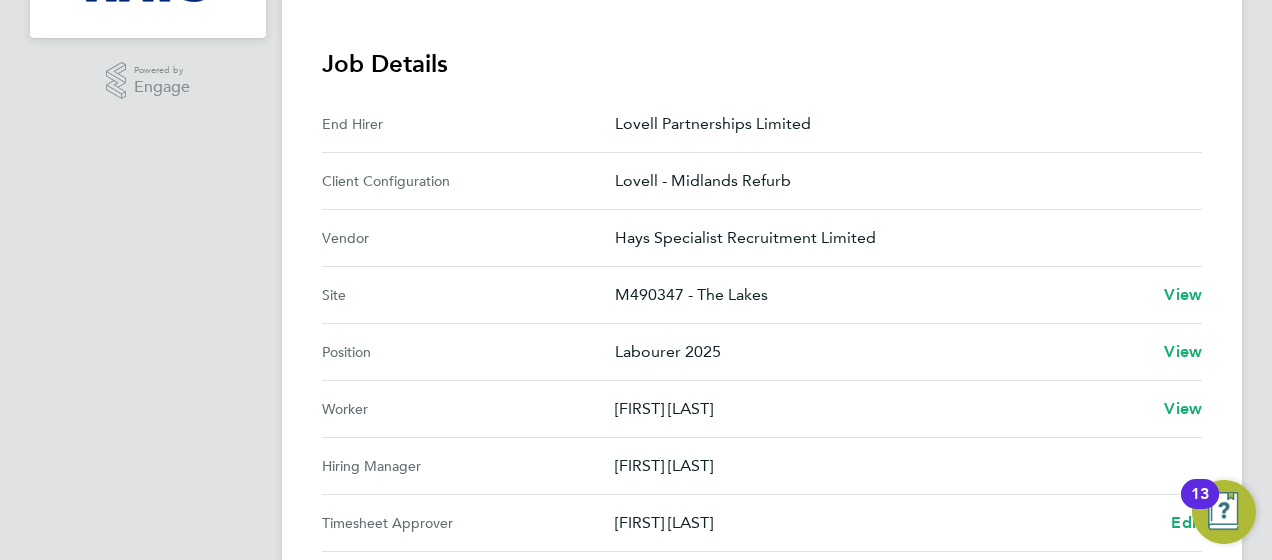 scroll, scrollTop: 760, scrollLeft: 0, axis: vertical 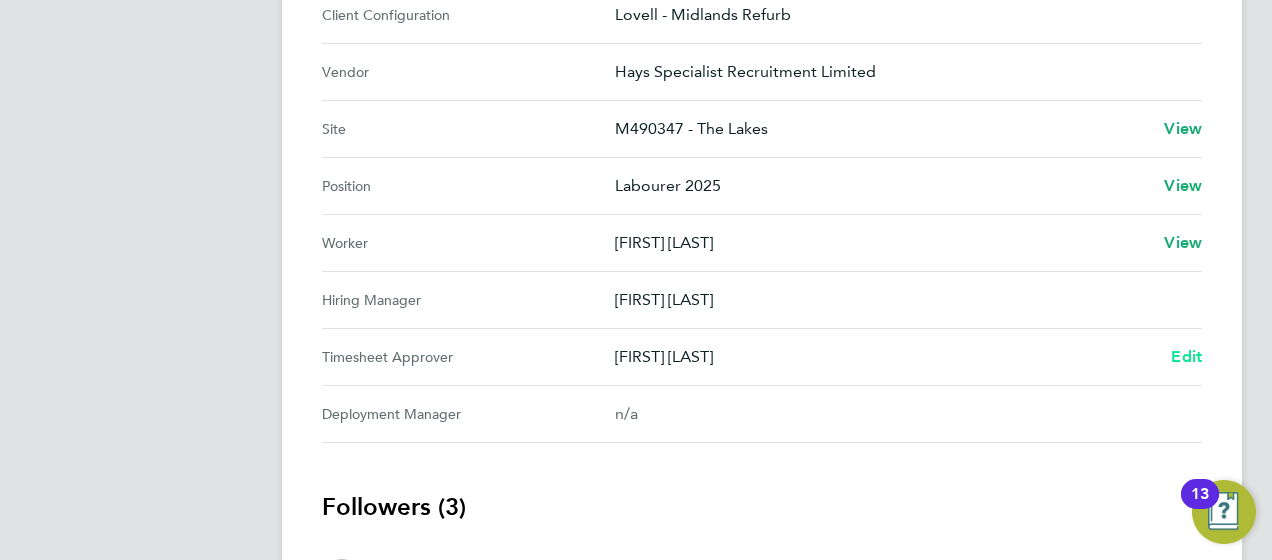 click on "Edit" at bounding box center (1186, 356) 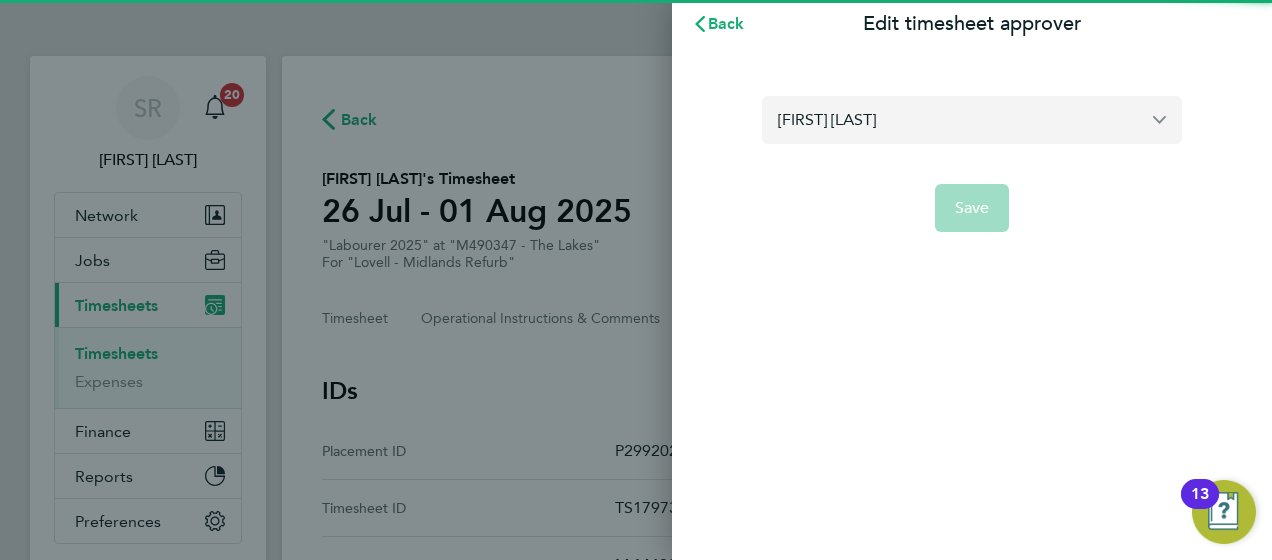 click on "[FIRST] [LAST]" at bounding box center (972, 119) 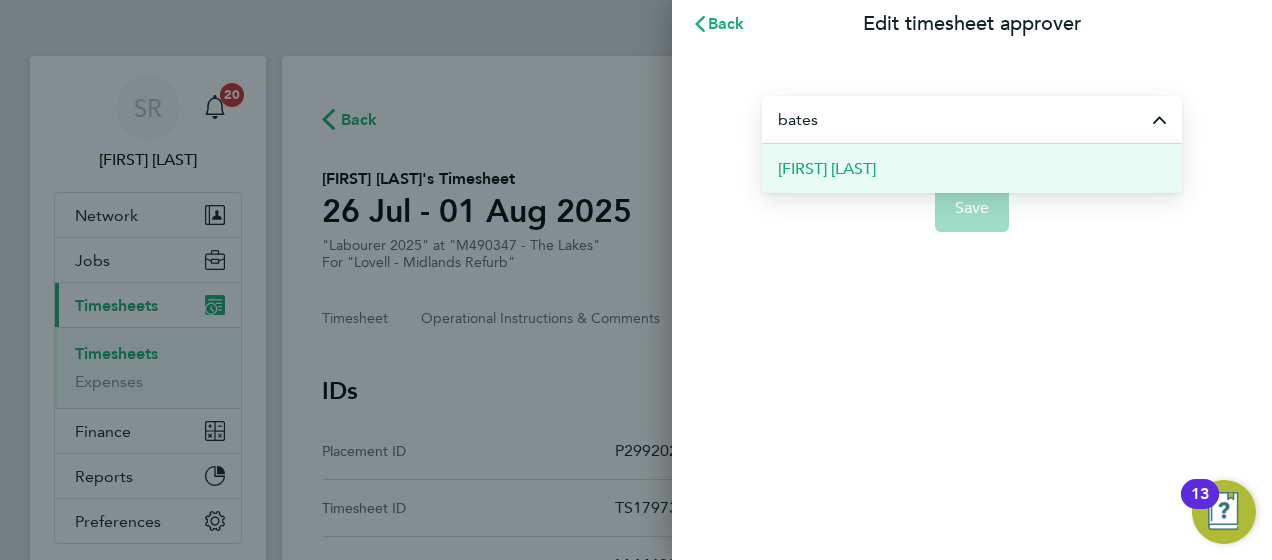 click on "[FIRST] [LAST]" at bounding box center (972, 168) 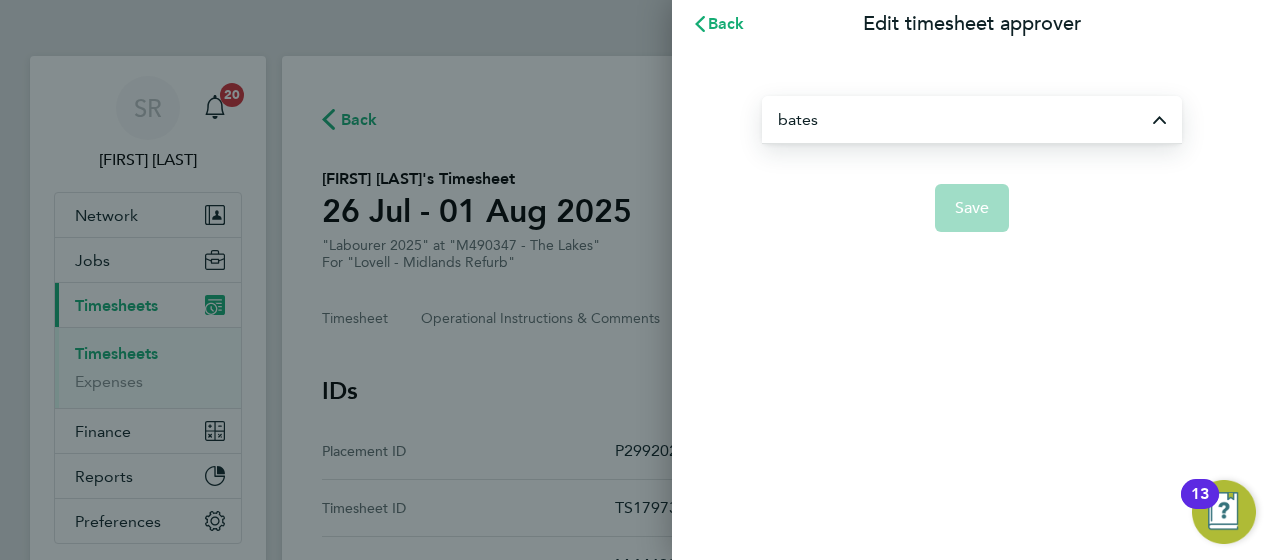 type on "[FIRST] [LAST]" 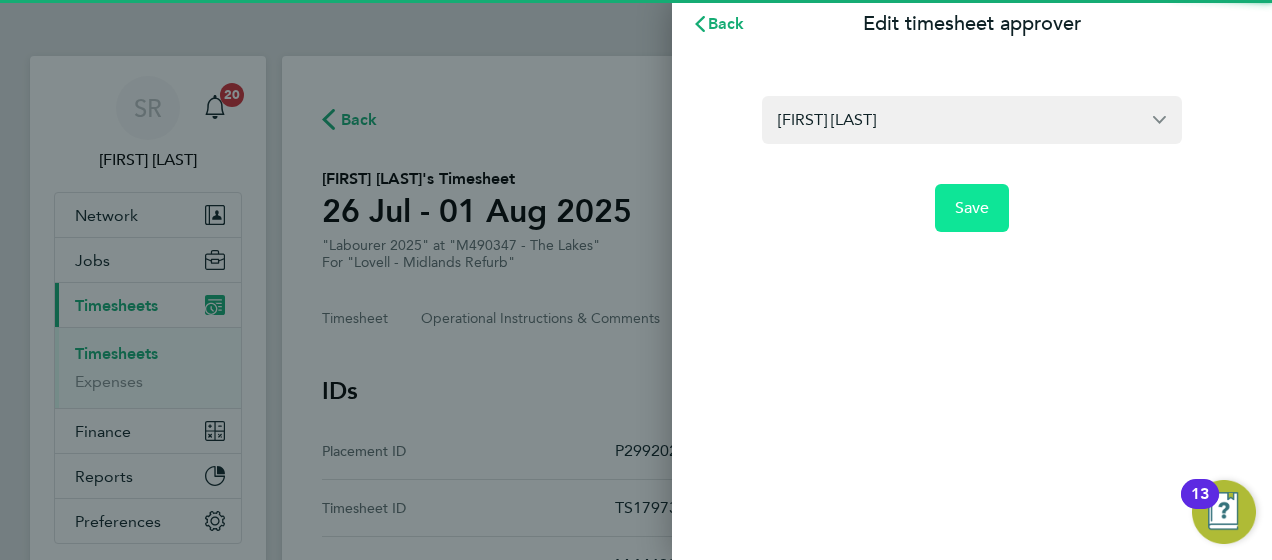 click on "Save" 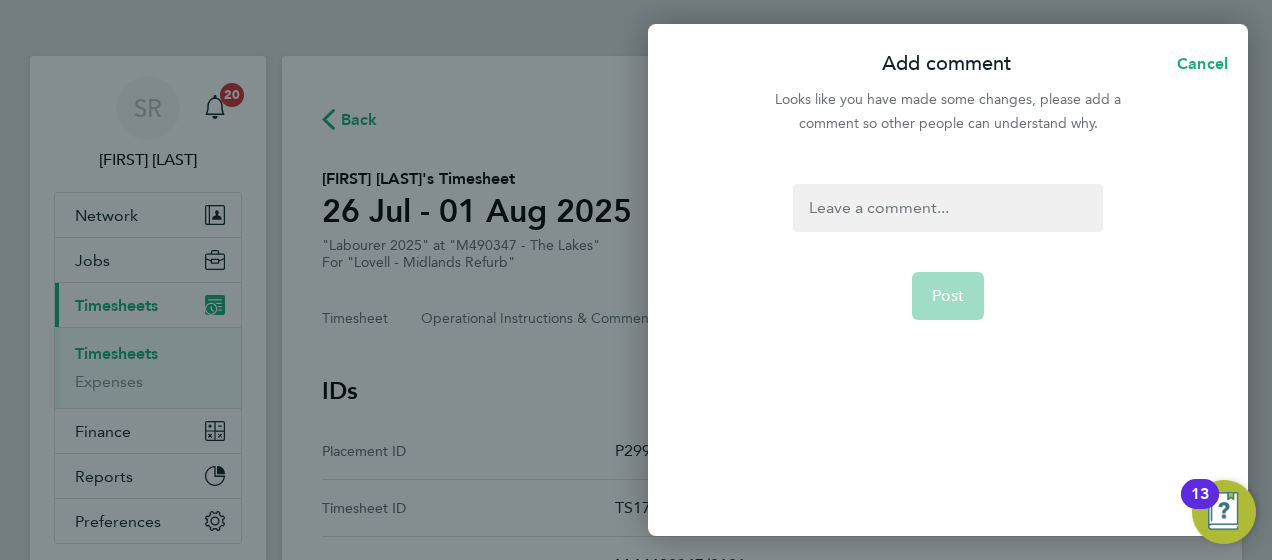 click at bounding box center [947, 208] 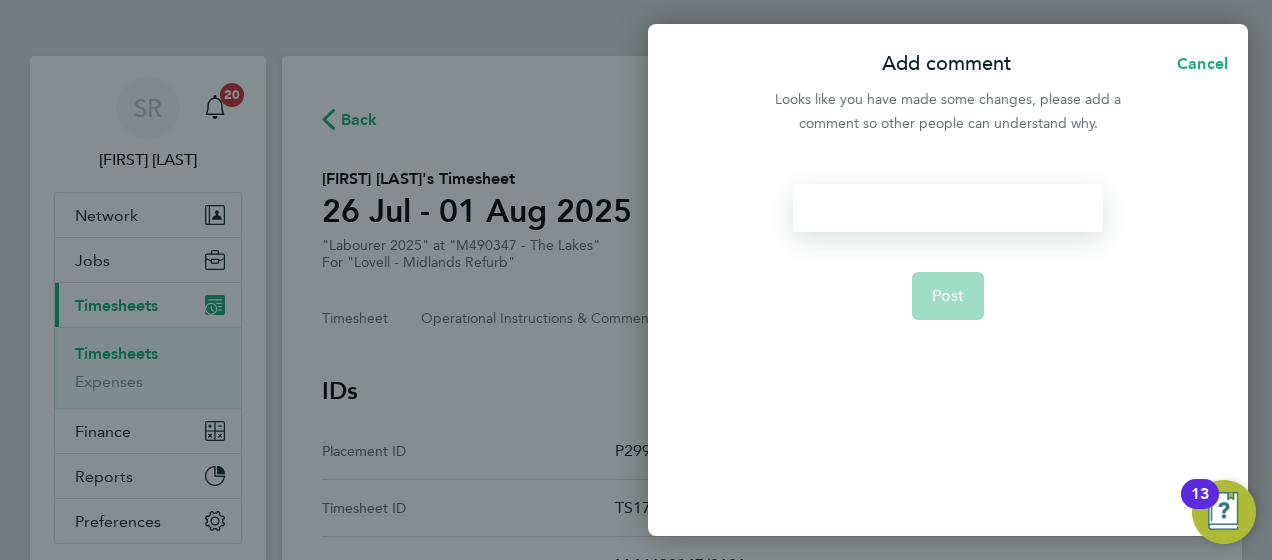 click at bounding box center (947, 208) 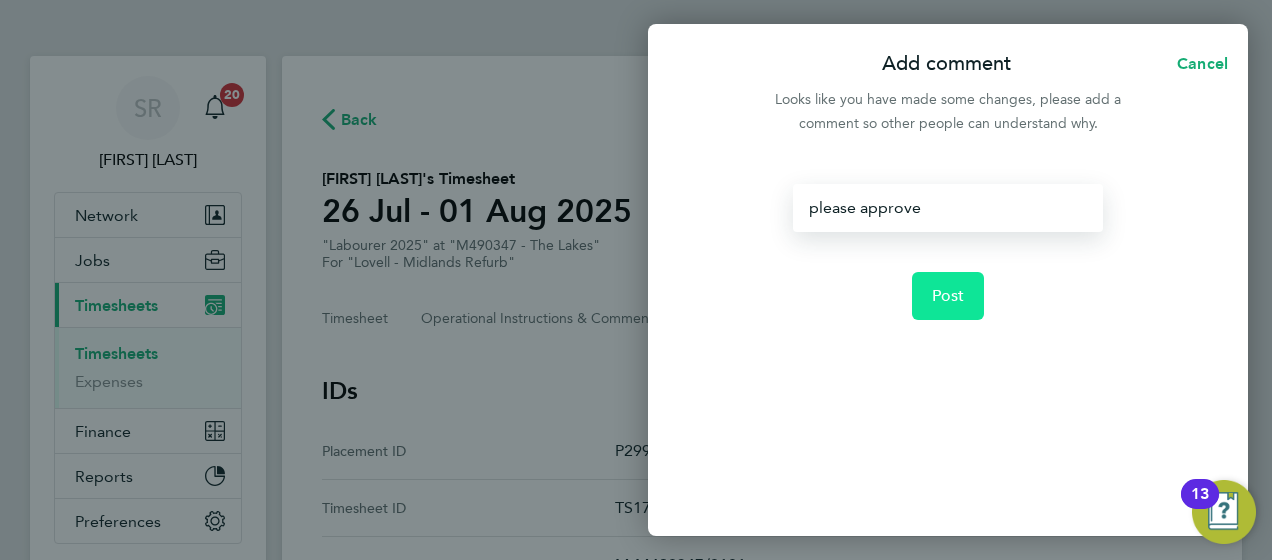click on "Post" 